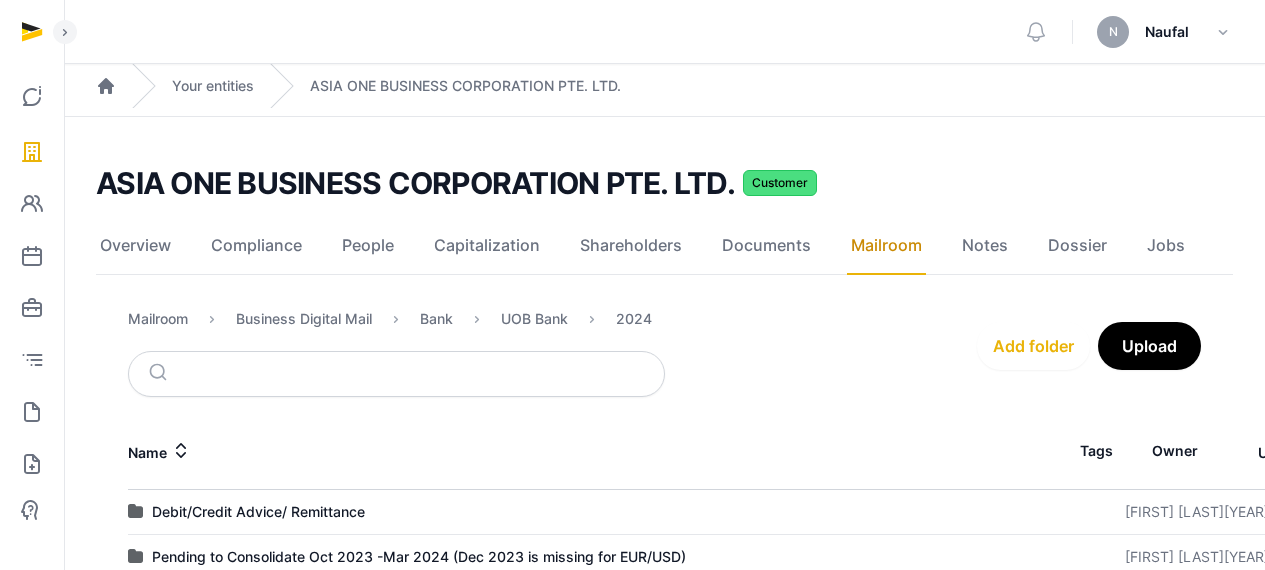 scroll, scrollTop: 1214, scrollLeft: 0, axis: vertical 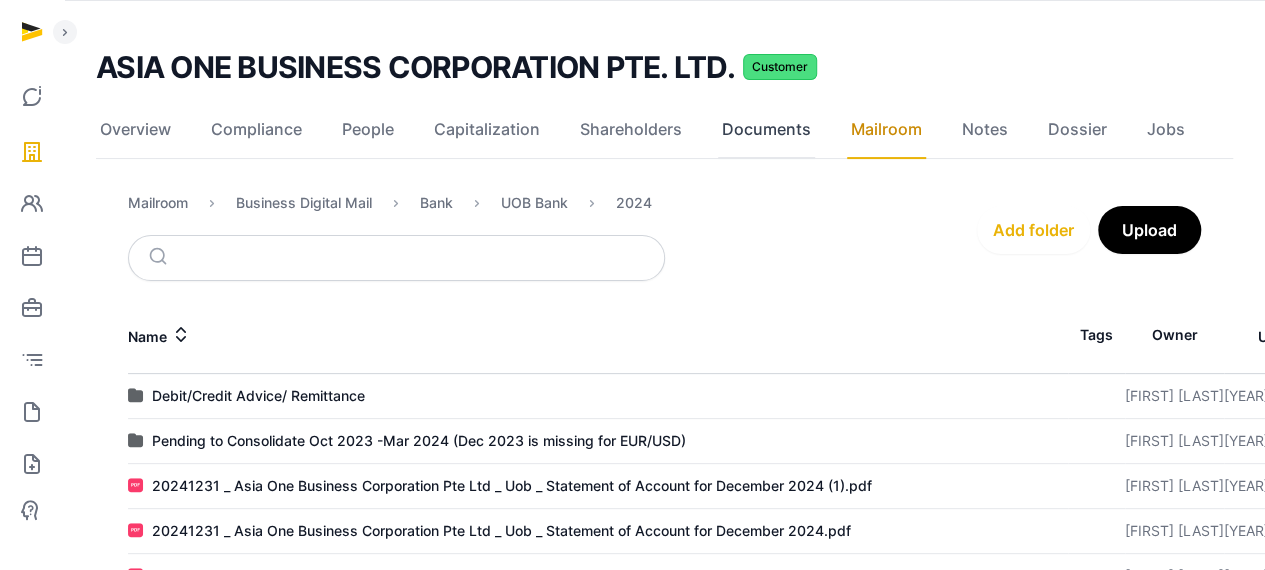 click on "Documents" 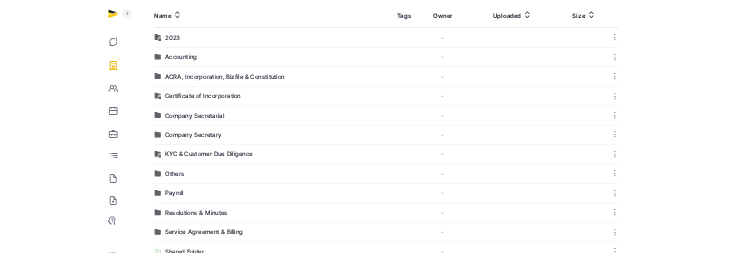 scroll, scrollTop: 686, scrollLeft: 0, axis: vertical 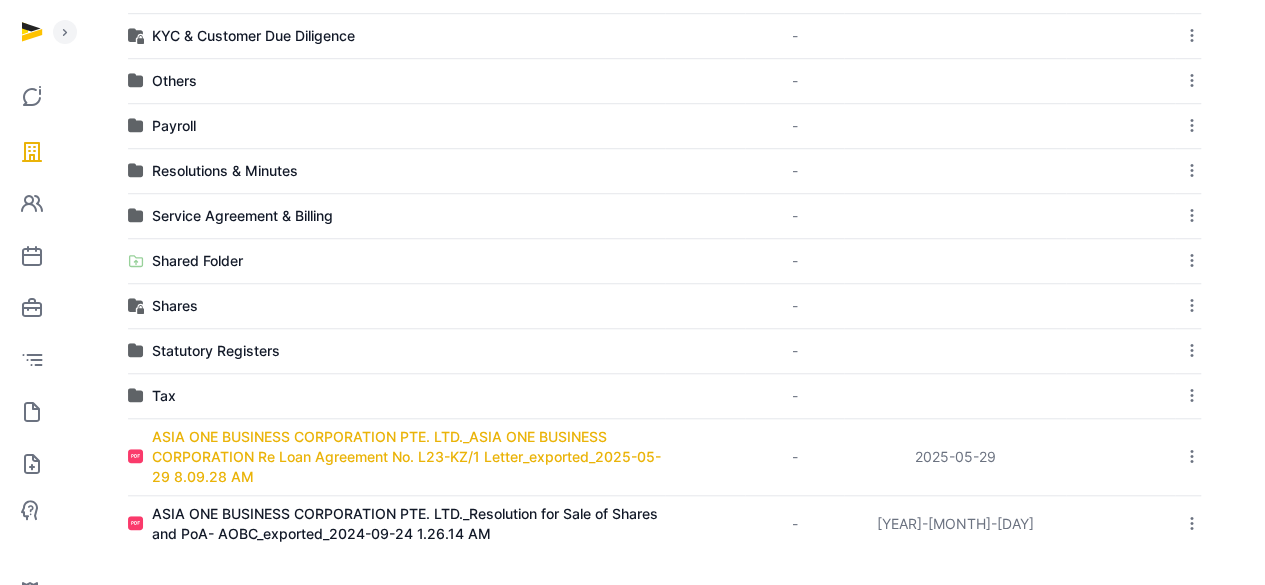 click on "ASIA ONE BUSINESS CORPORATION PTE. LTD._ASIA ONE BUSINESS CORPORATION Re Loan Agreement No. L23-KZ/1 Letter_exported_2025-05-29 8.09.28 AM" at bounding box center [408, 457] 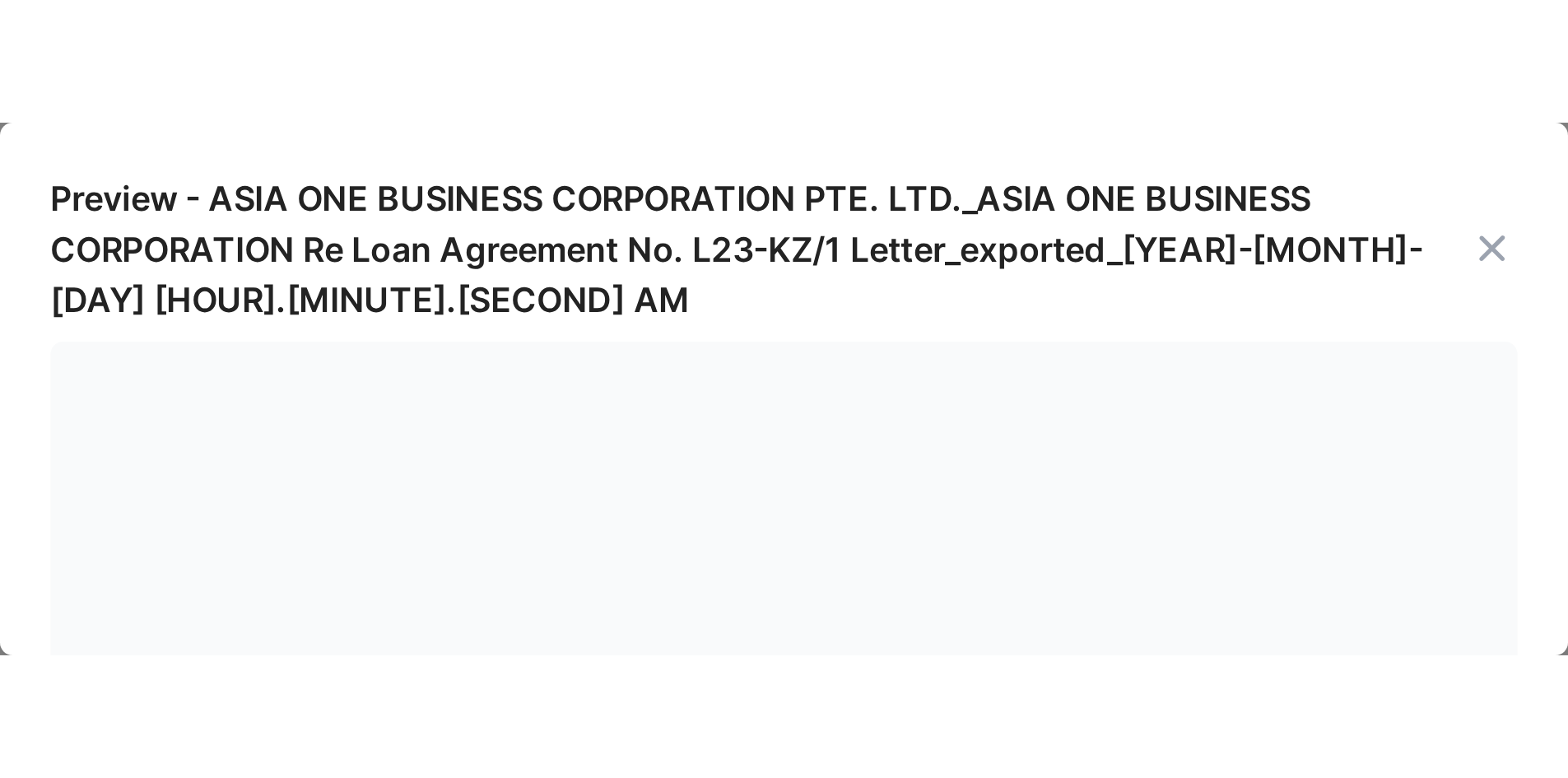 scroll, scrollTop: 258, scrollLeft: 0, axis: vertical 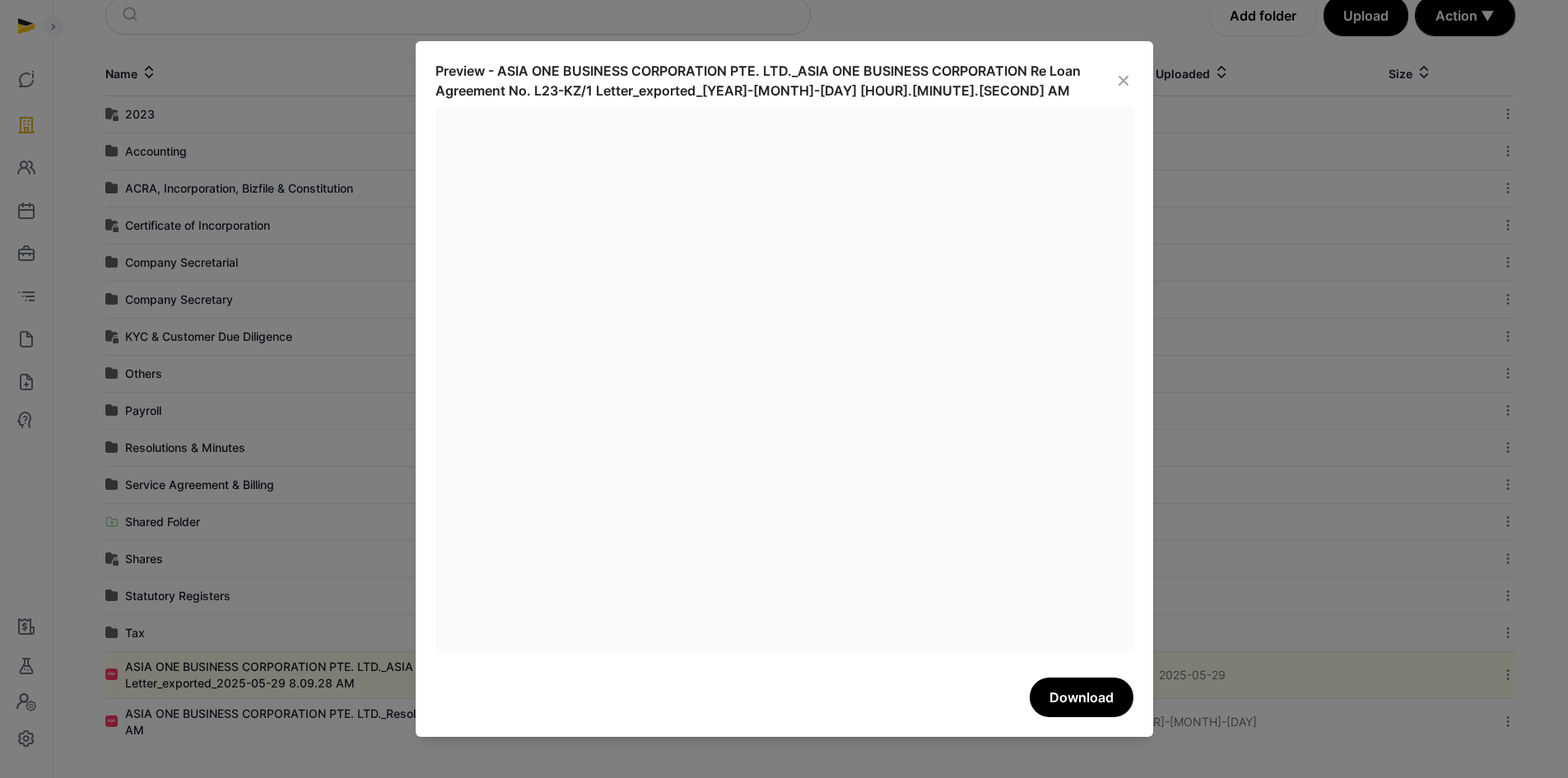 click at bounding box center [1124, 81] 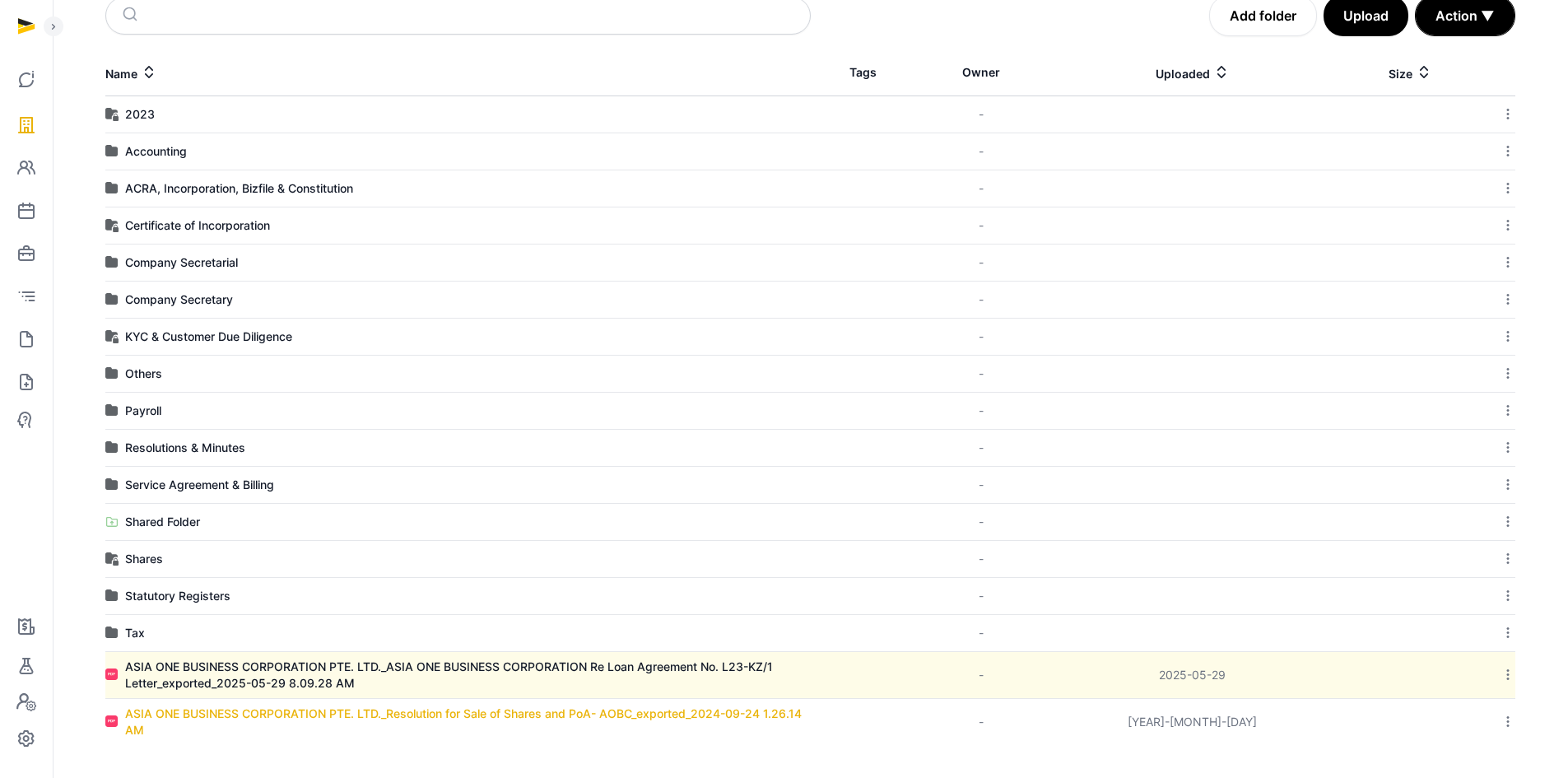 click on "ASIA ONE BUSINESS CORPORATION PTE. LTD._Resolution for Sale of Shares and PoA- AOBC_exported_2024-09-24 1.26.14 AM" at bounding box center (468, 722) 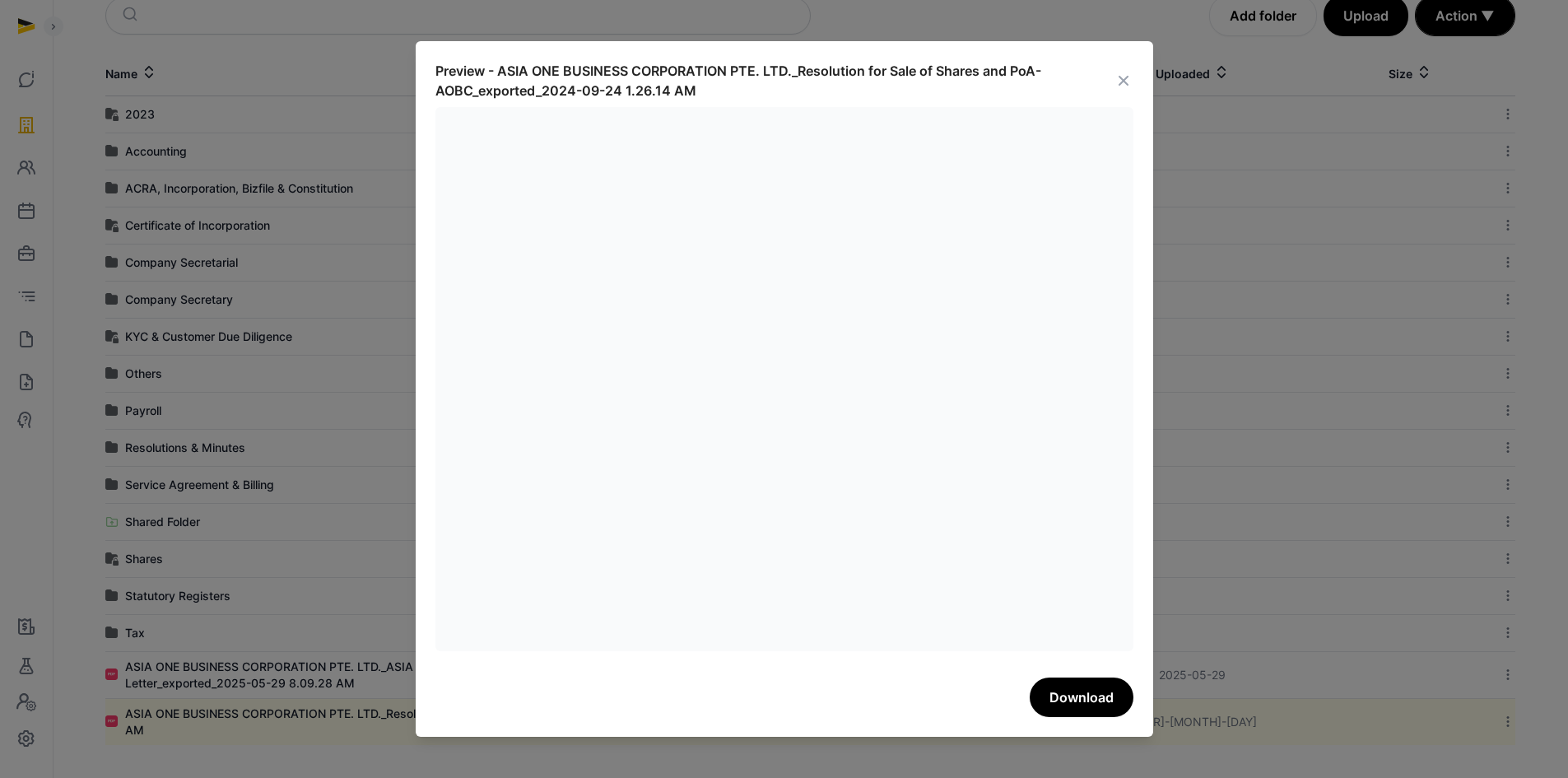 click at bounding box center (1124, 81) 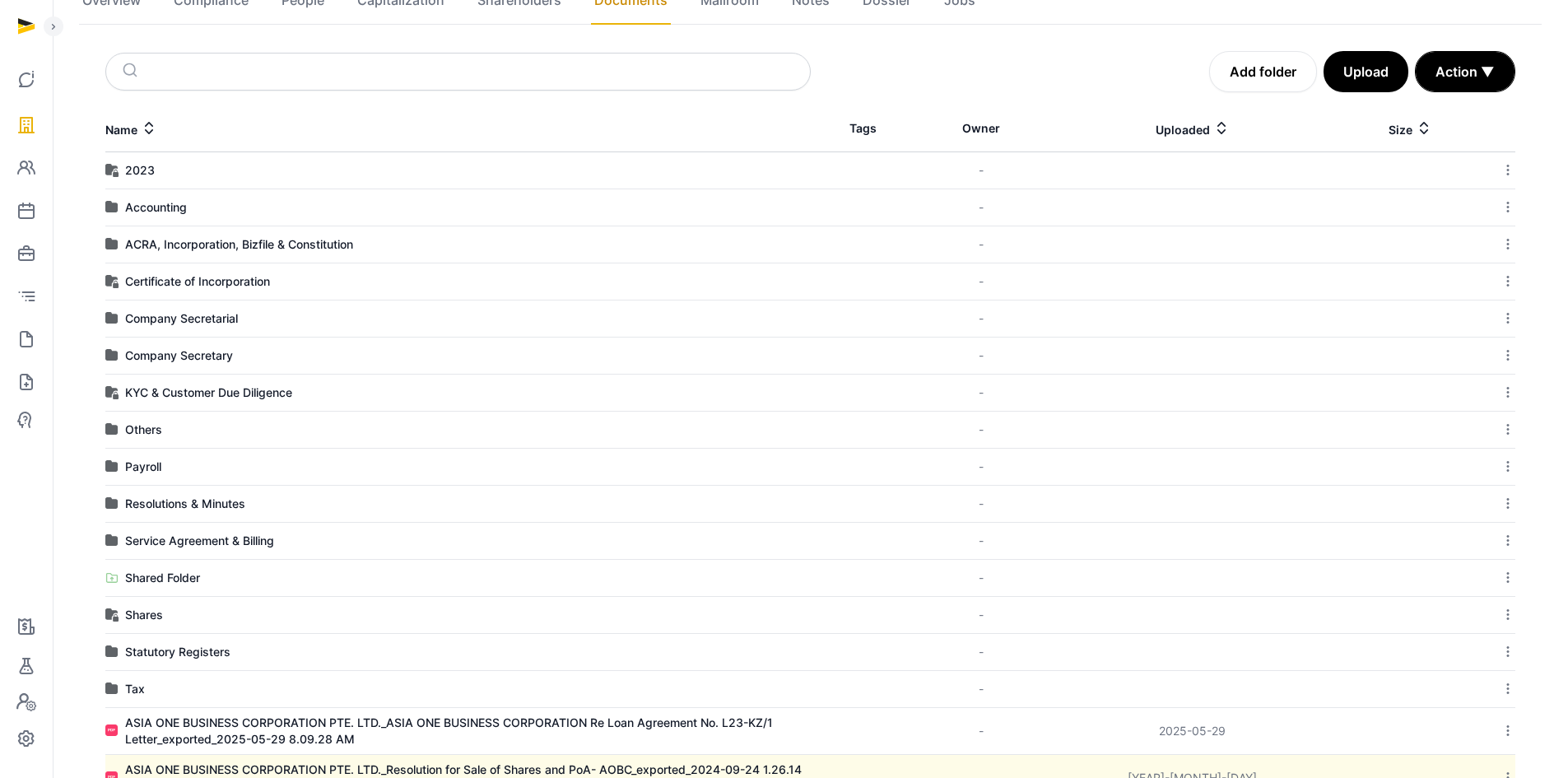 scroll, scrollTop: 175, scrollLeft: 0, axis: vertical 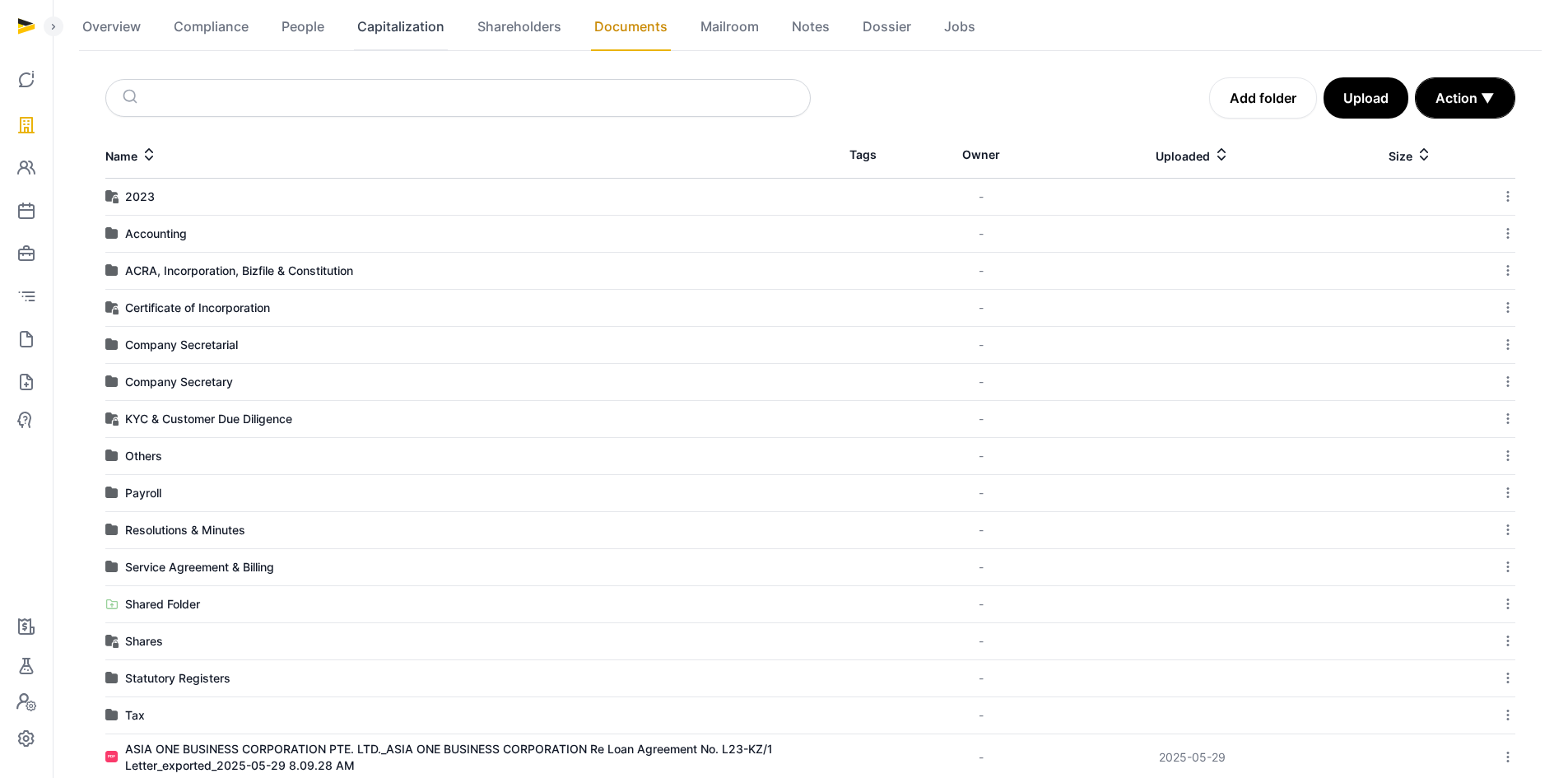 click on "Capitalization" 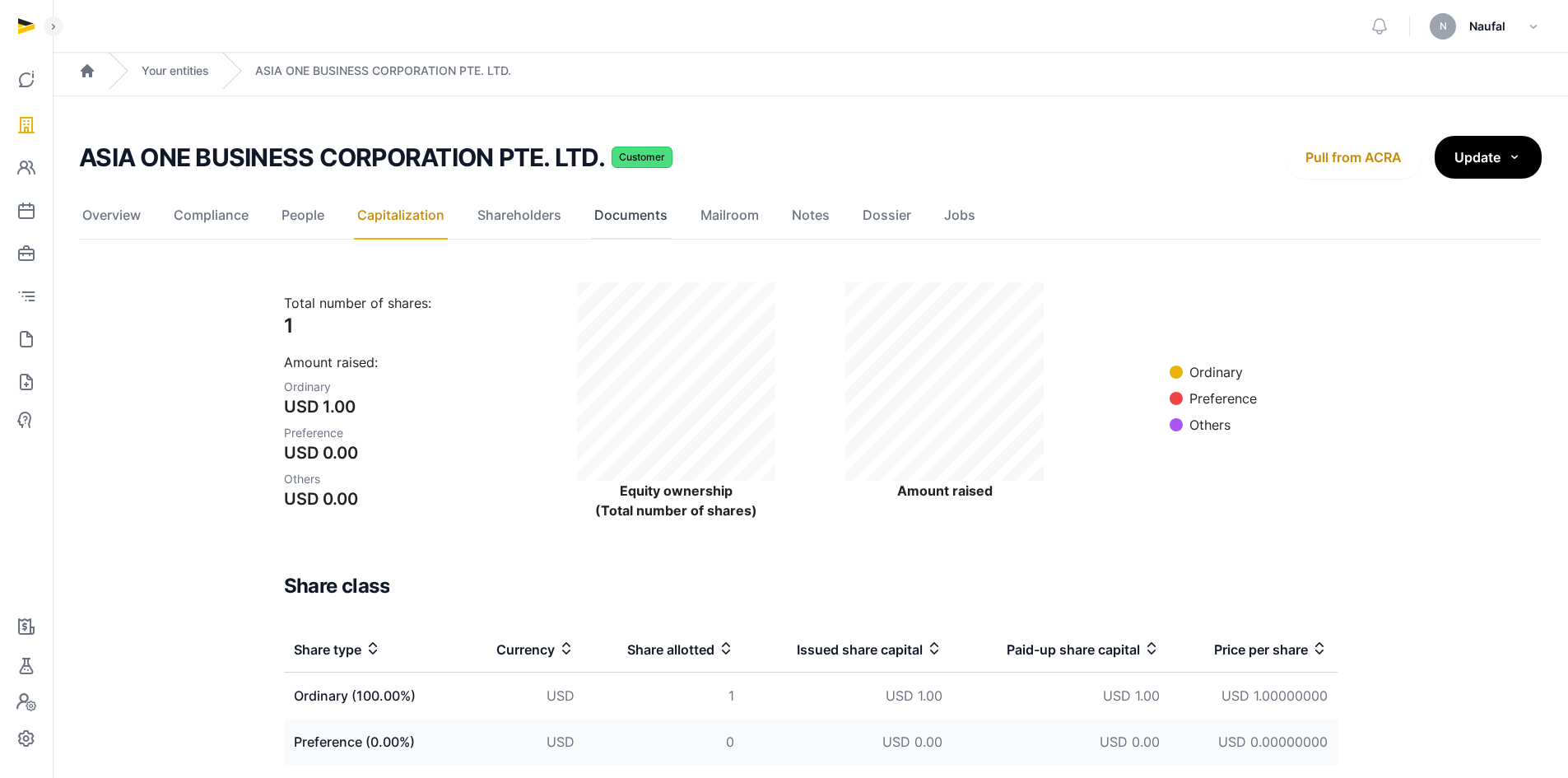 click on "Documents" 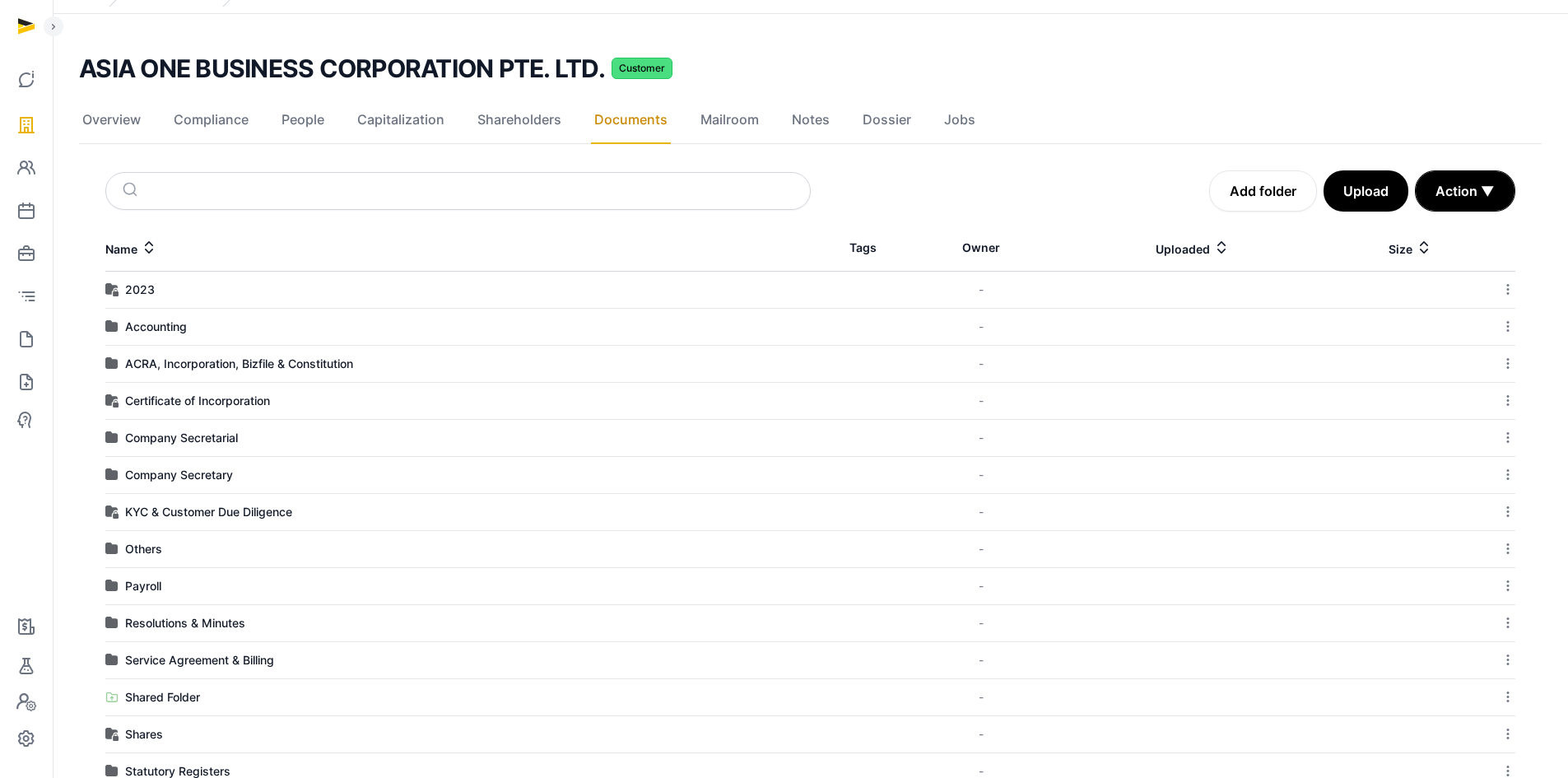 scroll, scrollTop: 247, scrollLeft: 0, axis: vertical 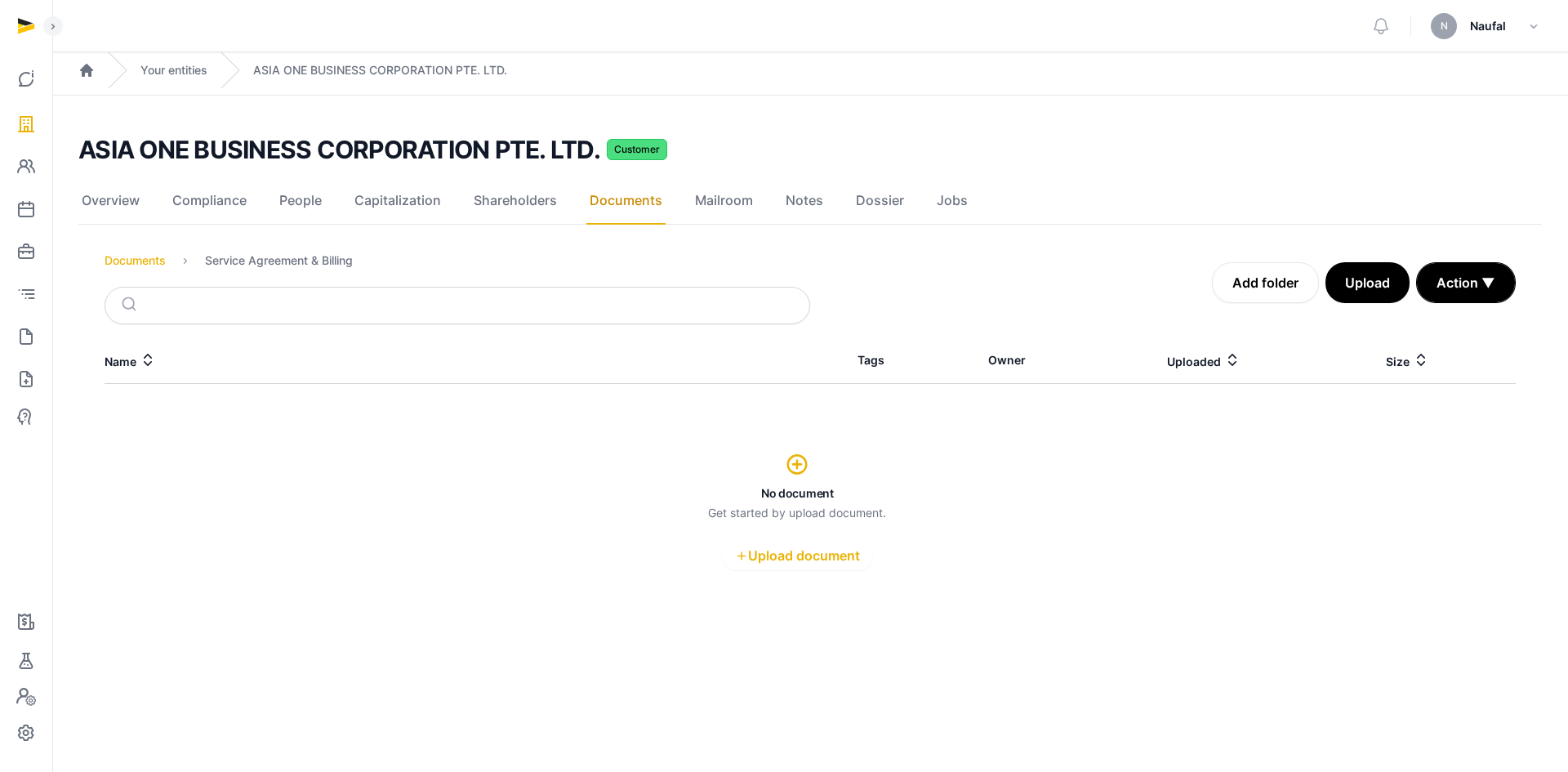 click on "Documents" at bounding box center [135, 261] 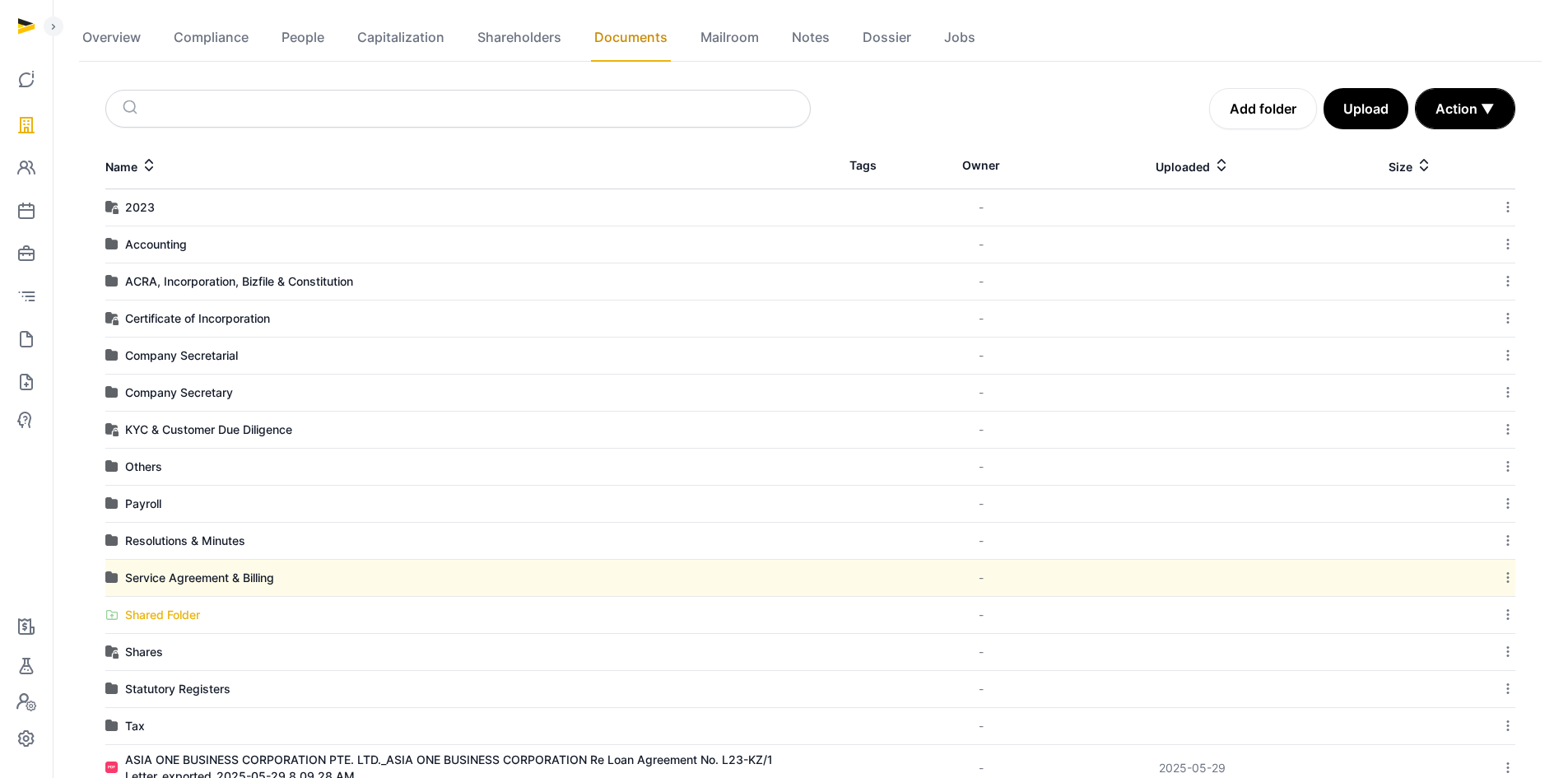 scroll, scrollTop: 247, scrollLeft: 0, axis: vertical 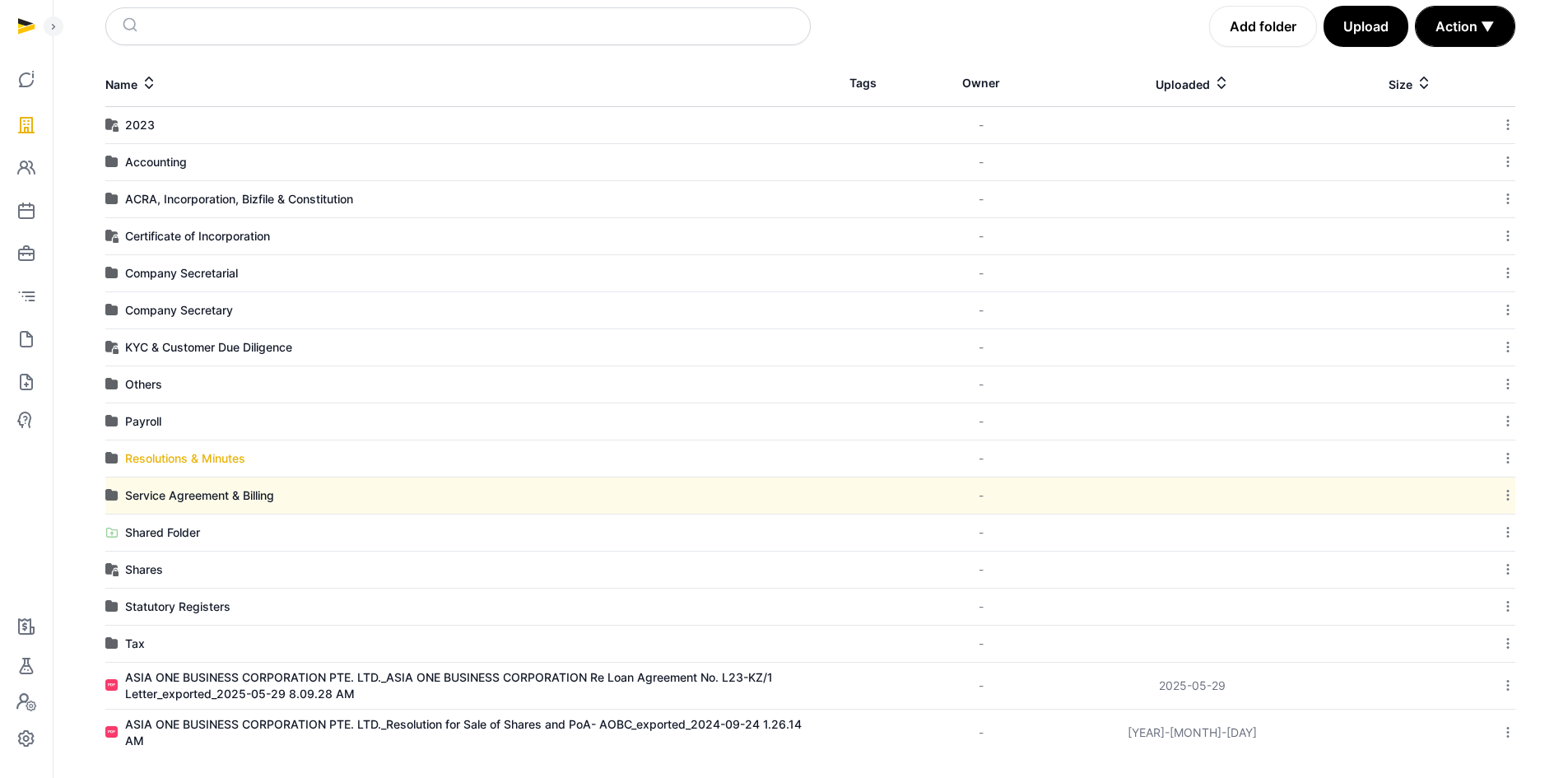 click on "Resolutions & Minutes" at bounding box center [185, 459] 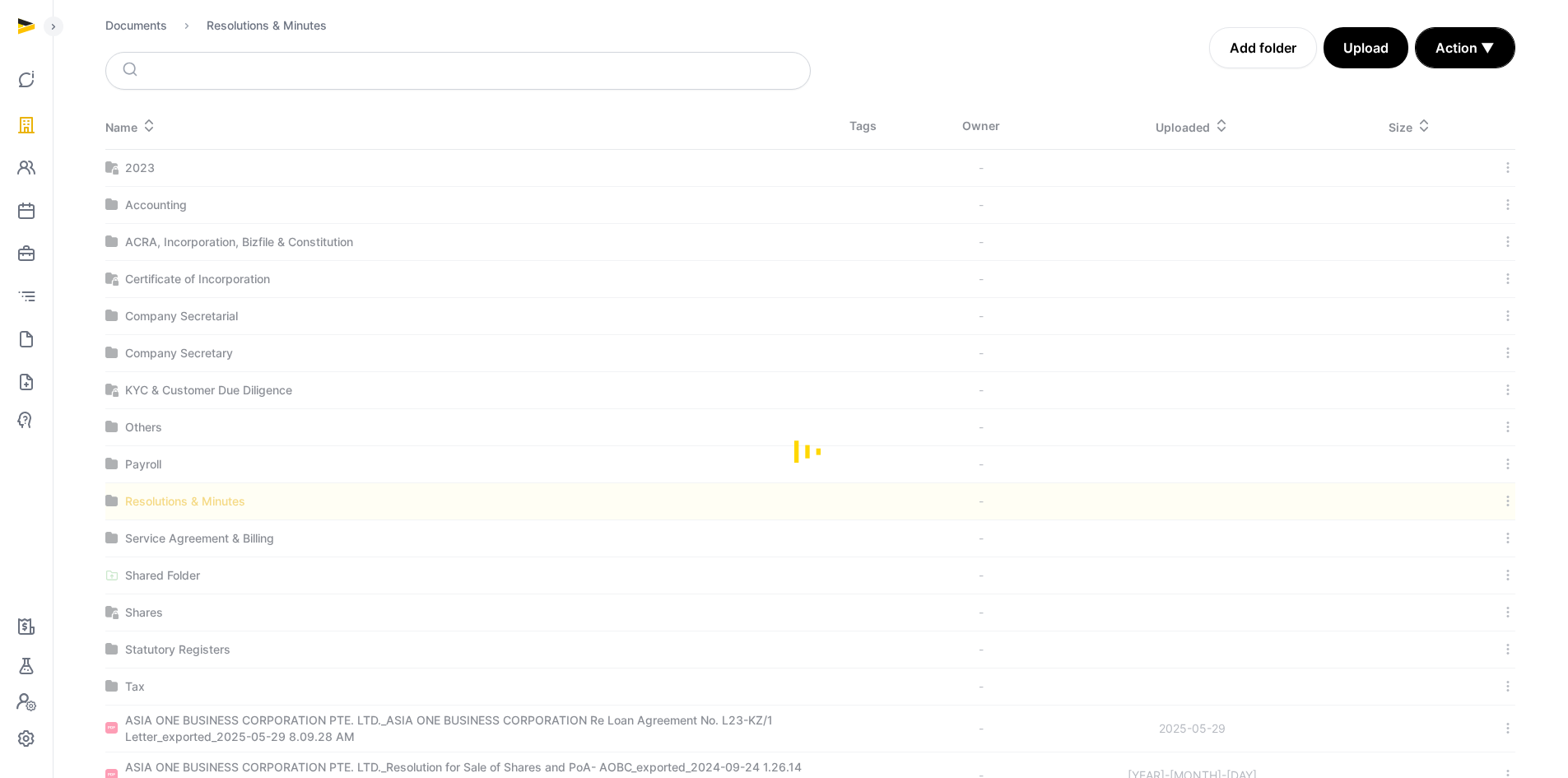 scroll, scrollTop: 0, scrollLeft: 0, axis: both 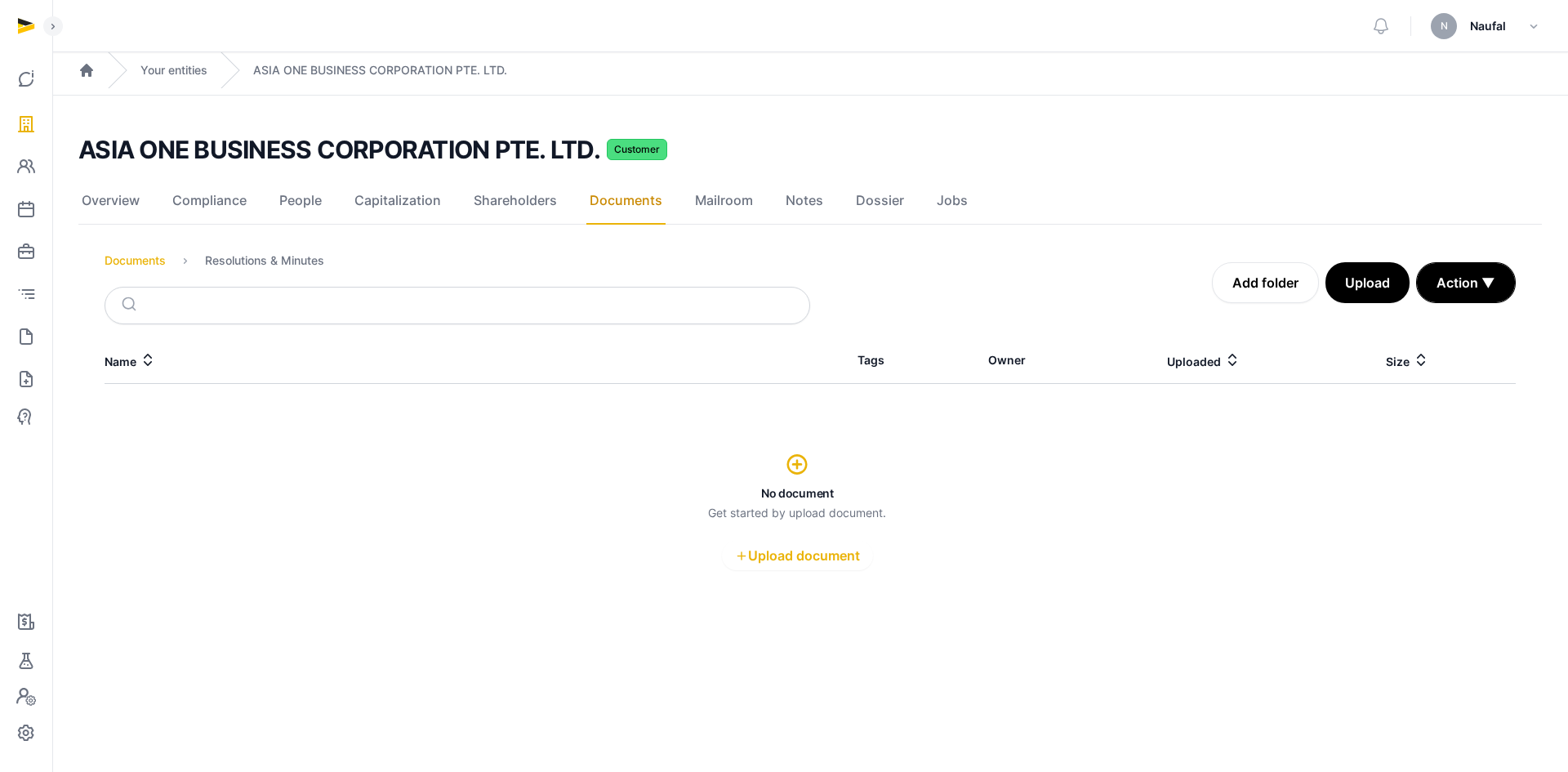 click on "Documents" at bounding box center [135, 261] 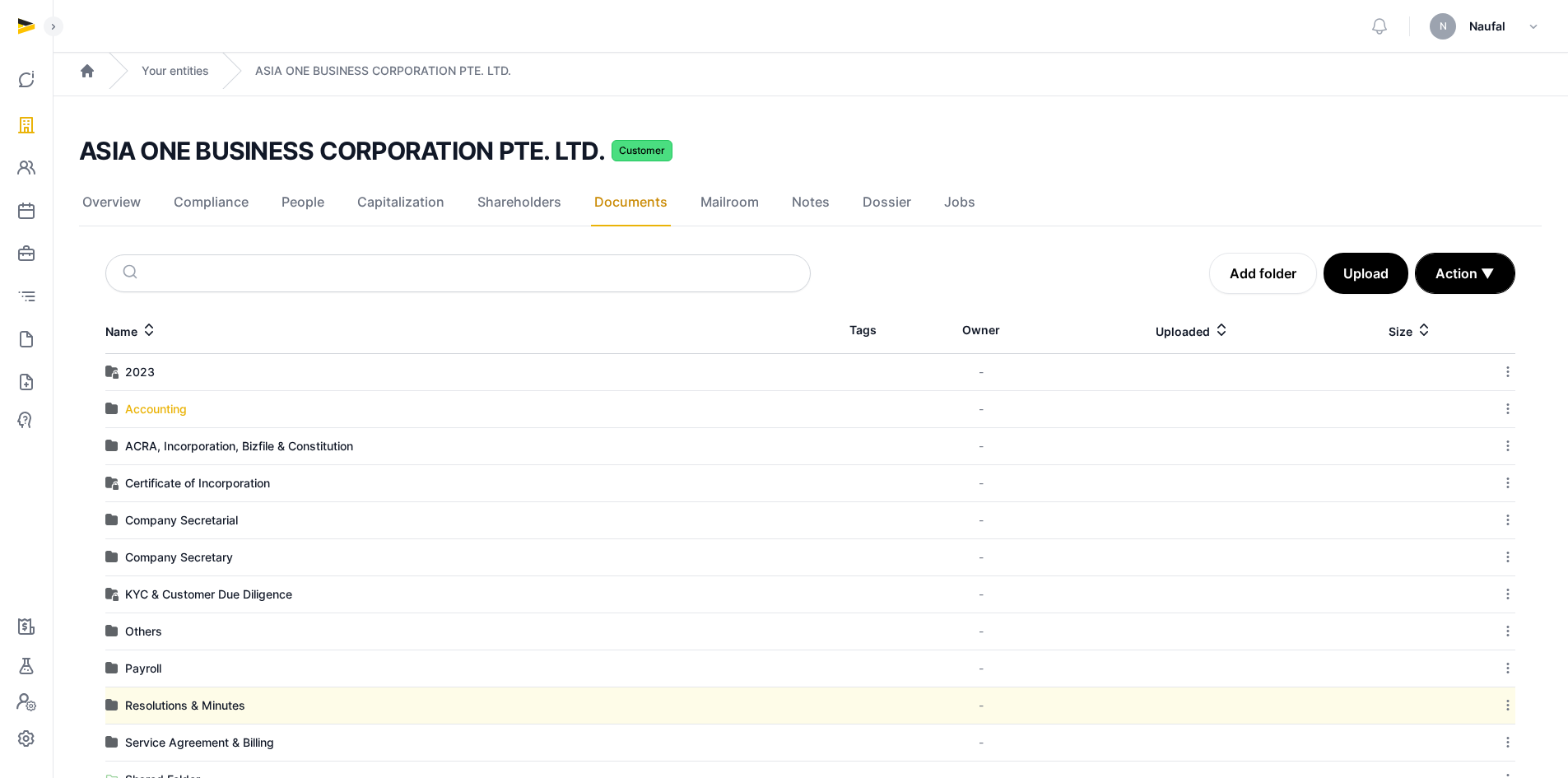 click on "Accounting" at bounding box center [156, 409] 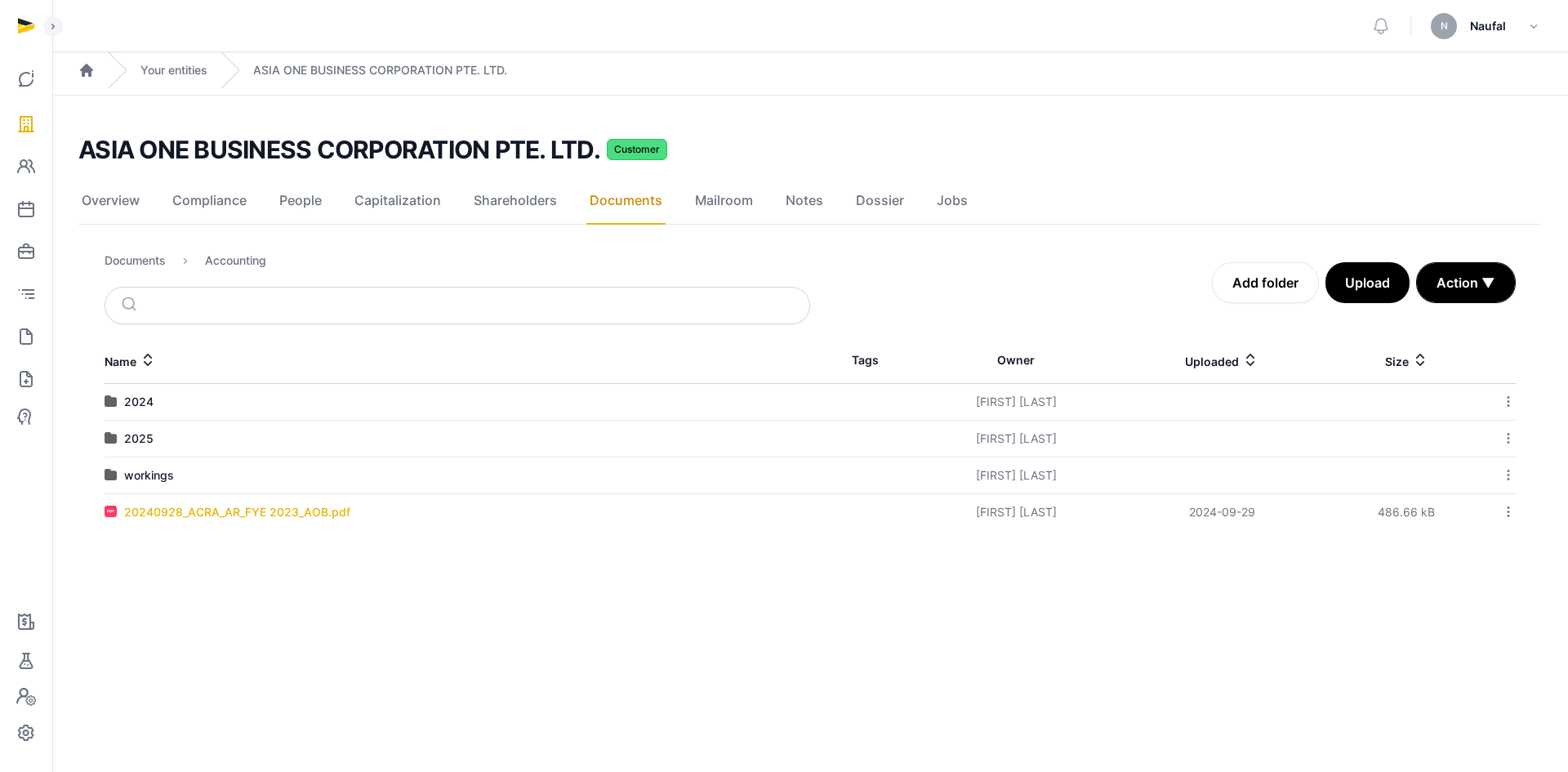click on "20240928_ACRA_AR_FYE 2023_AOB.pdf" at bounding box center [237, 512] 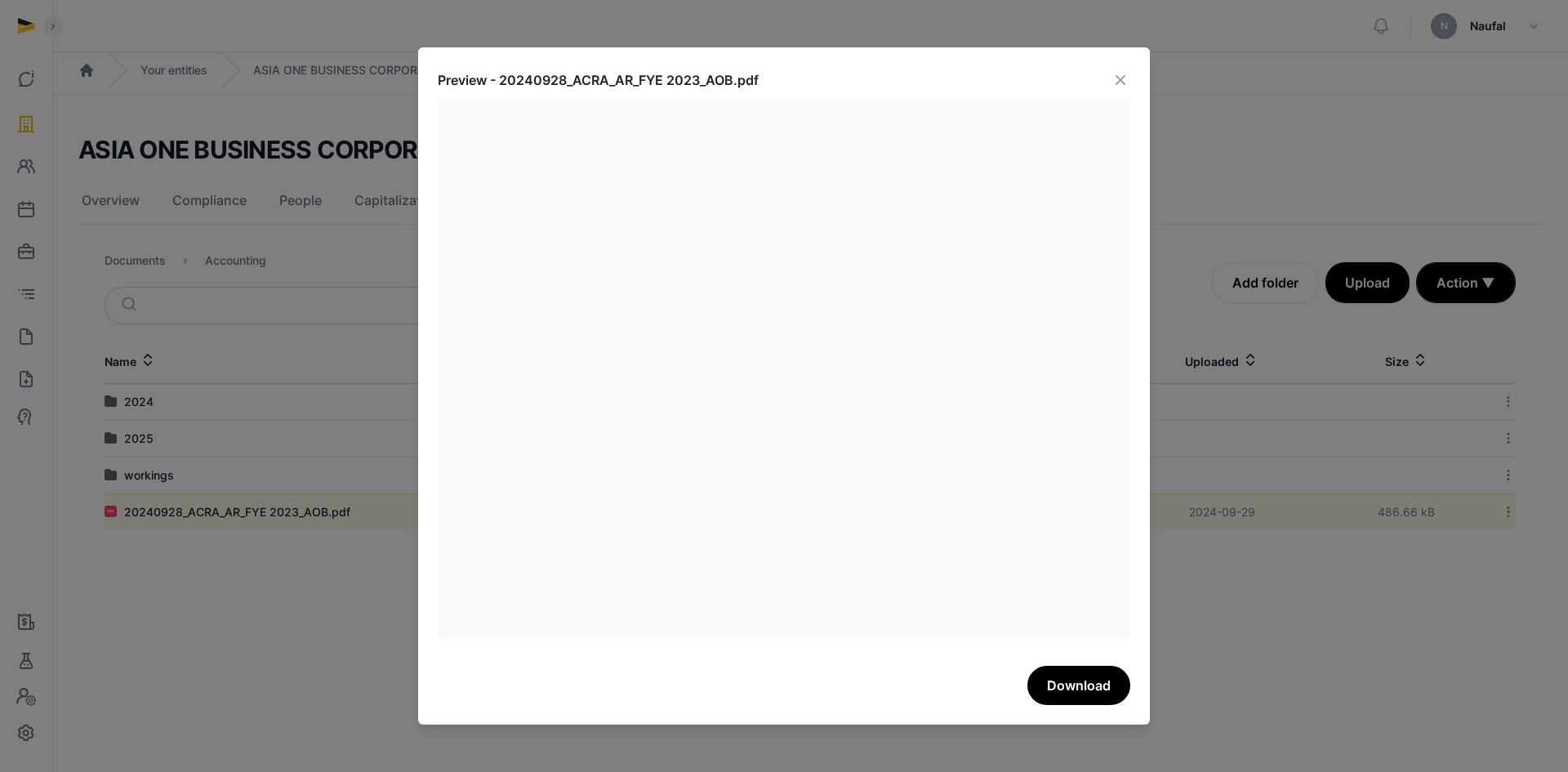 click at bounding box center [1120, 80] 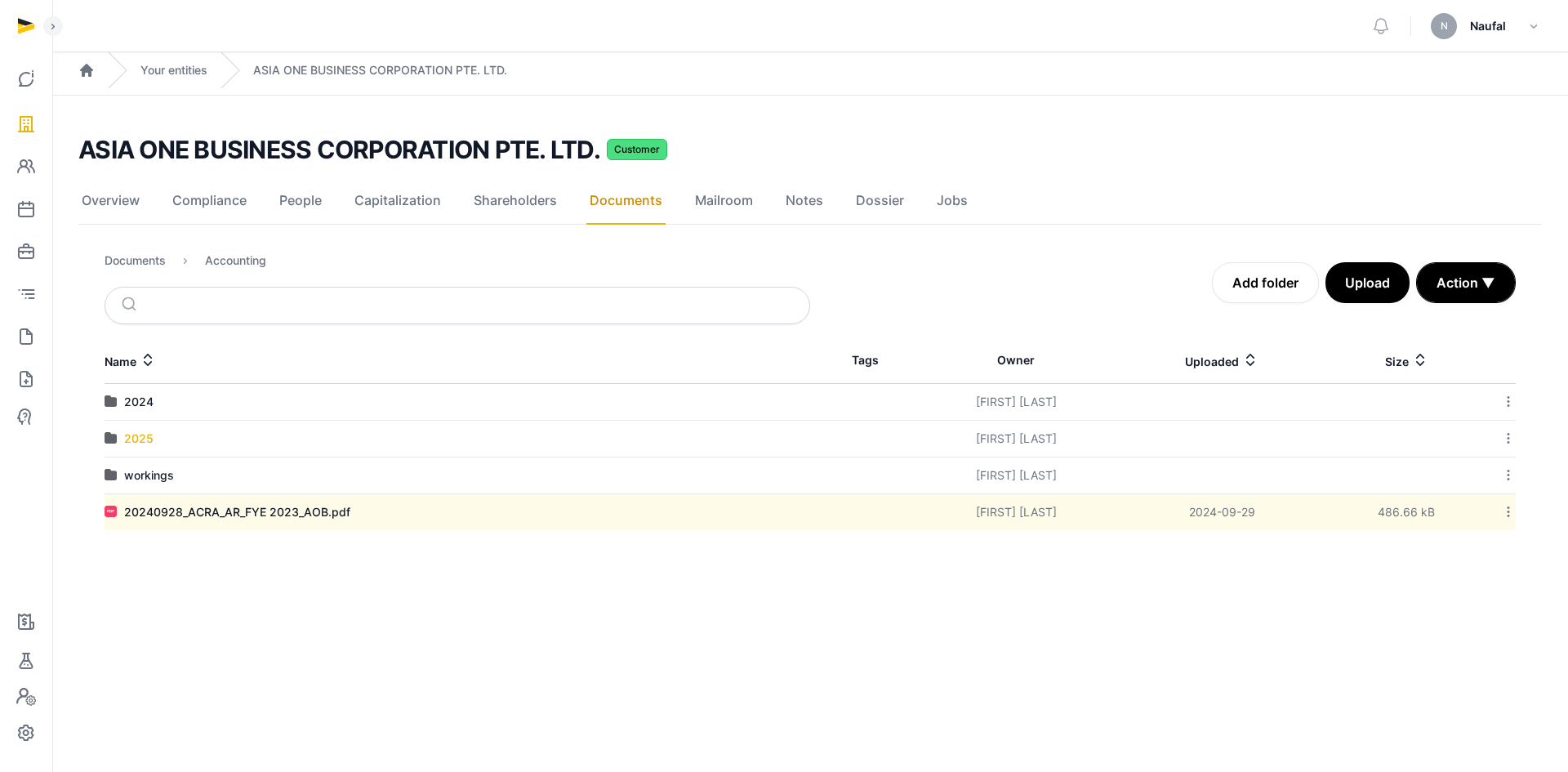 click on "2025" at bounding box center (139, 439) 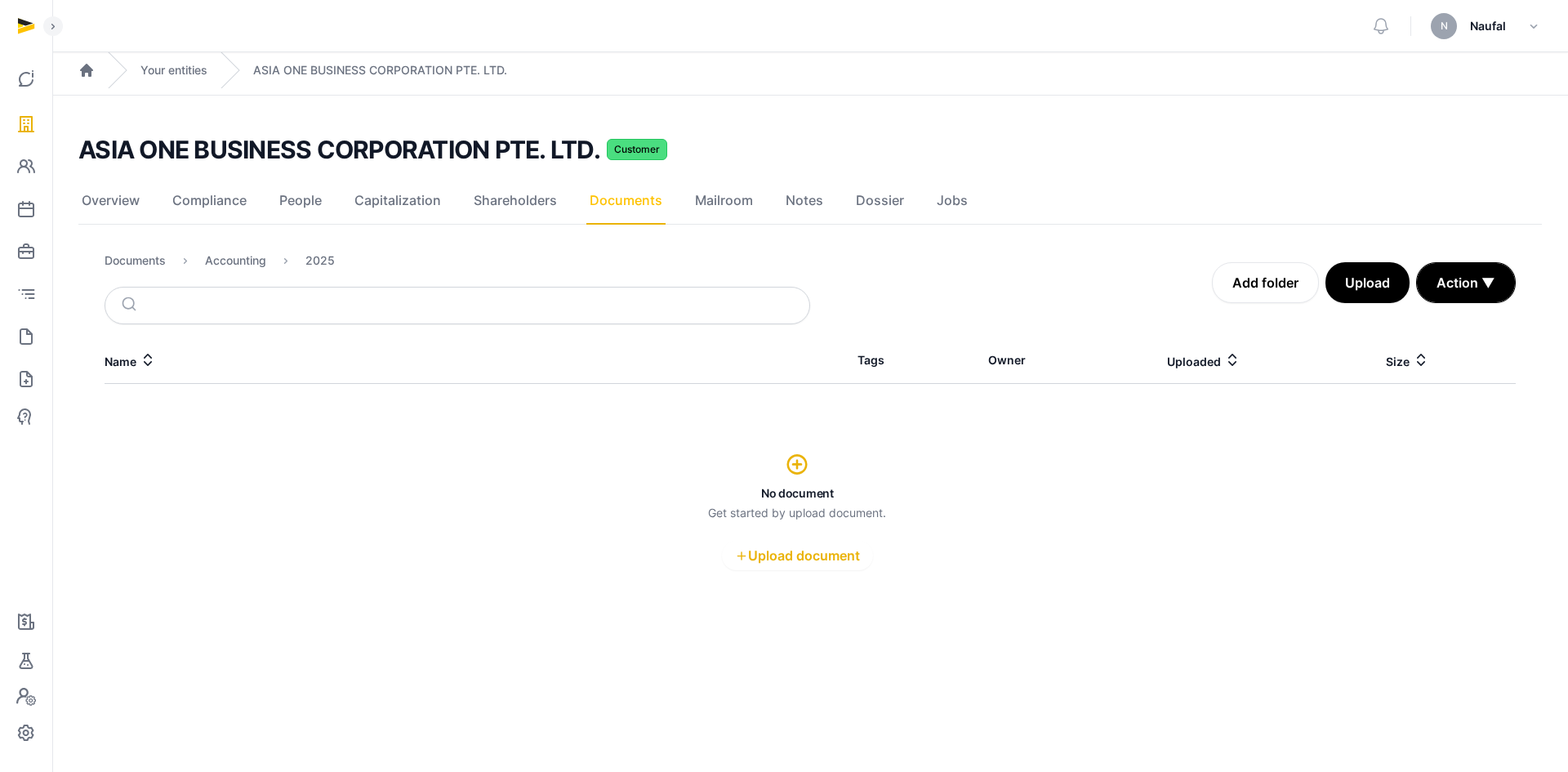 click on "Documents" 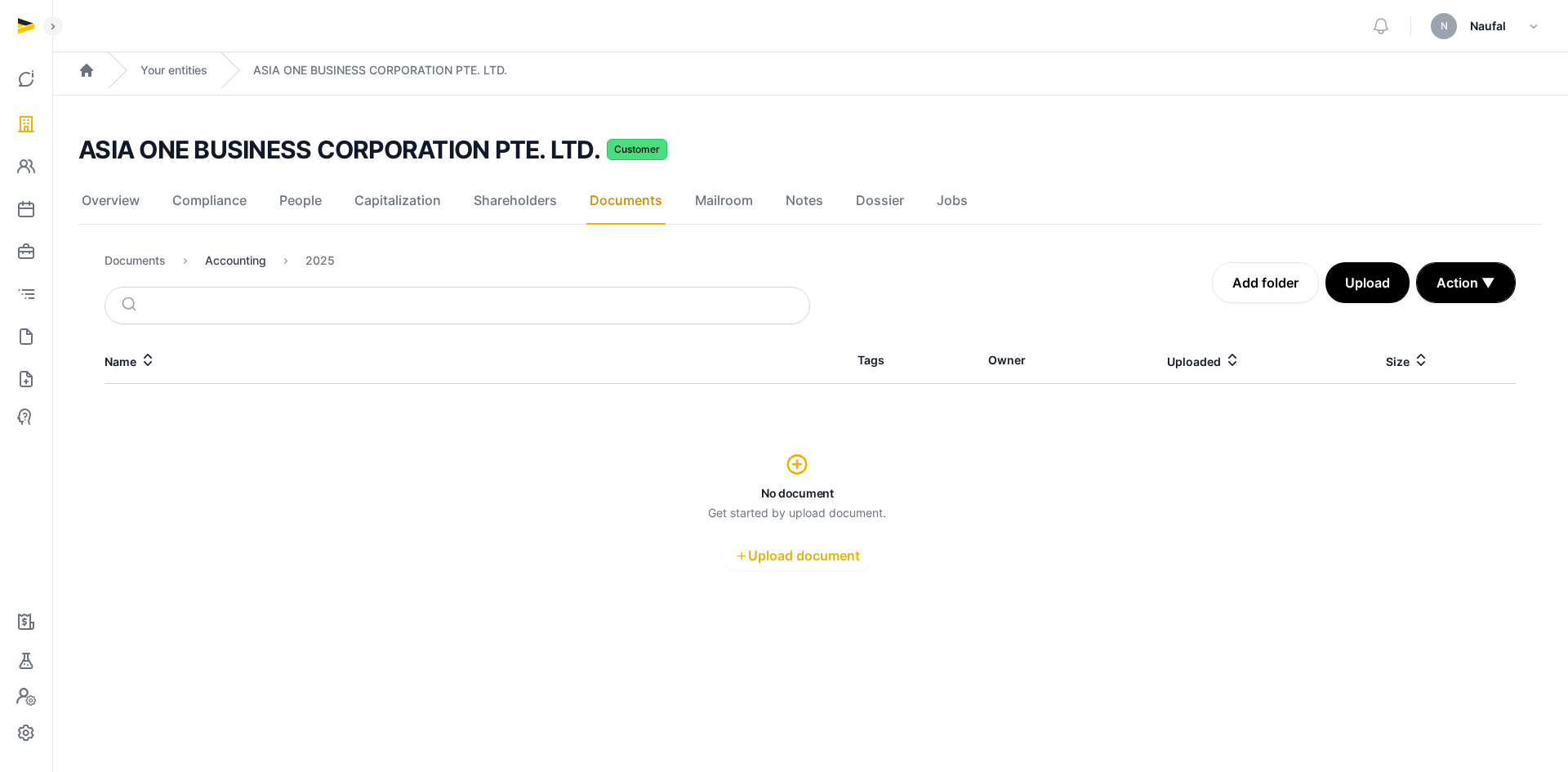 click on "Accounting" at bounding box center [235, 261] 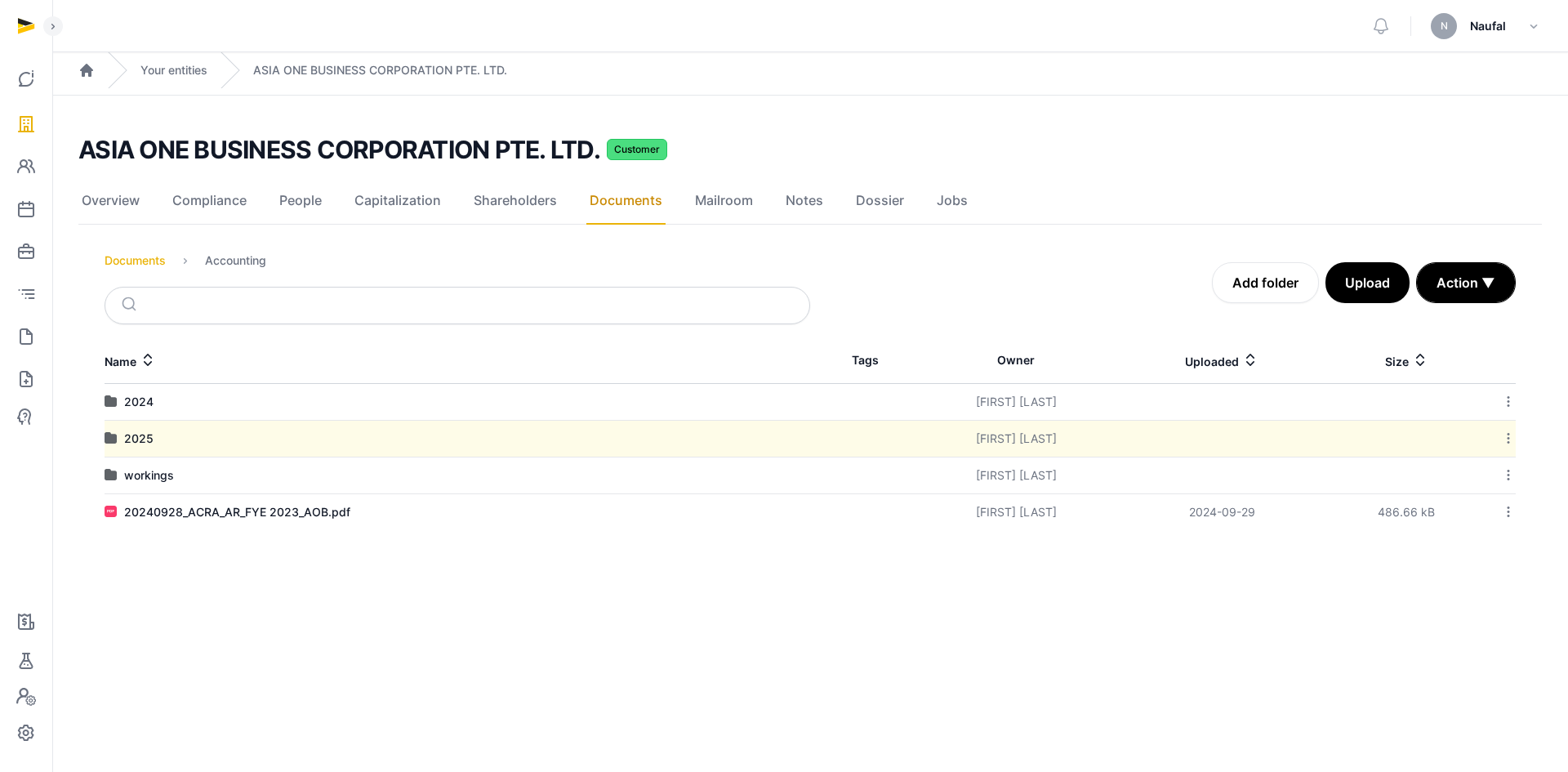 click on "Documents" at bounding box center [135, 261] 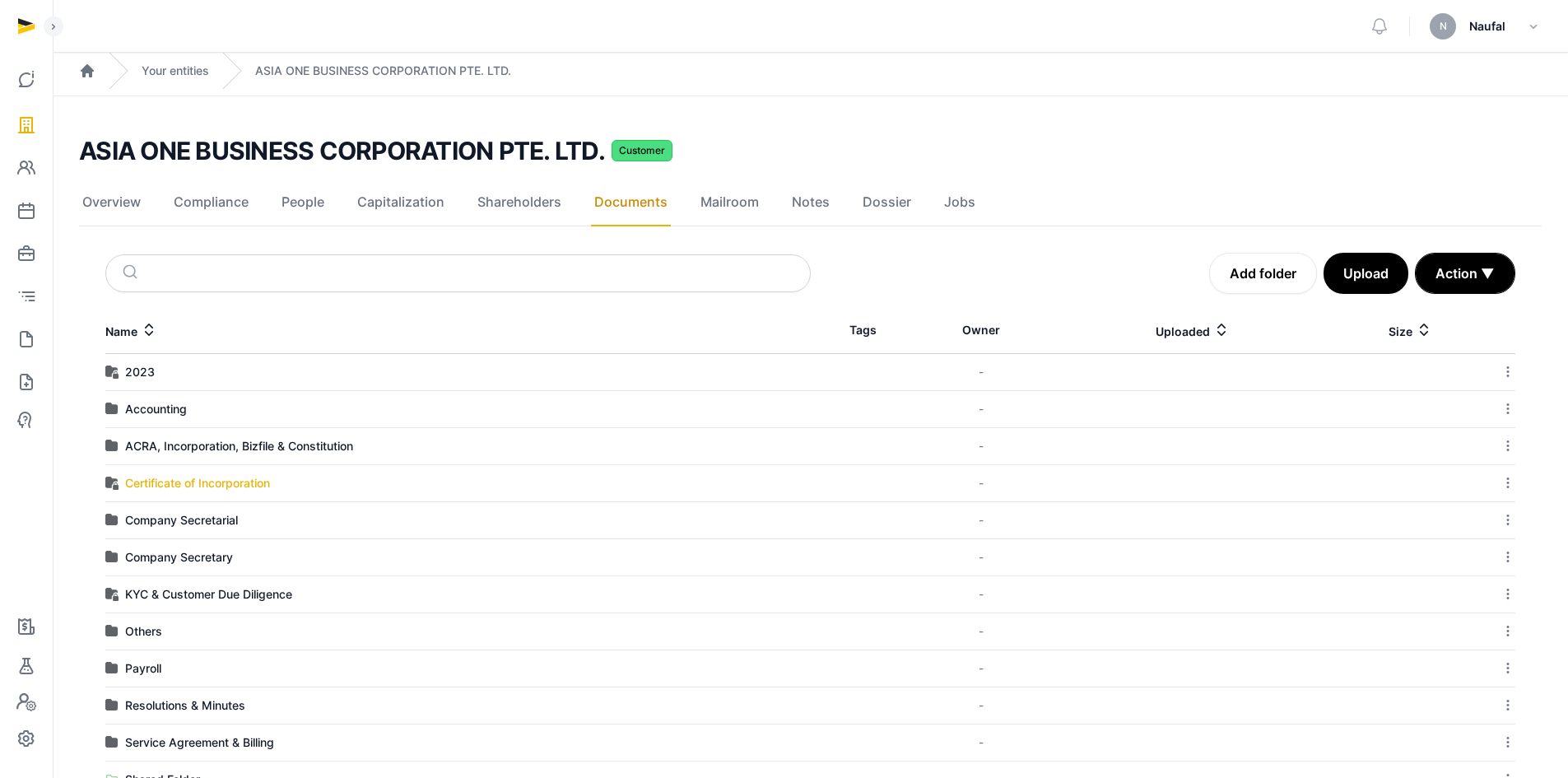 click on "Certificate of Incorporation" at bounding box center (198, 483) 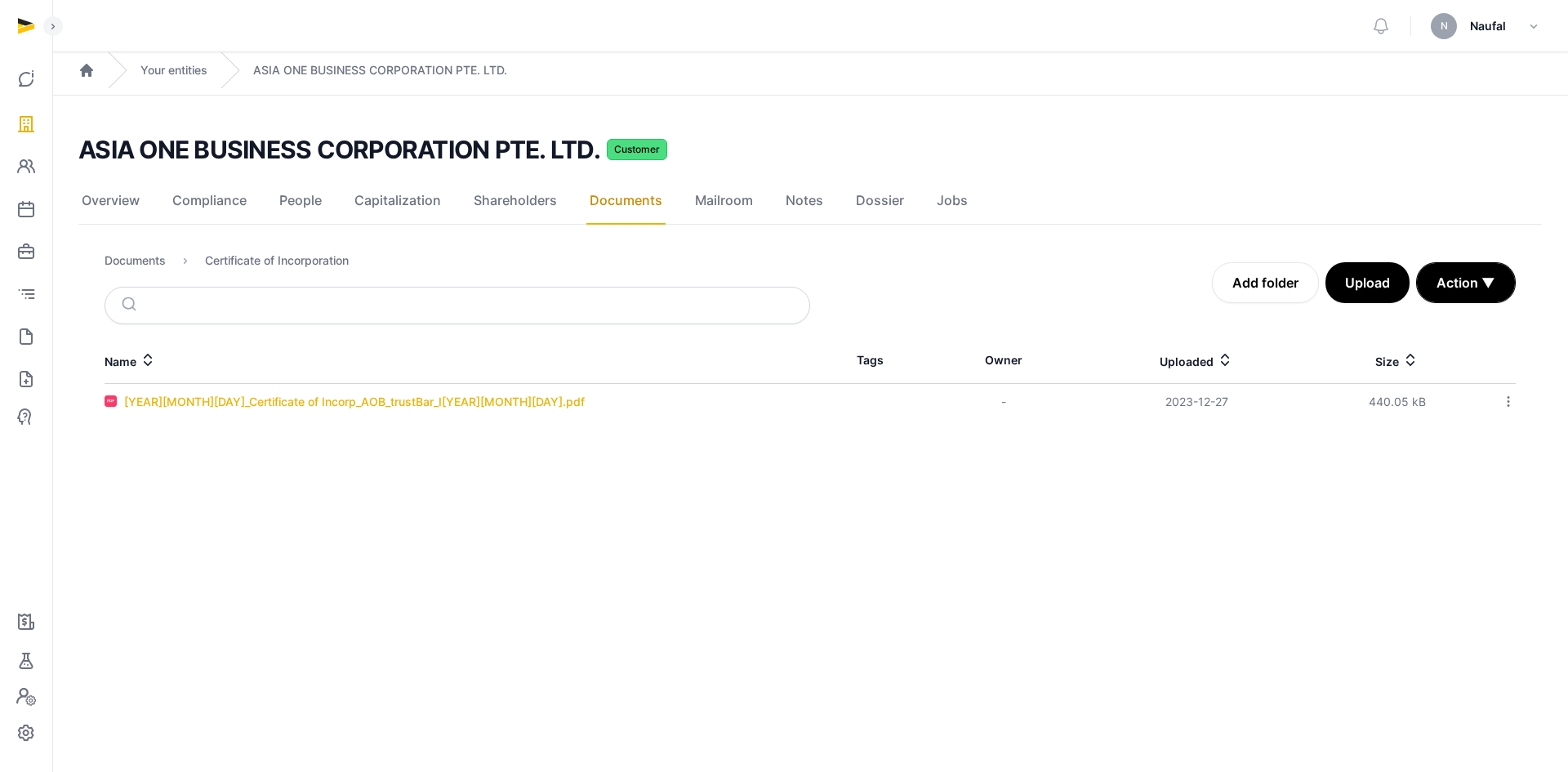 click on "[YEAR][MONTH][DAY]_Certificate of Incorp_AOB_trustBar_I[YEAR][MONTH][DAY].pdf" at bounding box center (354, 402) 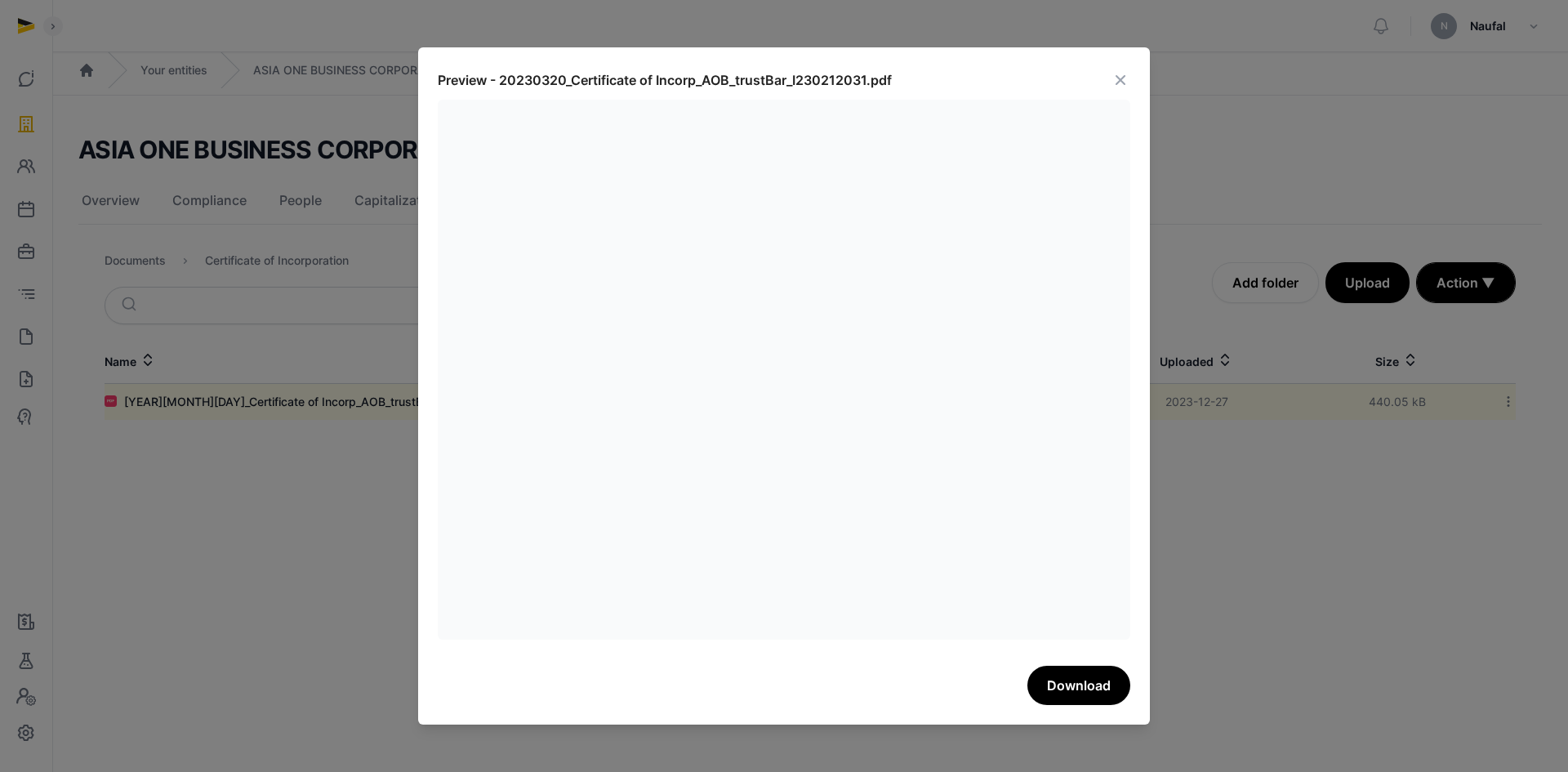 click at bounding box center (1120, 80) 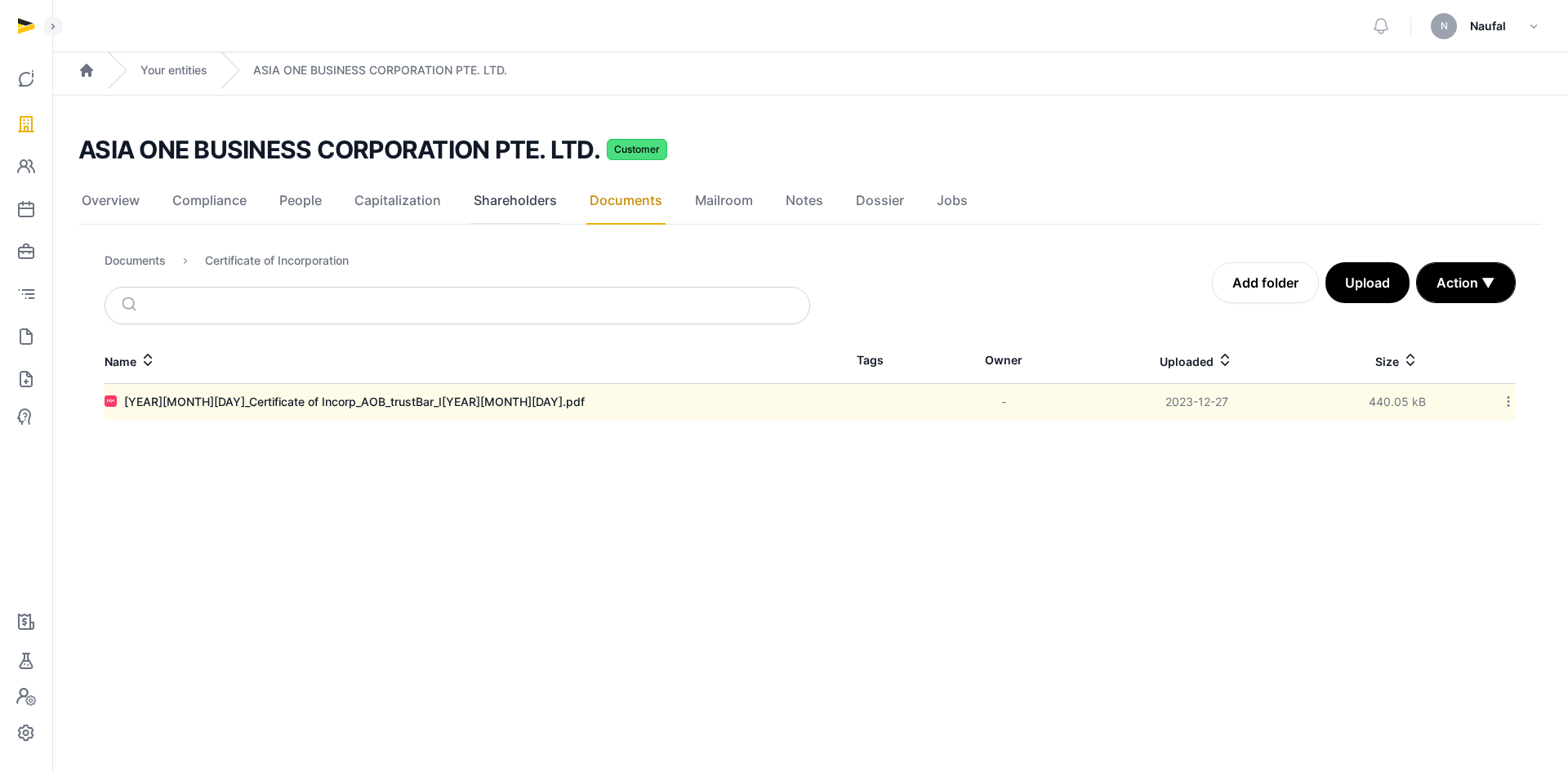 click on "Shareholders" 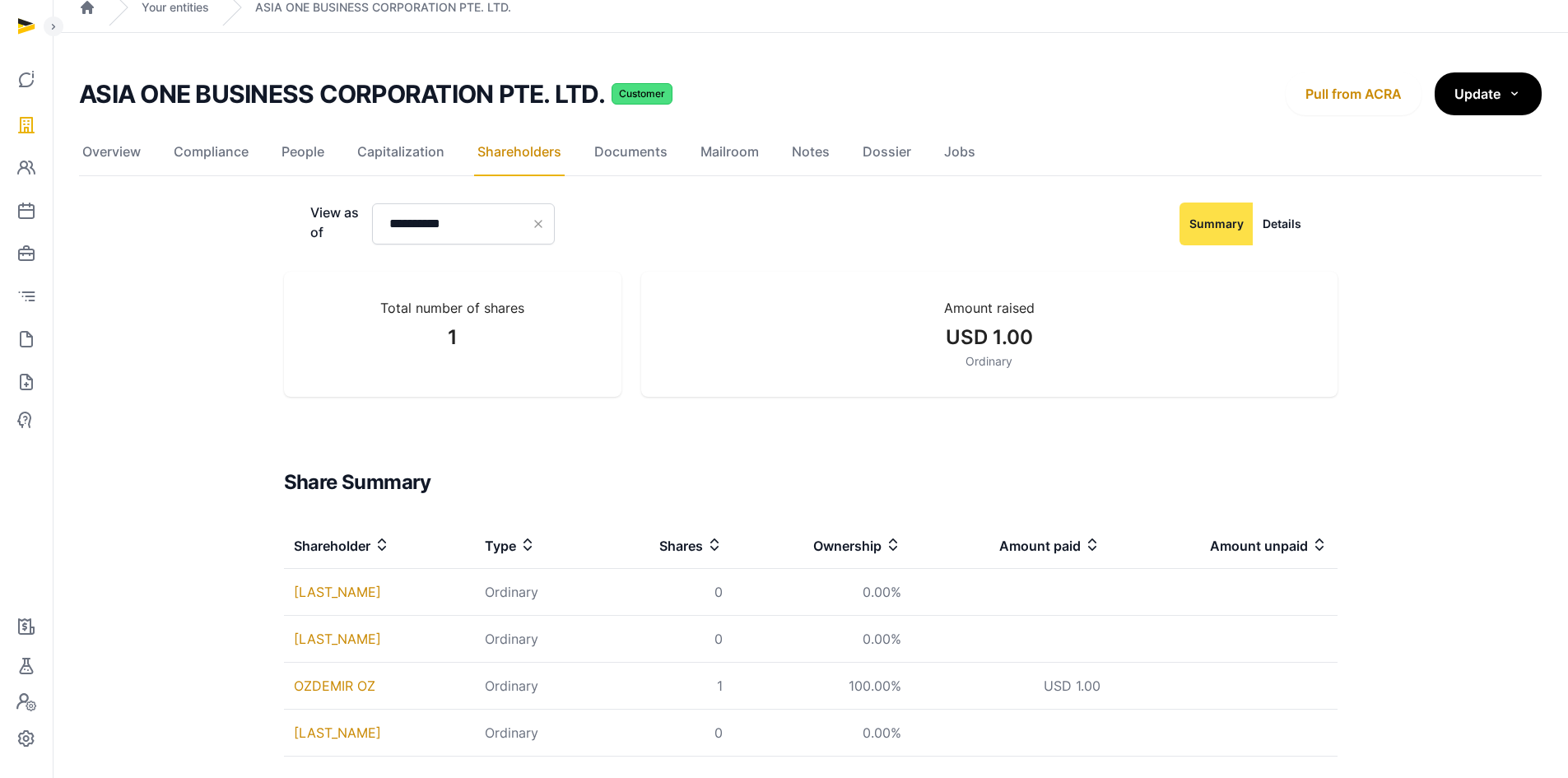 scroll, scrollTop: 42, scrollLeft: 0, axis: vertical 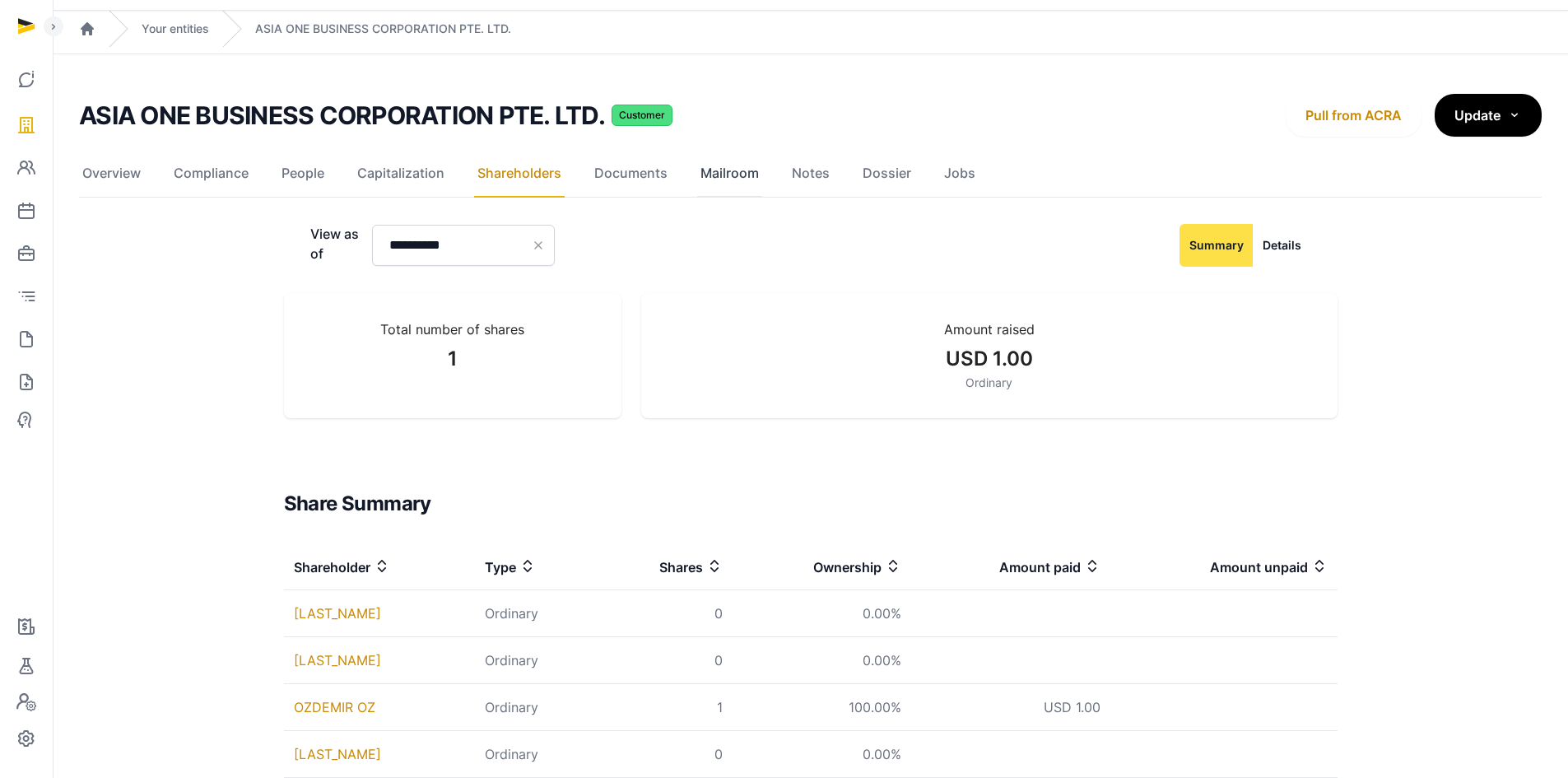 click on "Mailroom" 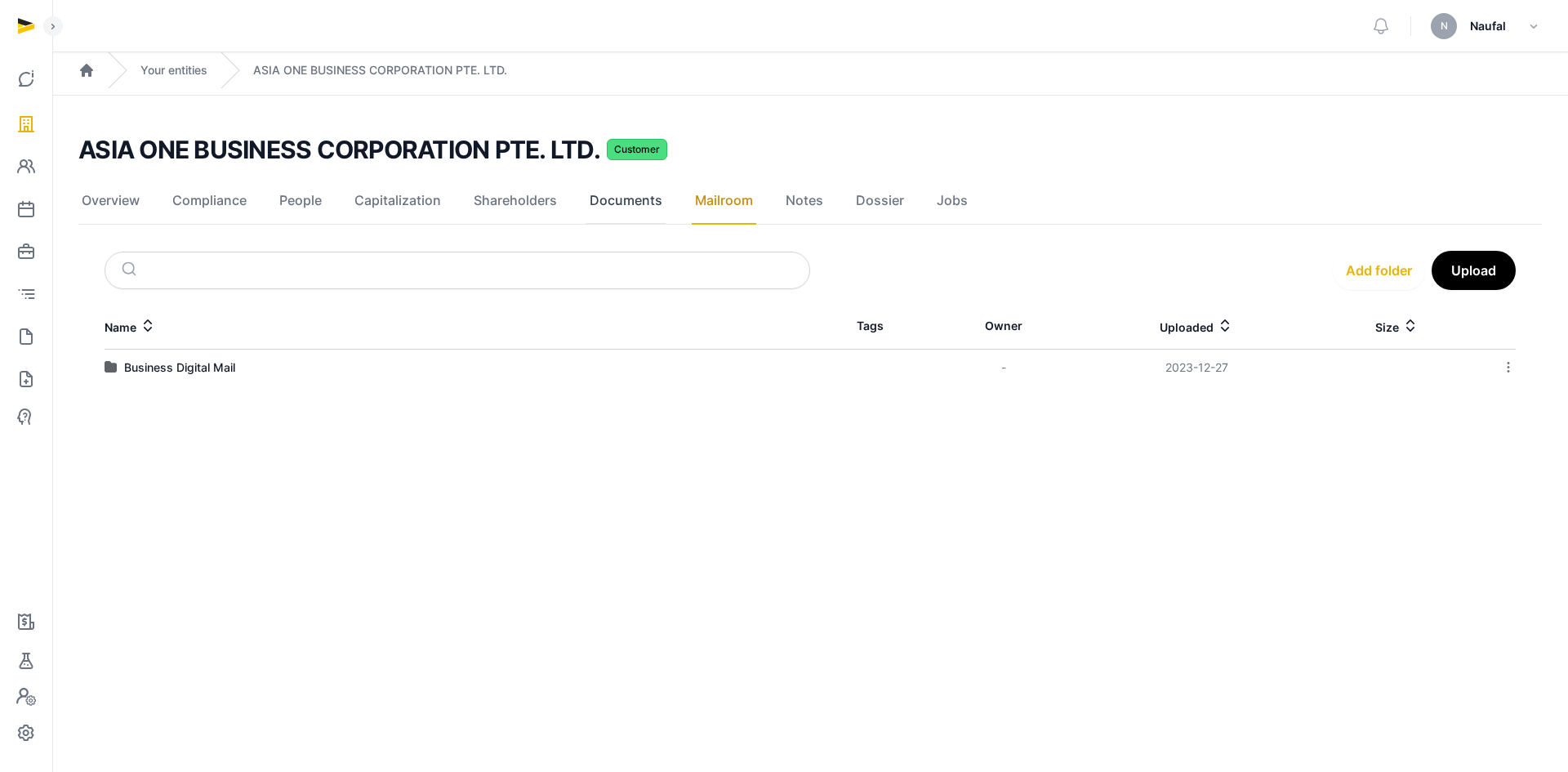 click on "Documents" 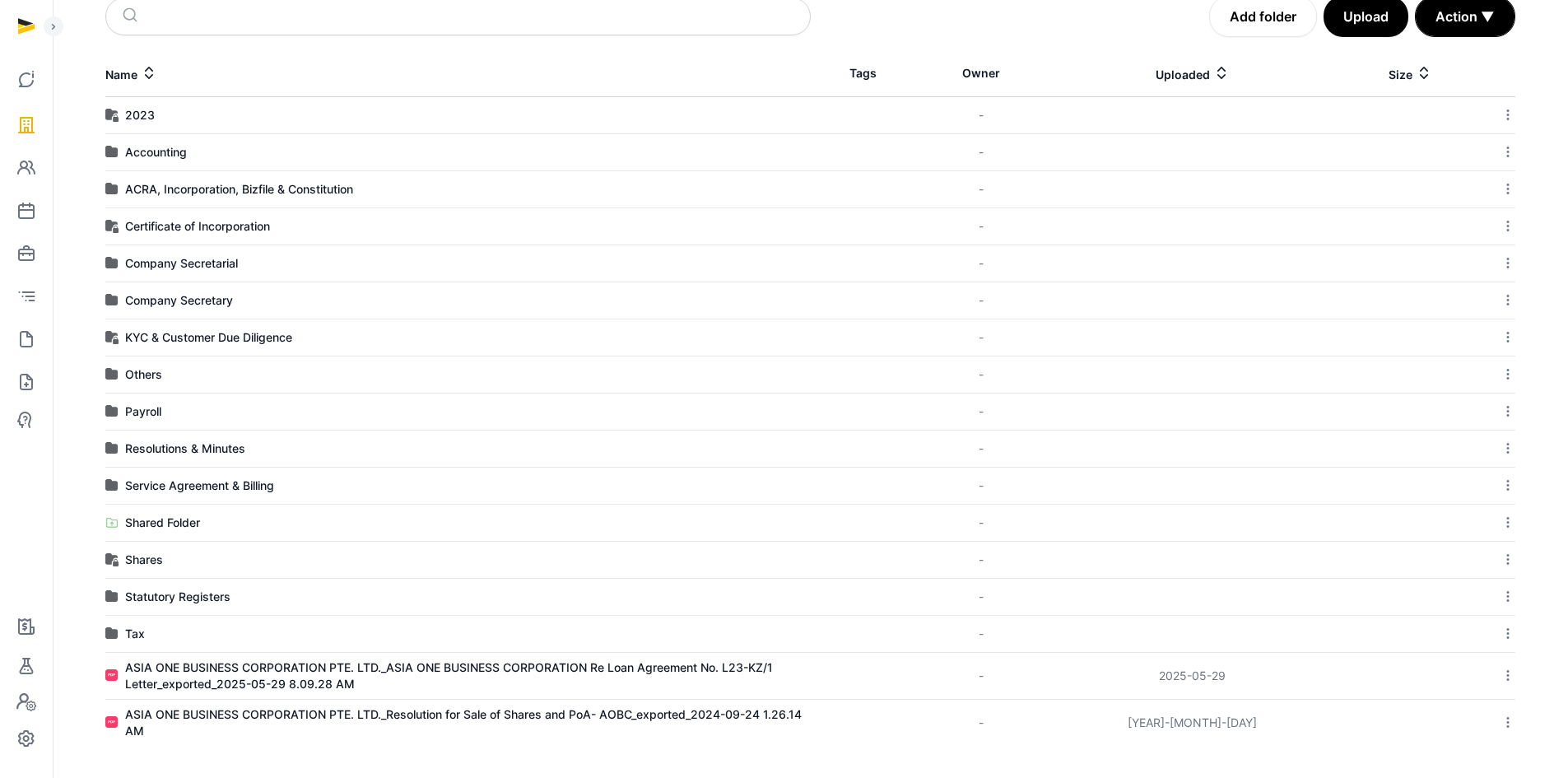 scroll, scrollTop: 258, scrollLeft: 0, axis: vertical 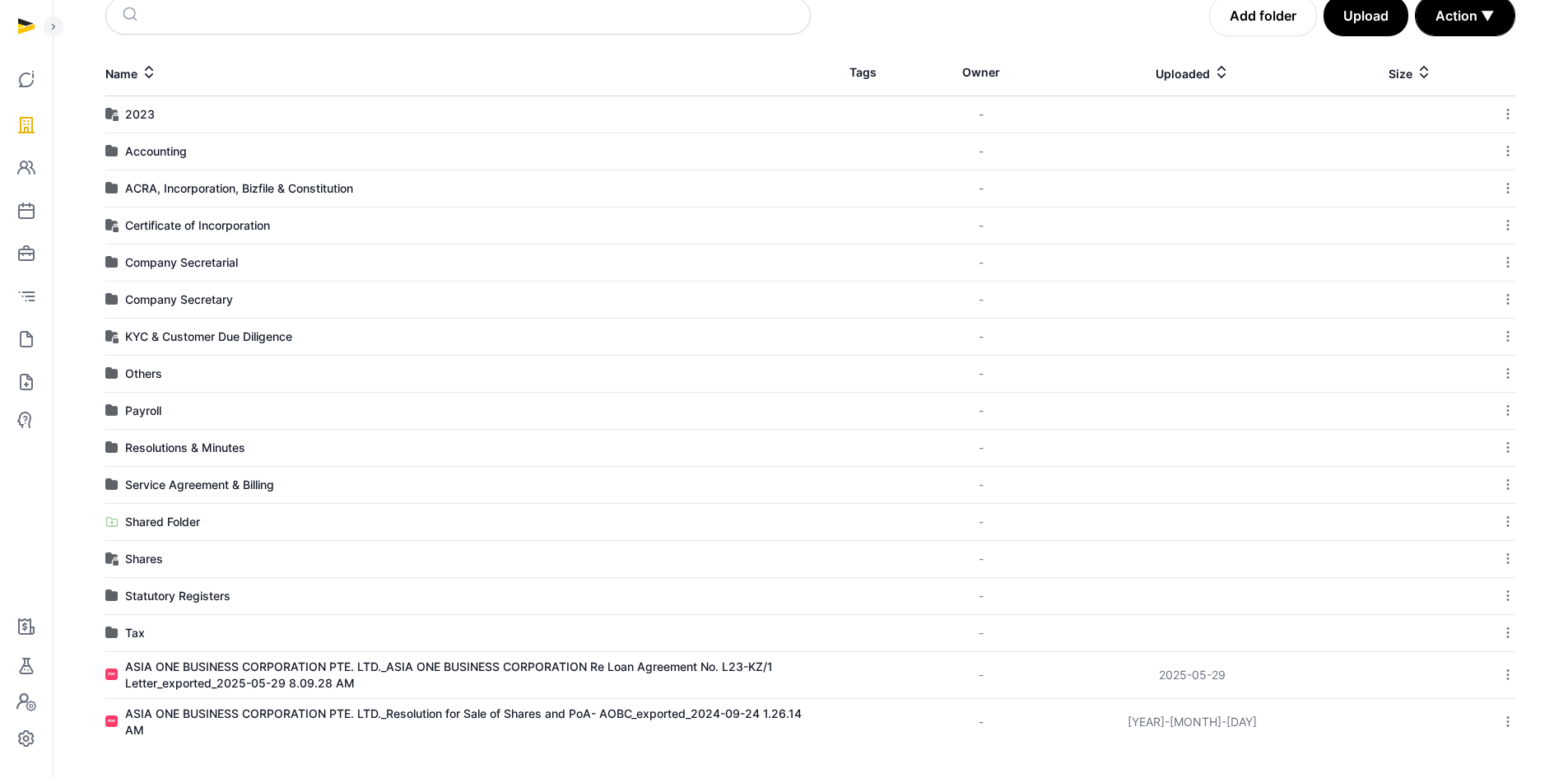 click on "Shared Folder" at bounding box center (162, 522) 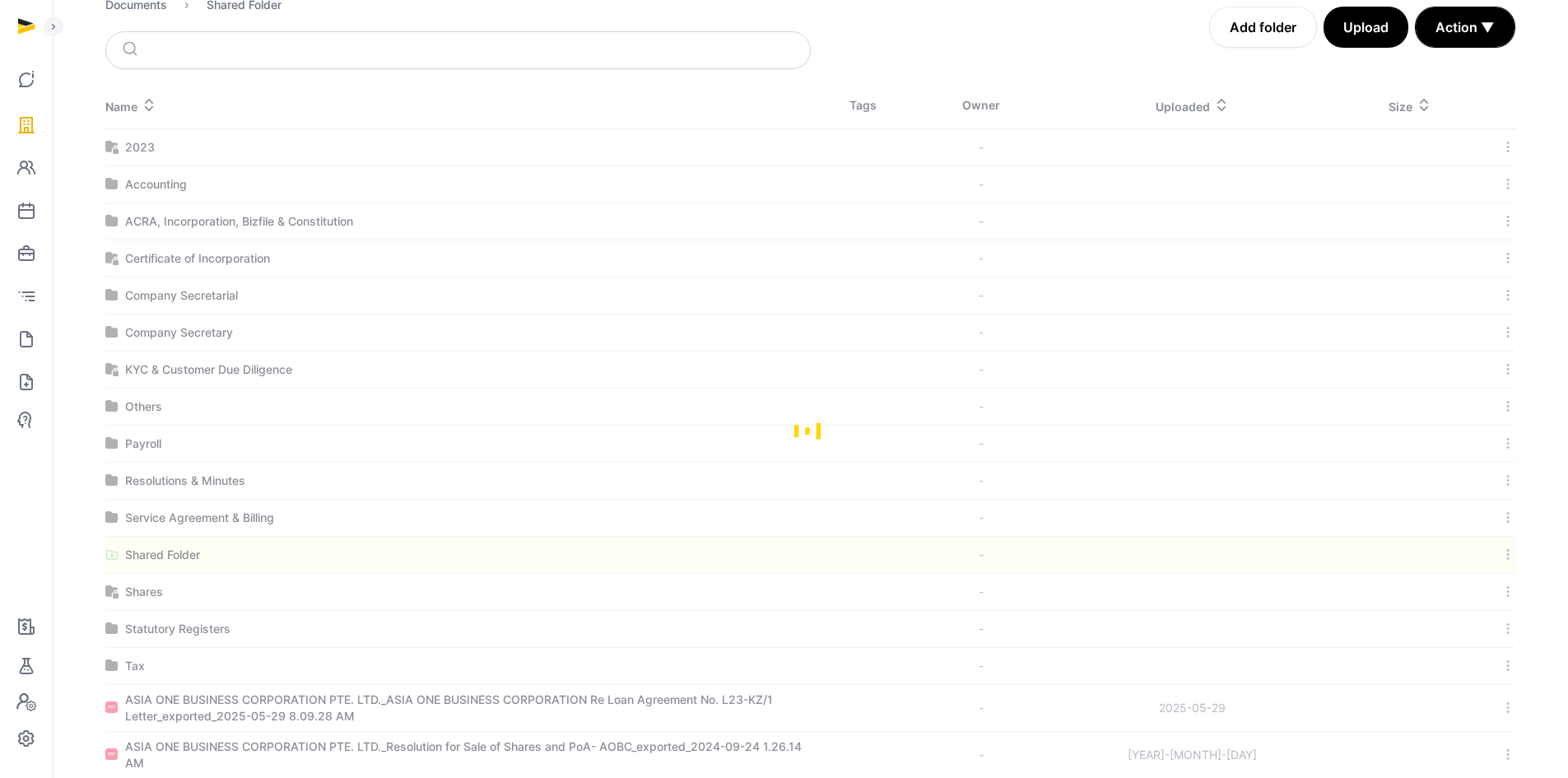 scroll, scrollTop: 0, scrollLeft: 0, axis: both 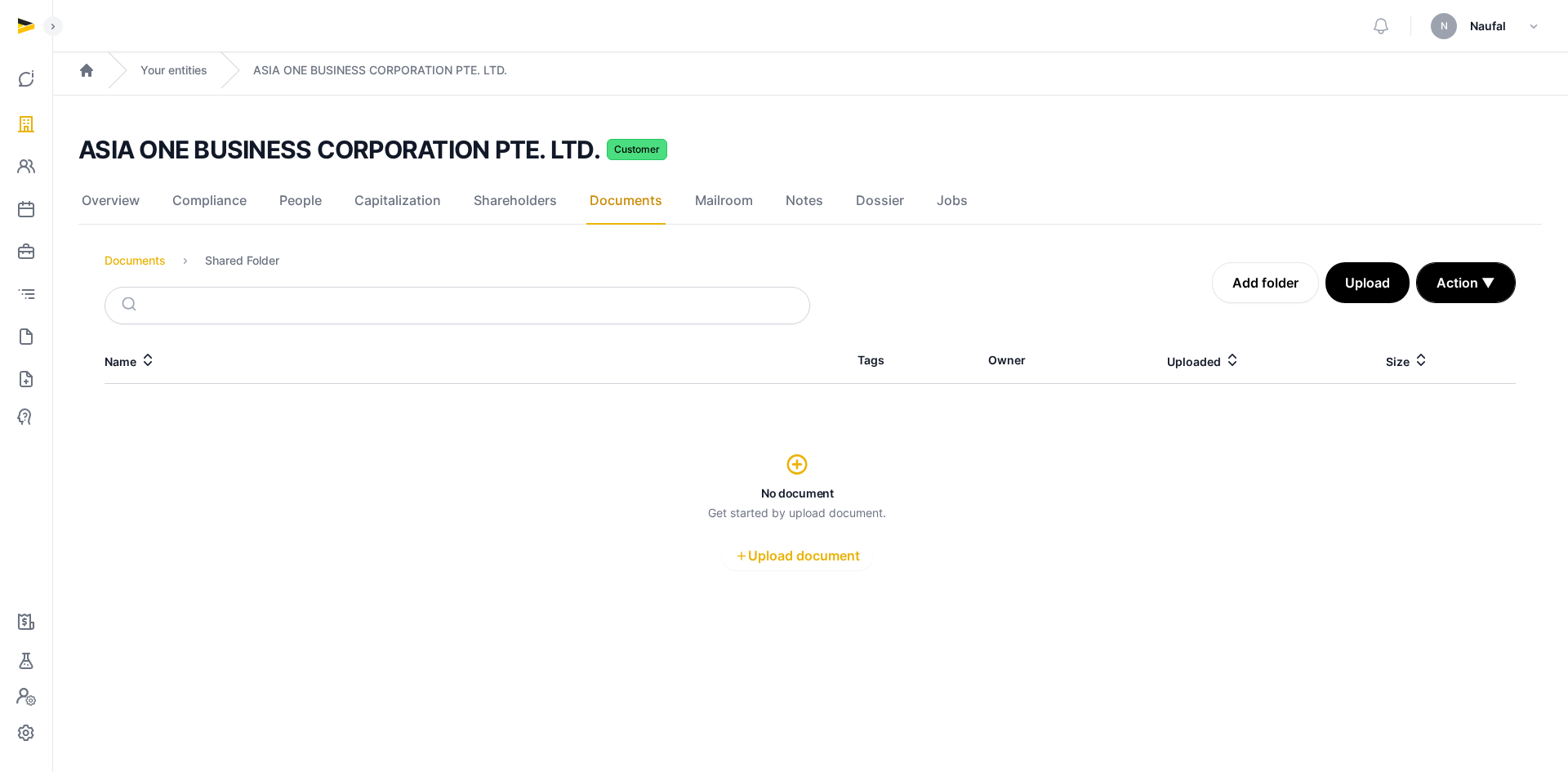 click on "Documents" at bounding box center [135, 261] 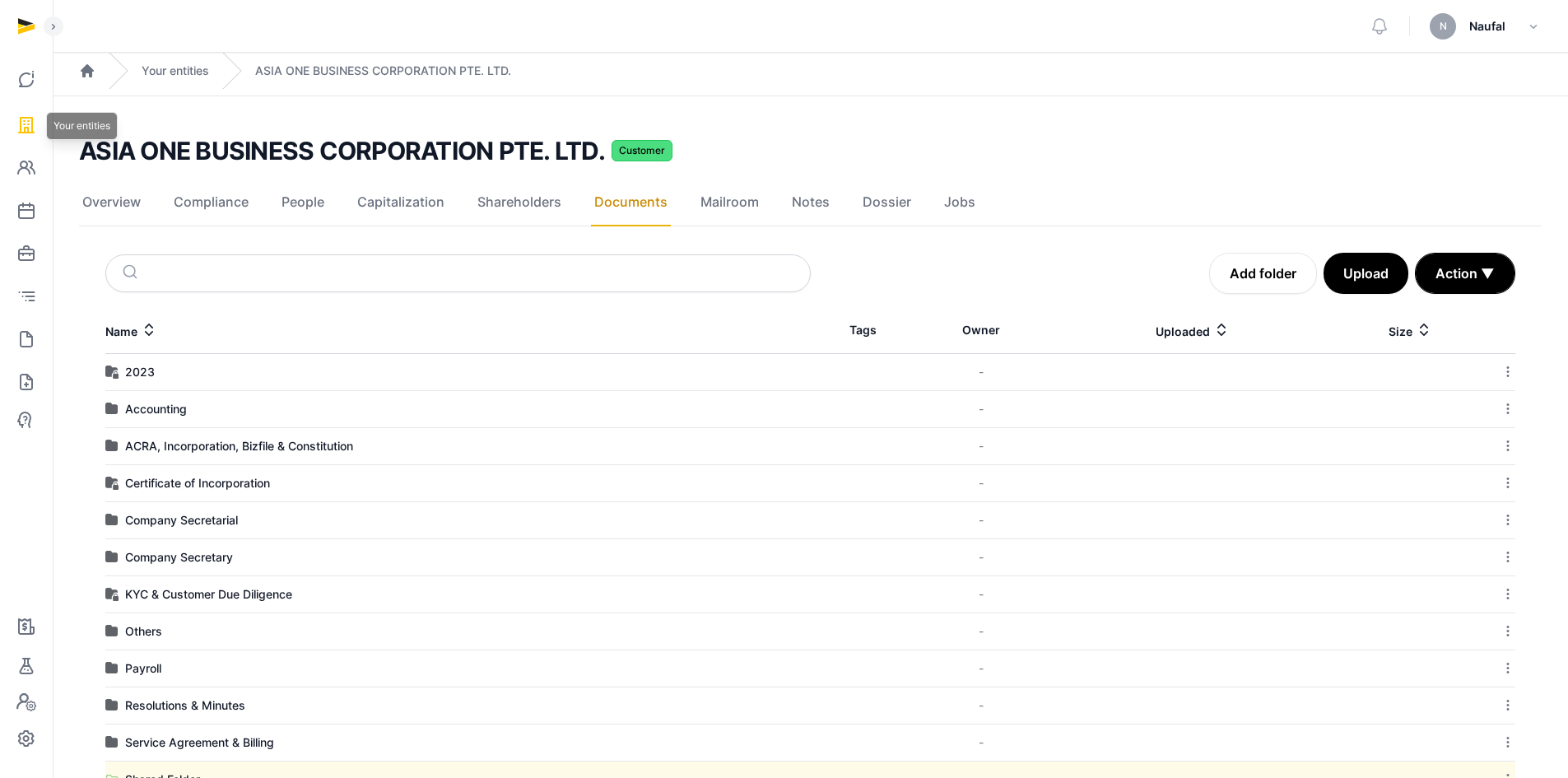 click at bounding box center [26, 125] 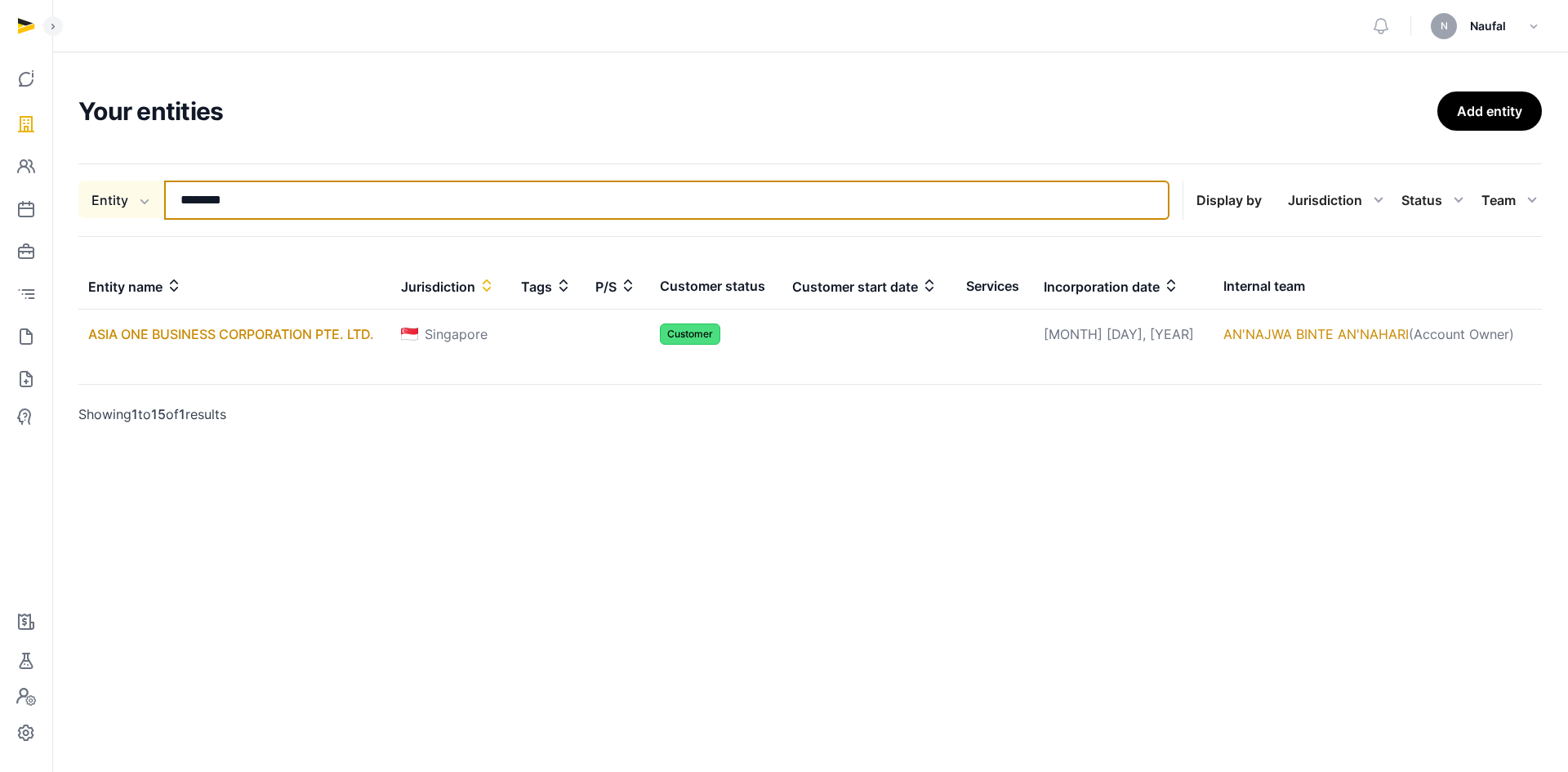 drag, startPoint x: 255, startPoint y: 199, endPoint x: 150, endPoint y: 194, distance: 105.11898 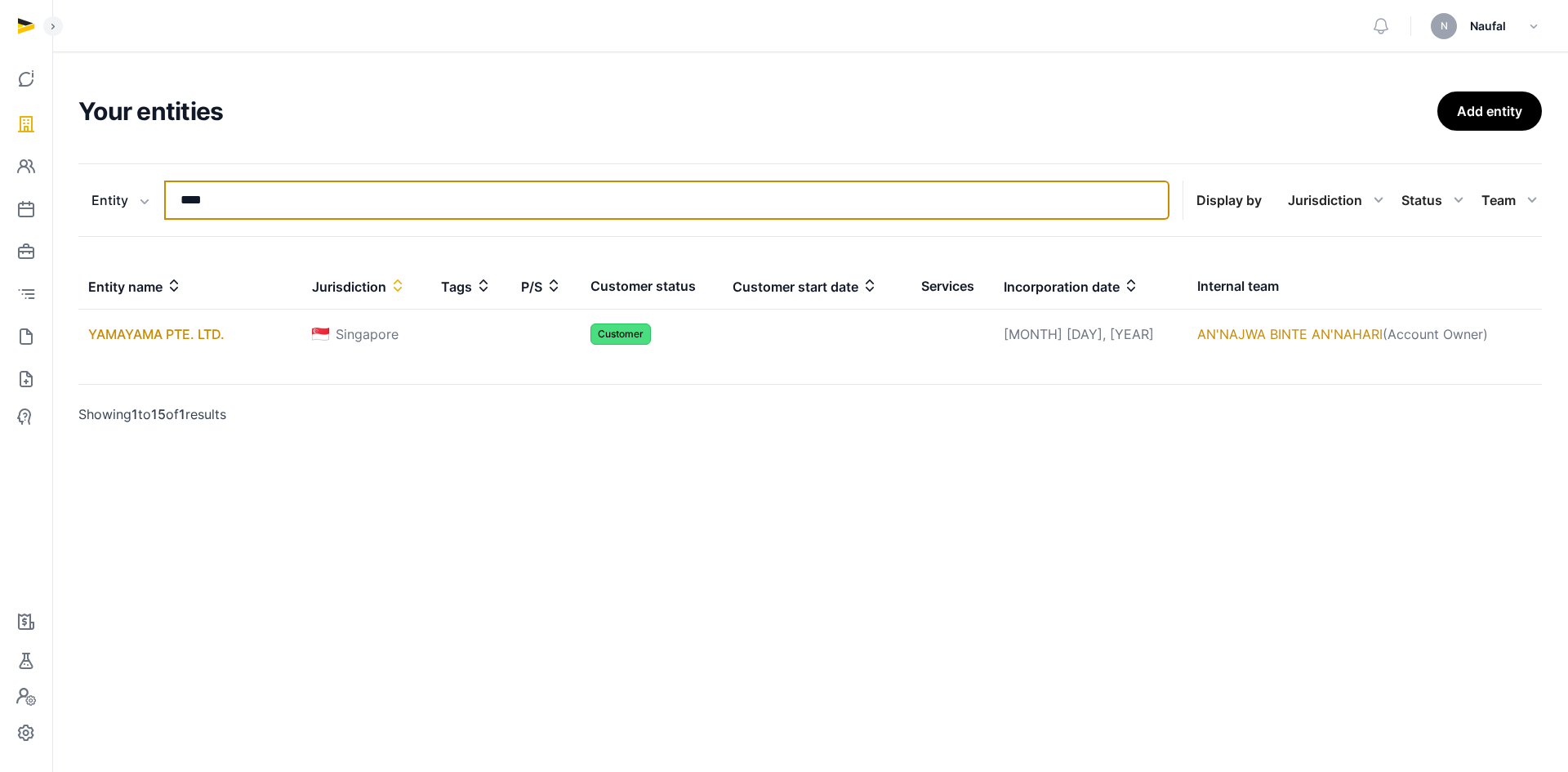 type on "********" 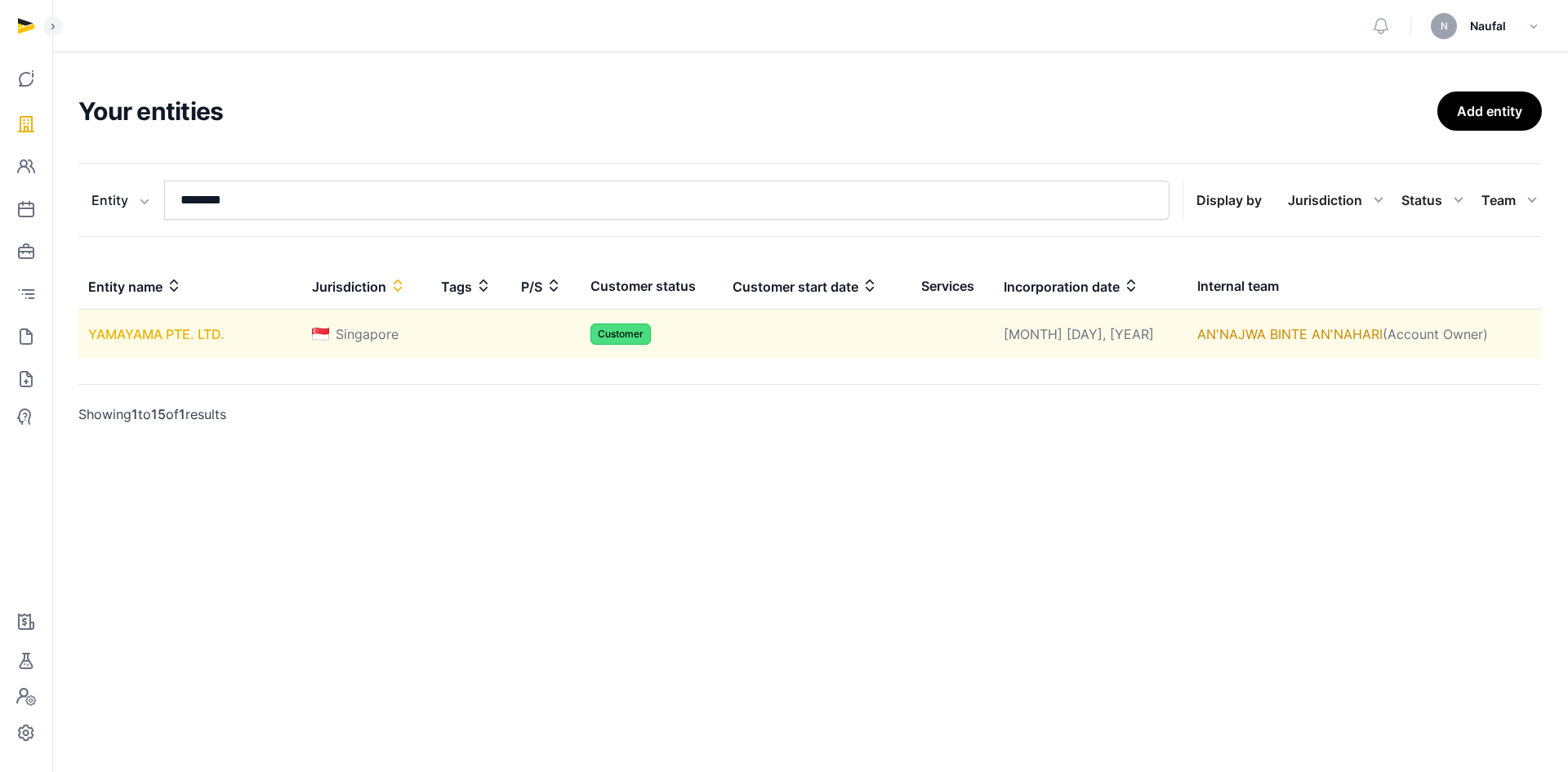 click on "YAMAYAMA PTE. LTD." at bounding box center (156, 334) 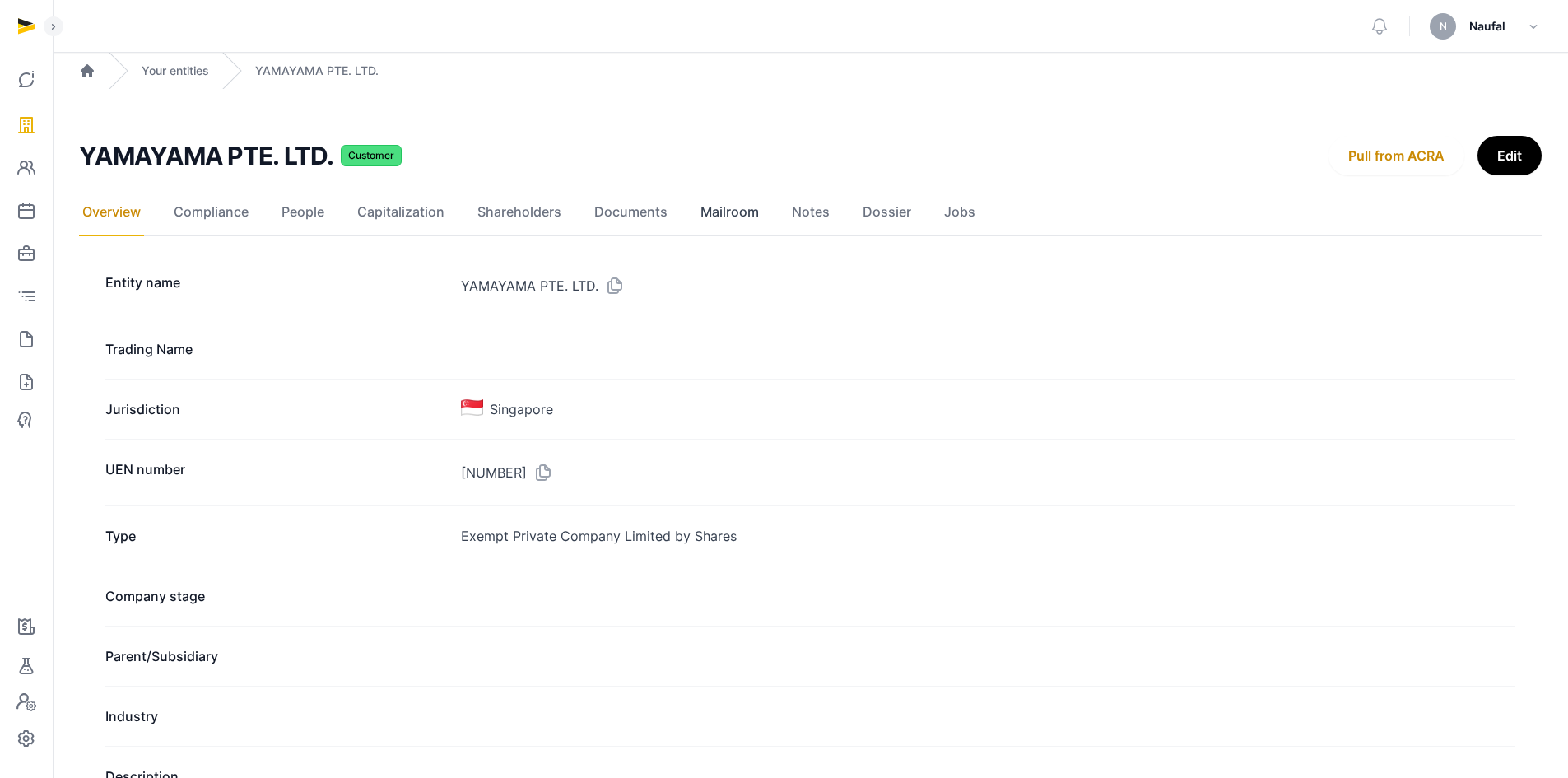 click on "Mailroom" 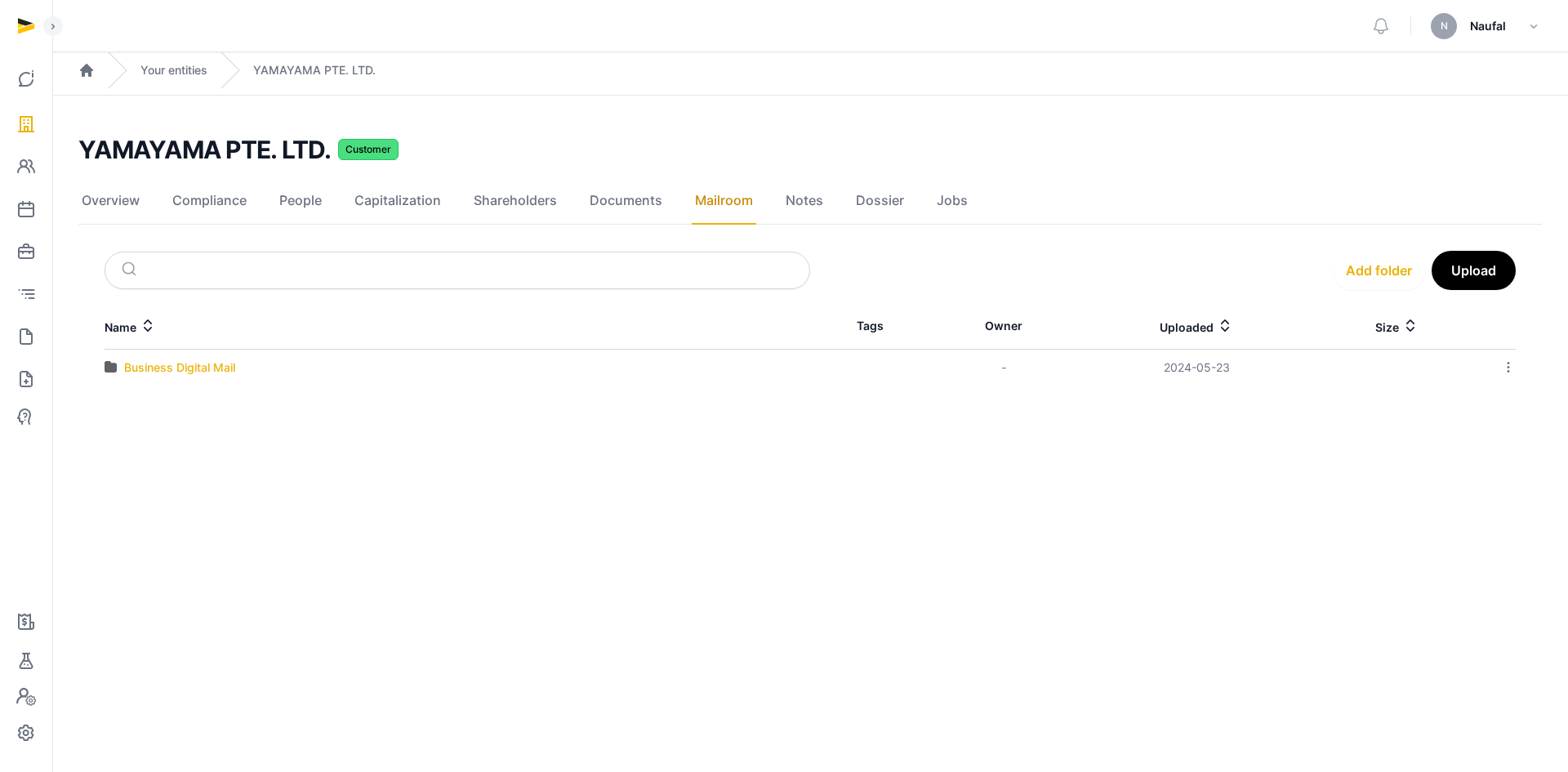 click on "Business Digital Mail" at bounding box center (180, 368) 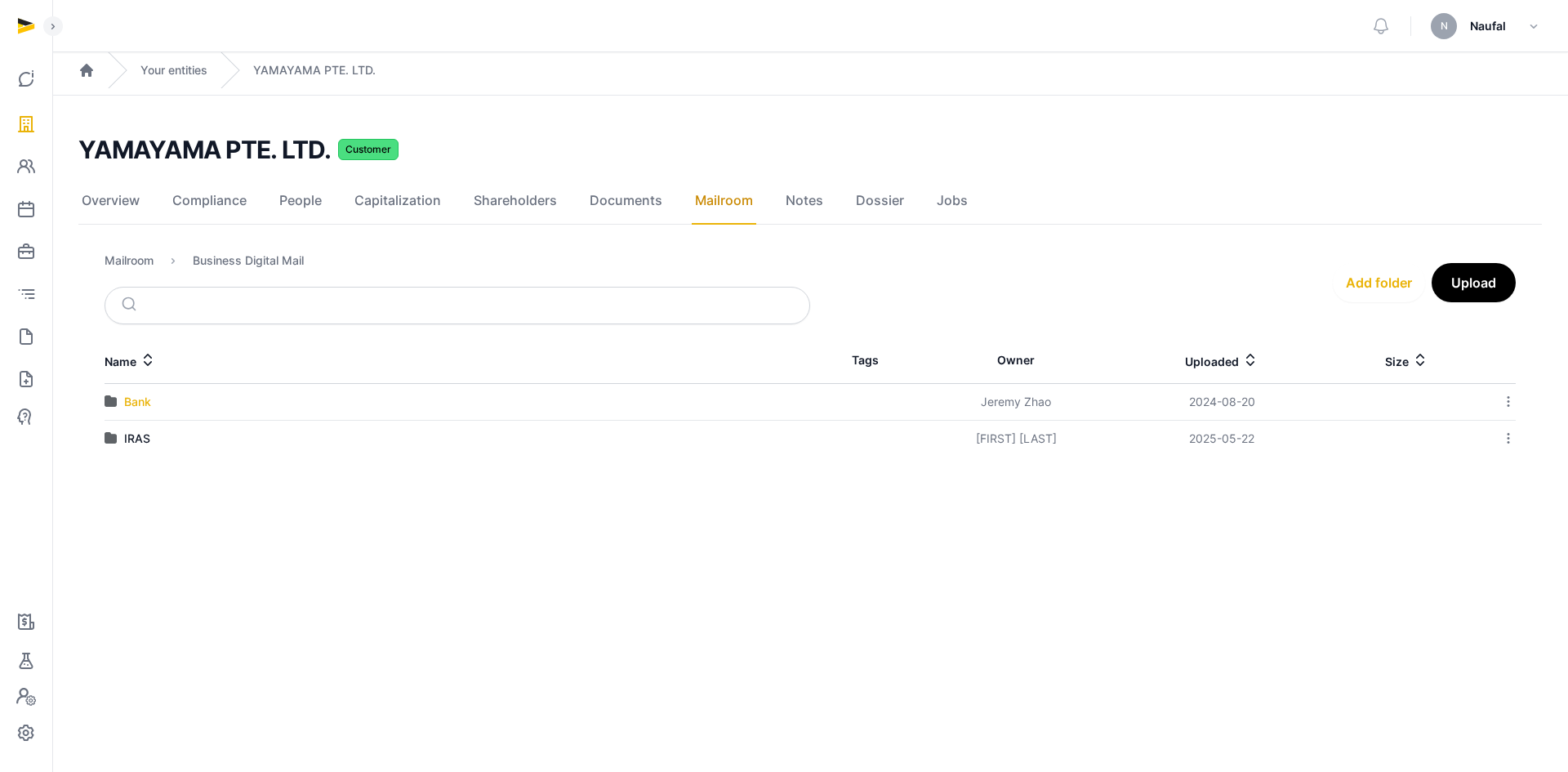 click on "Bank" at bounding box center [137, 402] 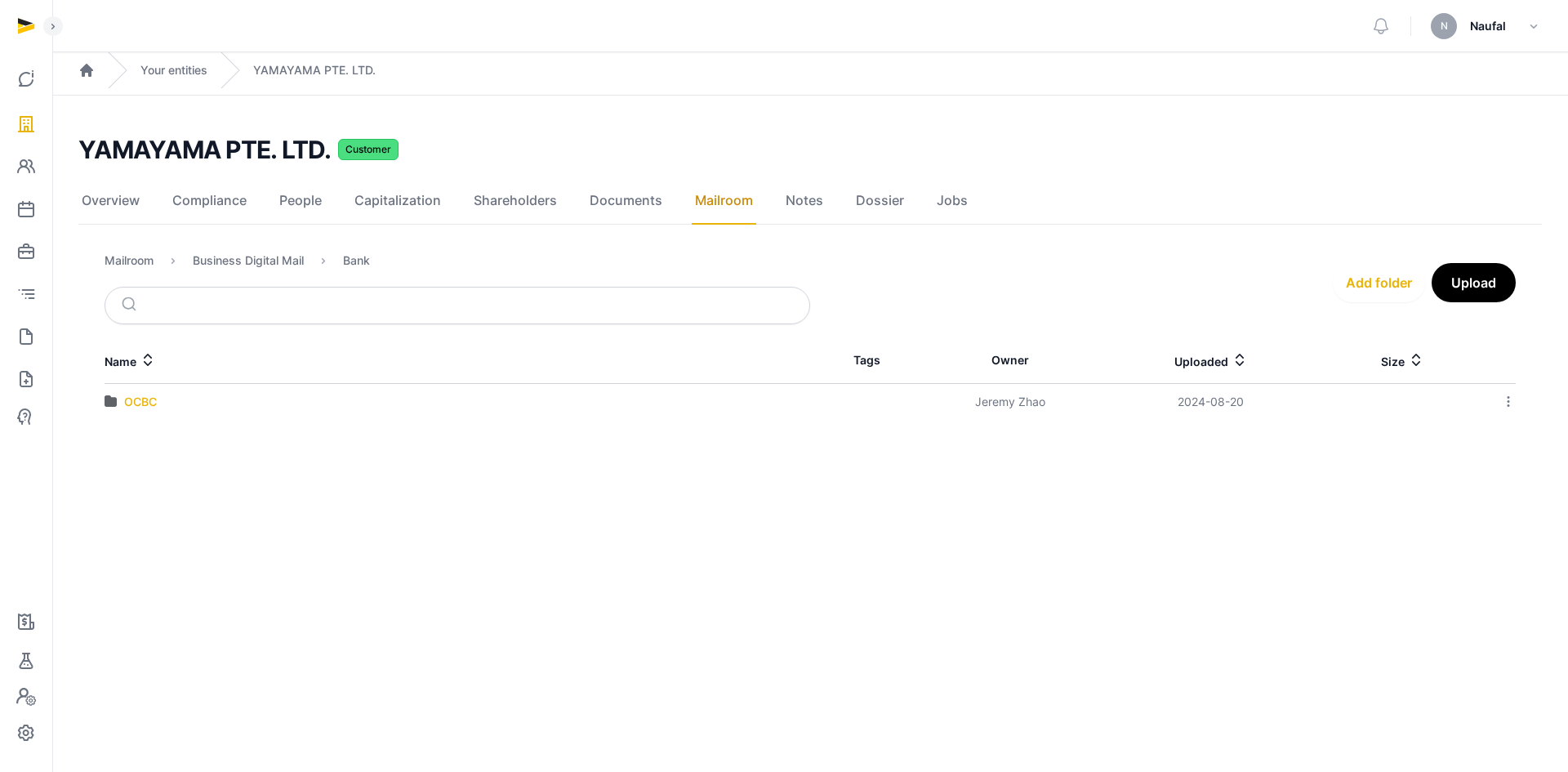 click on "OCBC" at bounding box center [140, 402] 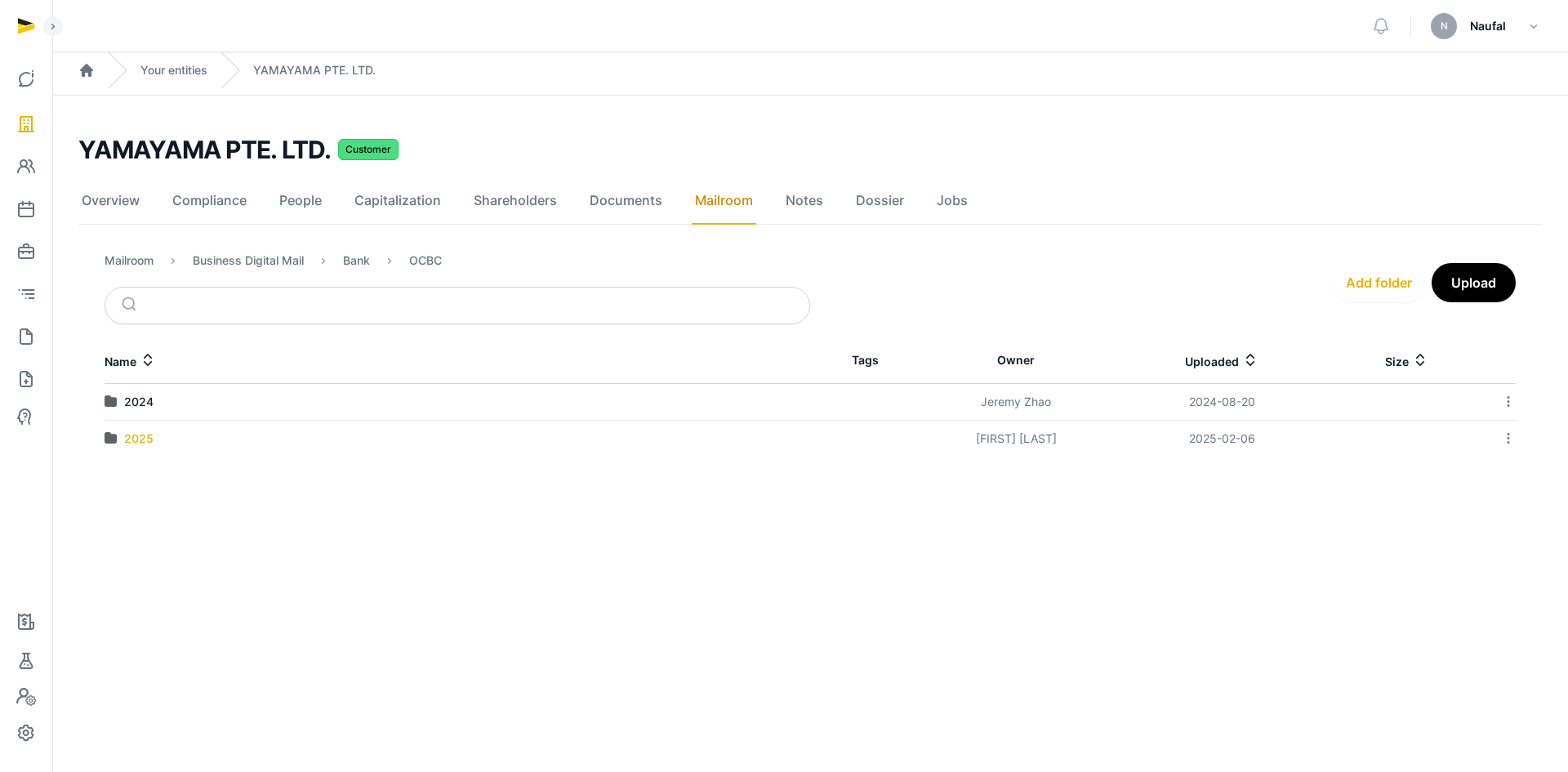 click on "2025" at bounding box center [139, 439] 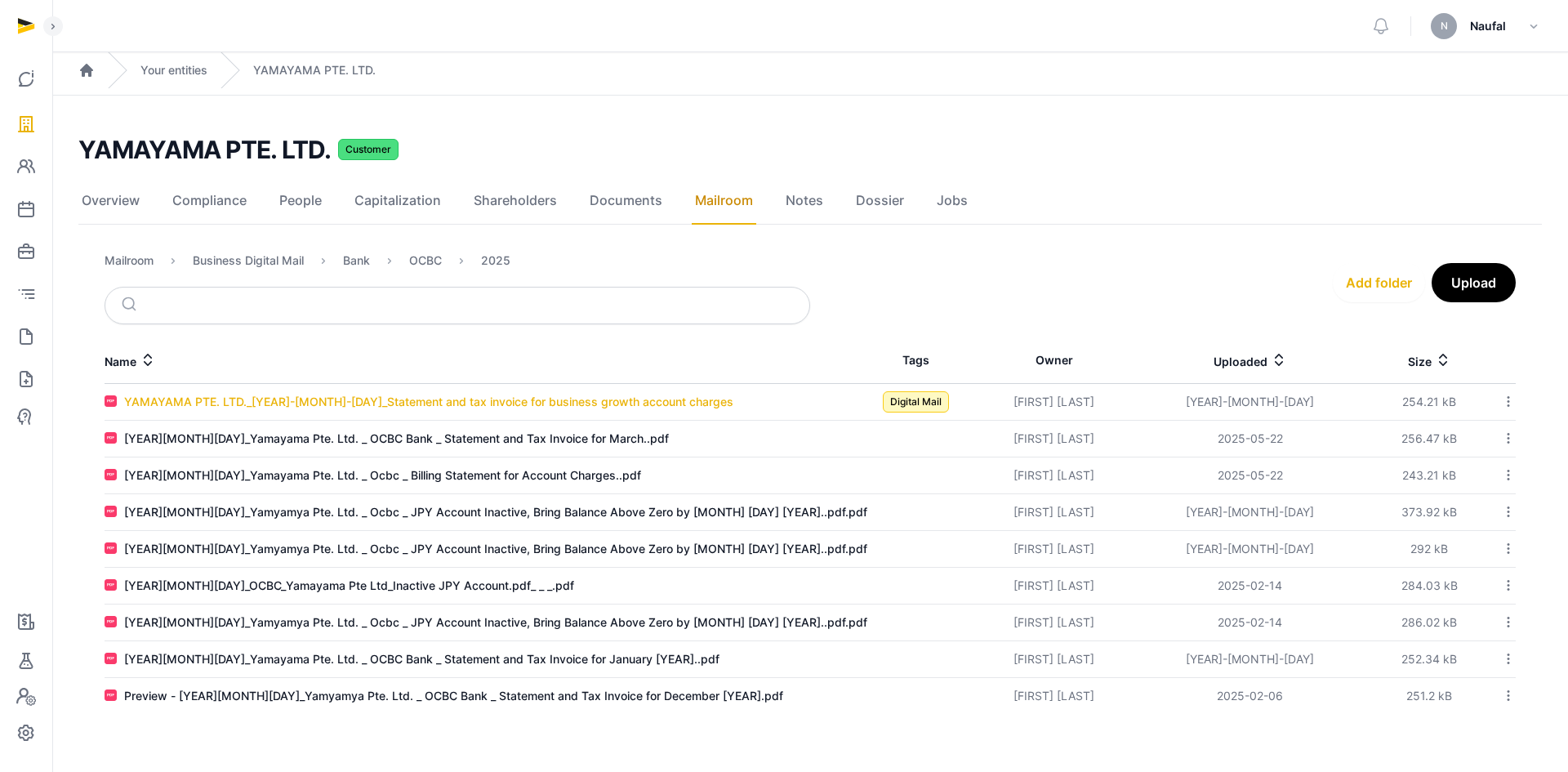 click on "YAMAYAMA PTE. LTD._[YEAR]-[MONTH]-[DAY]_Statement and tax invoice for business growth account charges" at bounding box center [429, 402] 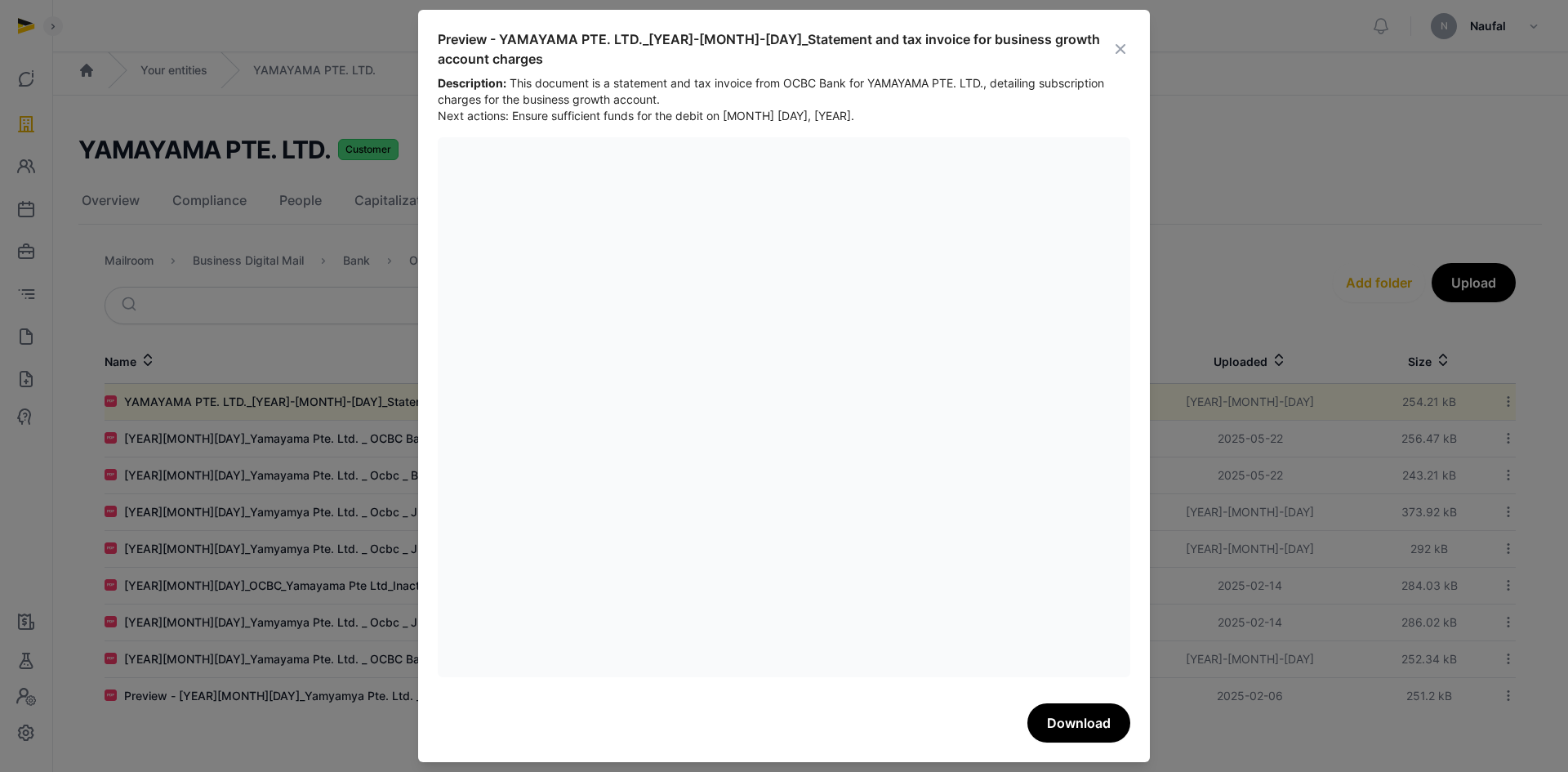 click at bounding box center [1120, 49] 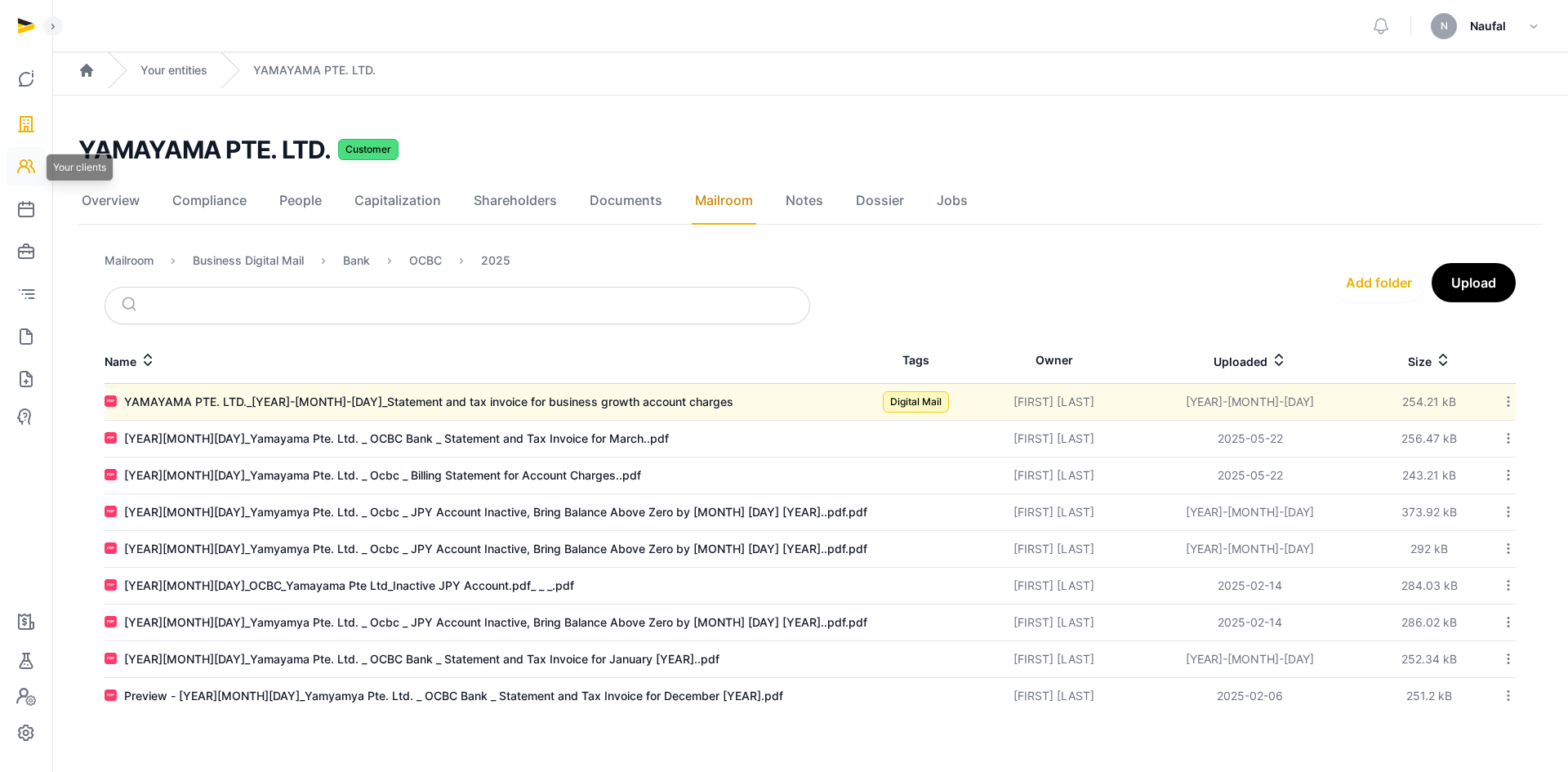 click at bounding box center [26, 167] 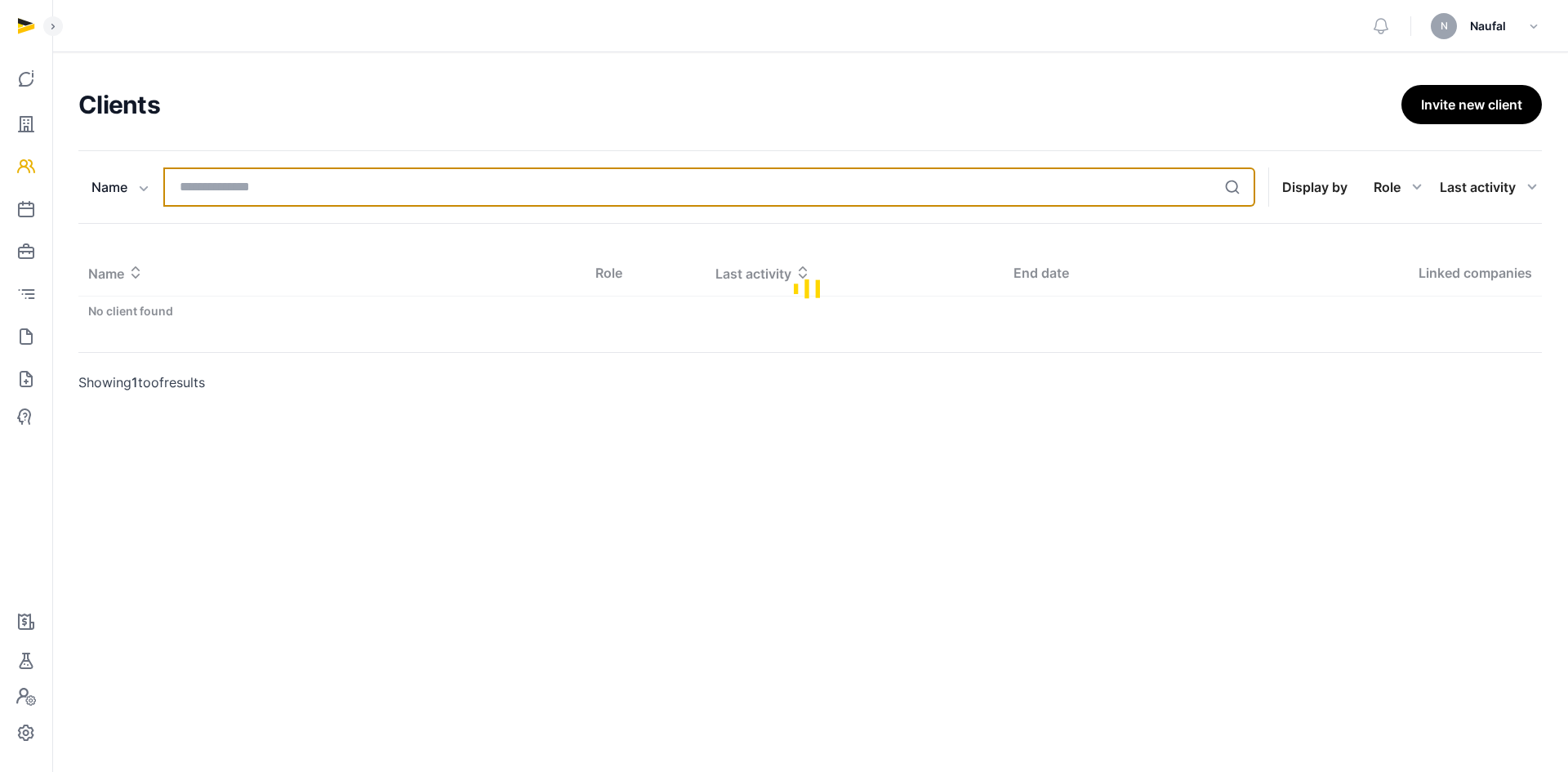 click at bounding box center (709, 187) 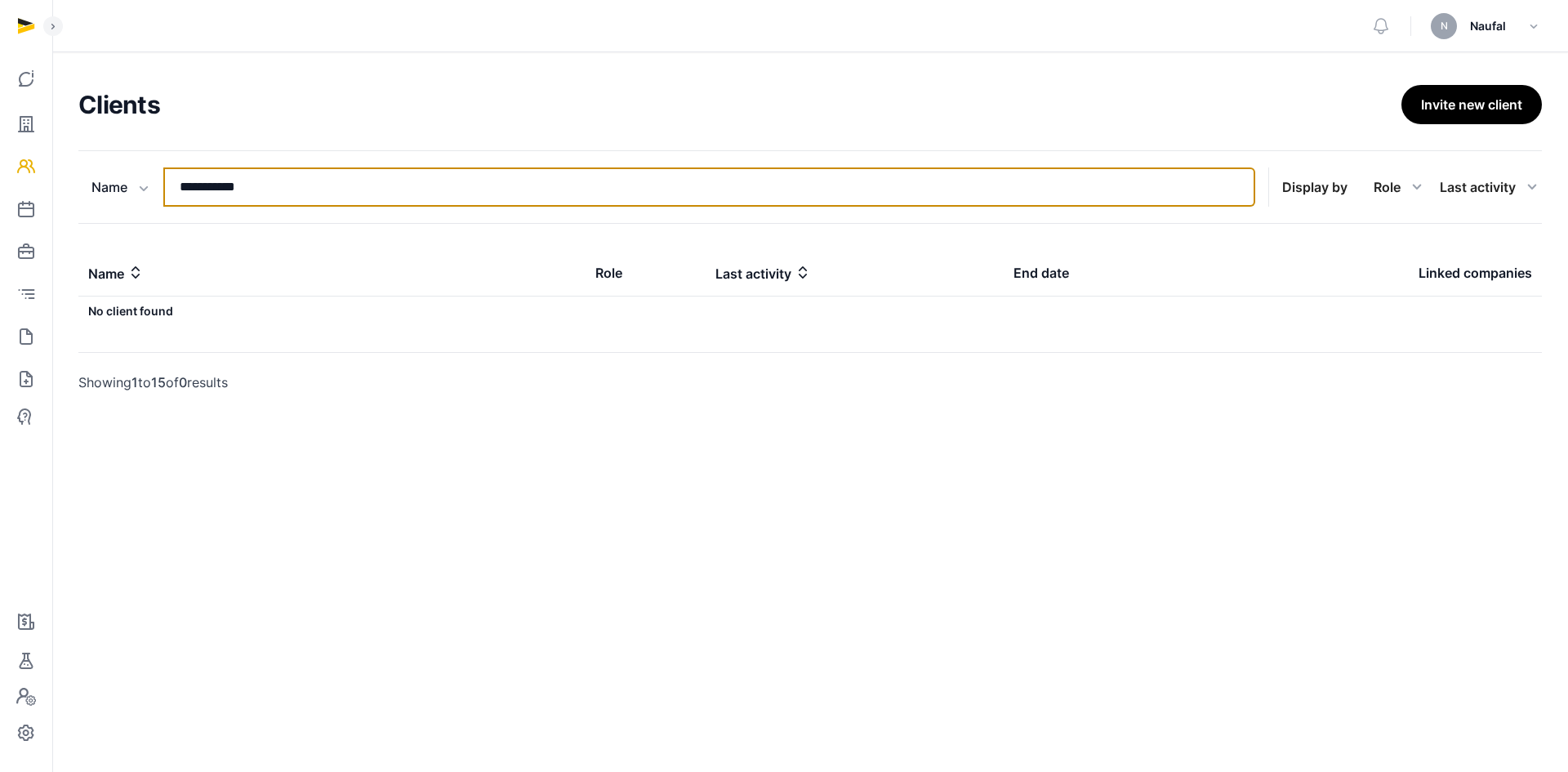 click on "**********" at bounding box center [709, 187] 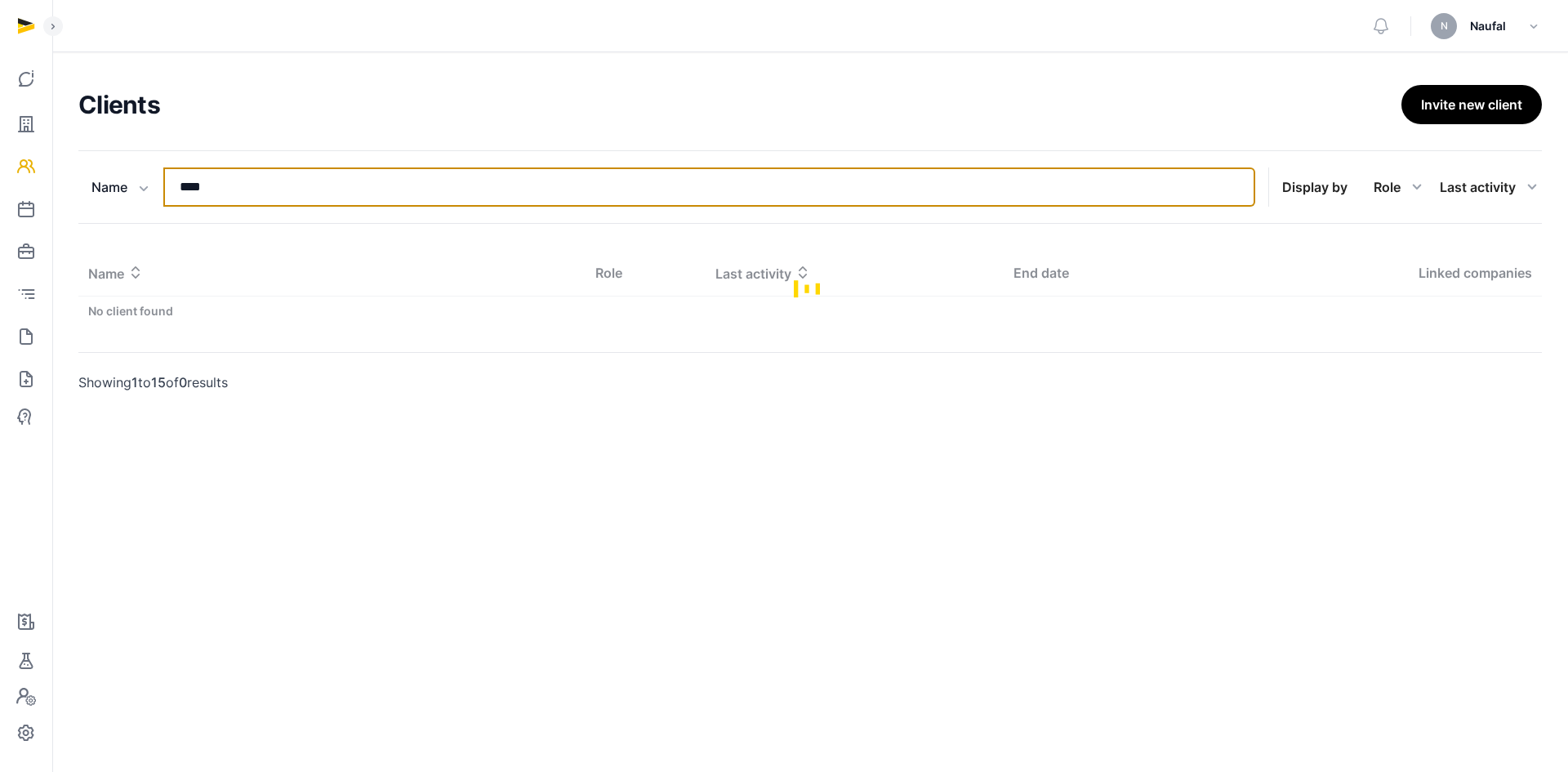 type on "***" 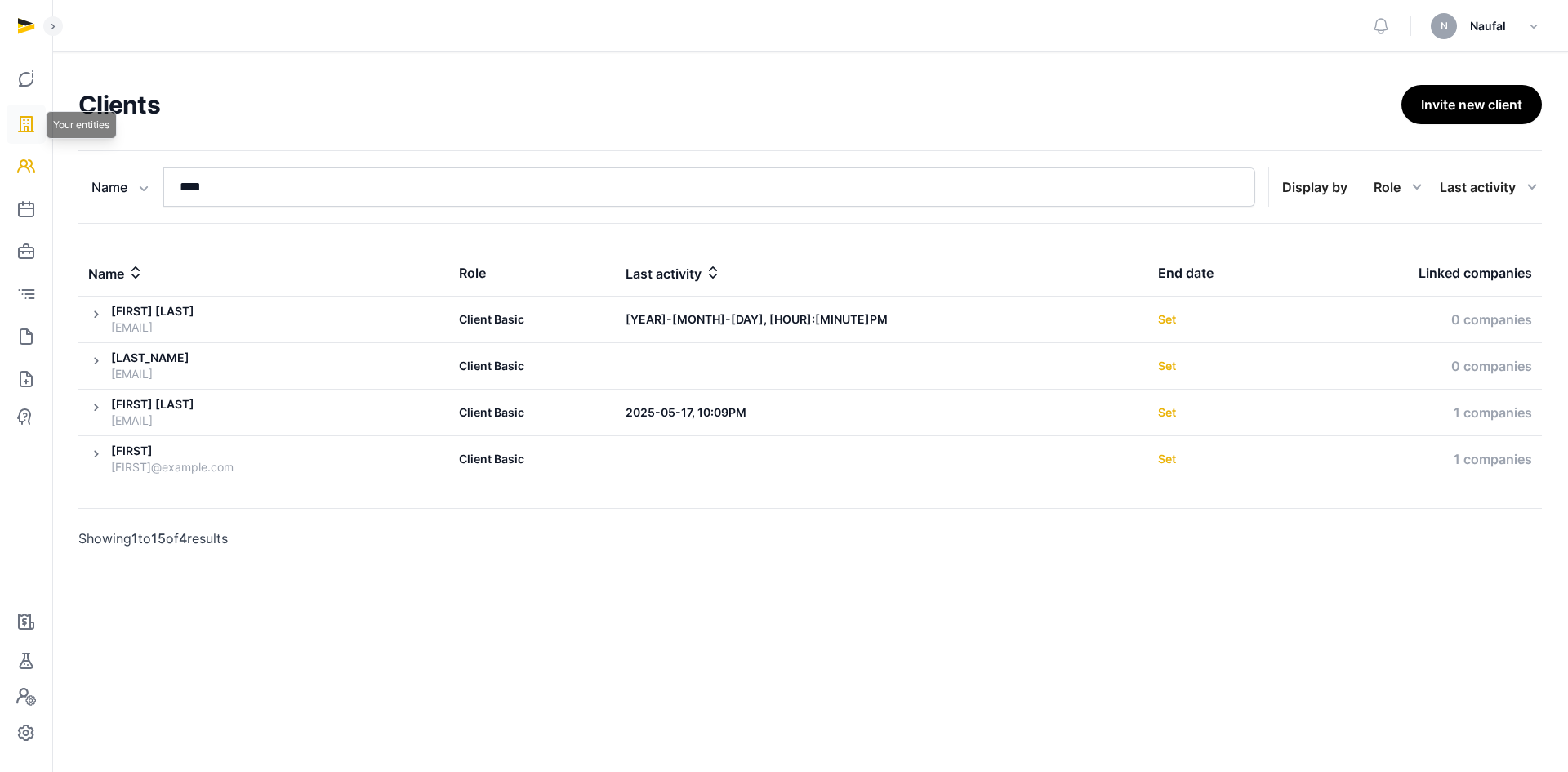 click at bounding box center (26, 124) 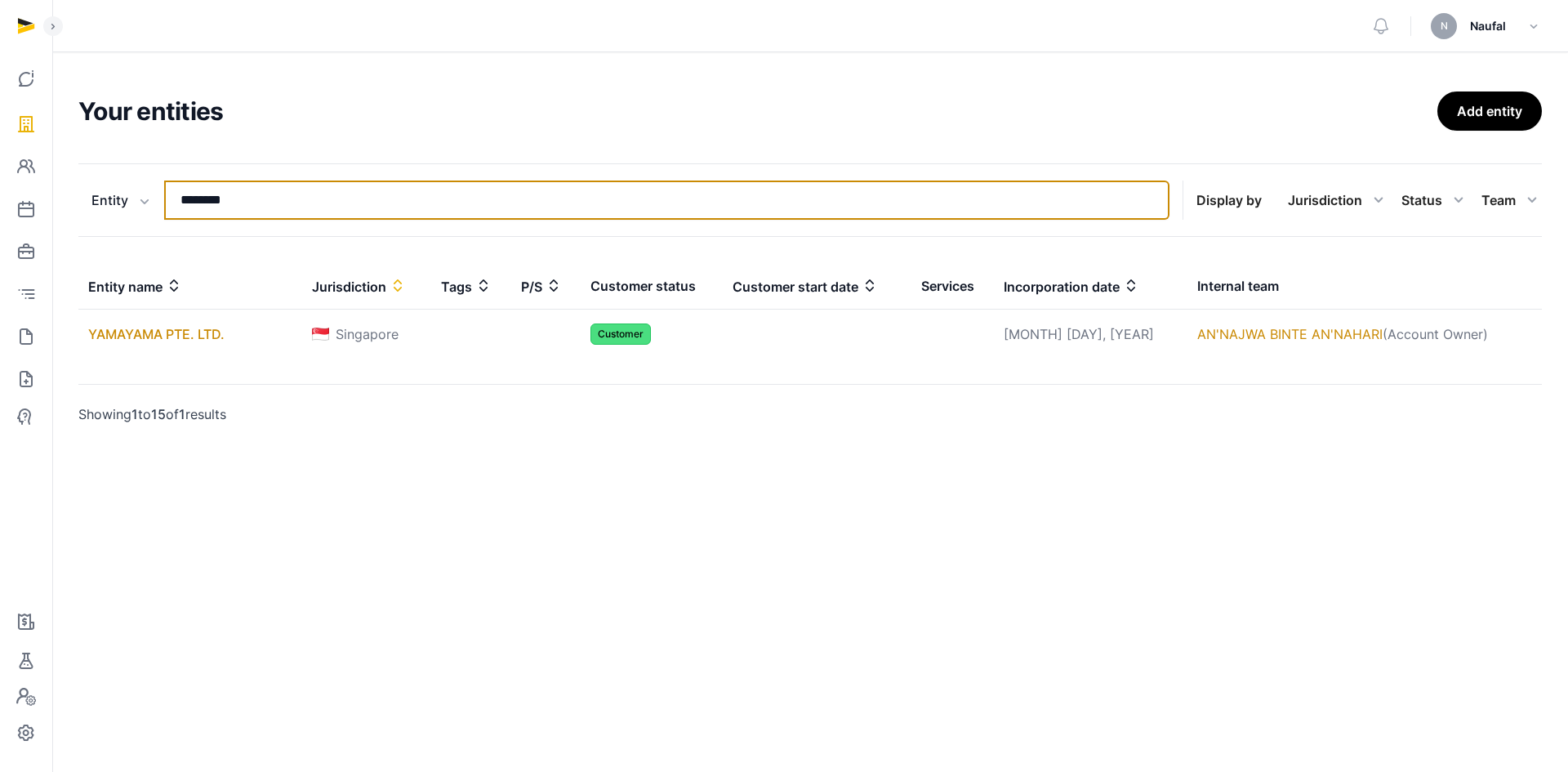 drag, startPoint x: 354, startPoint y: 207, endPoint x: 140, endPoint y: 228, distance: 215.02791 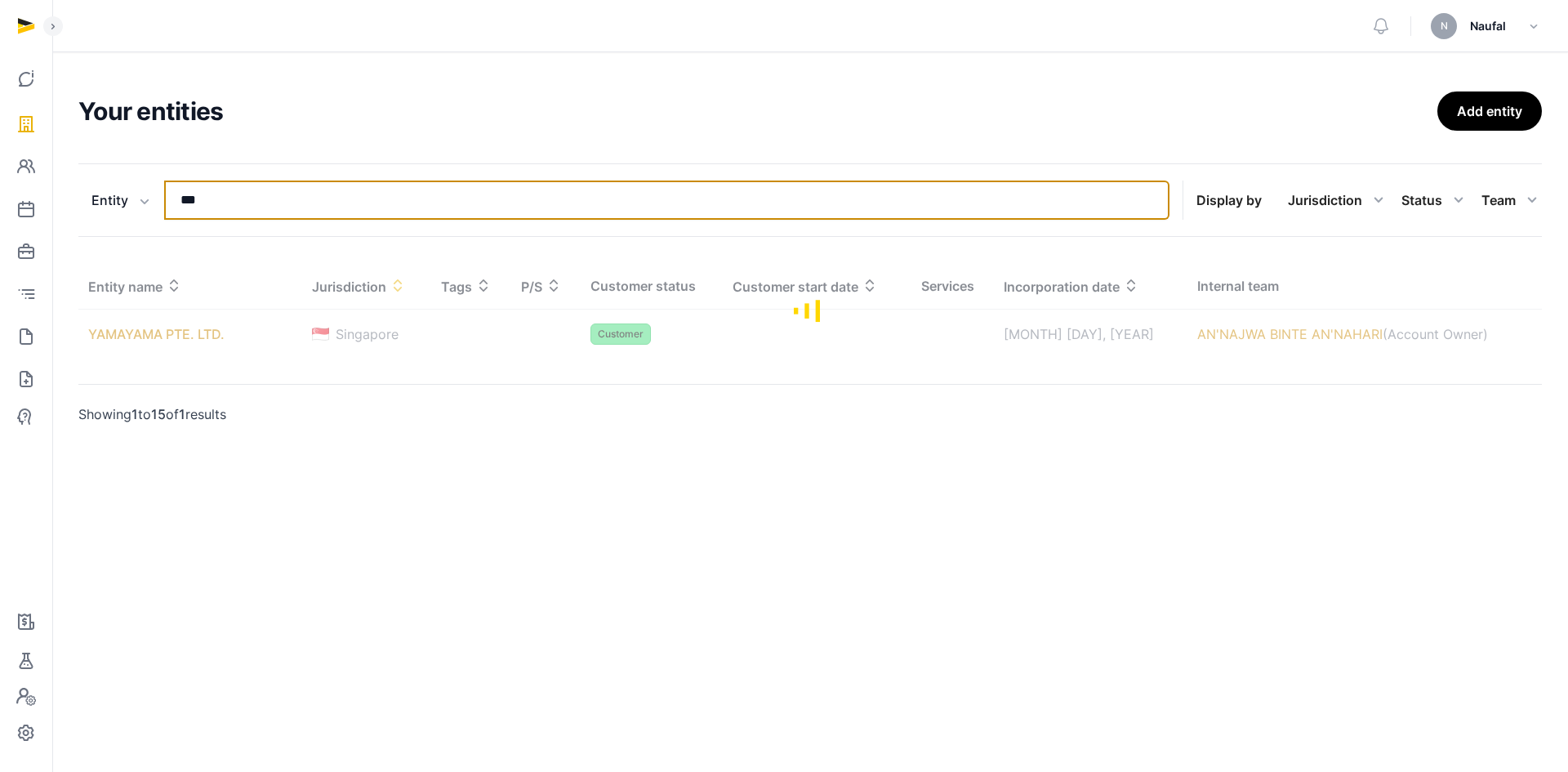 type on "***" 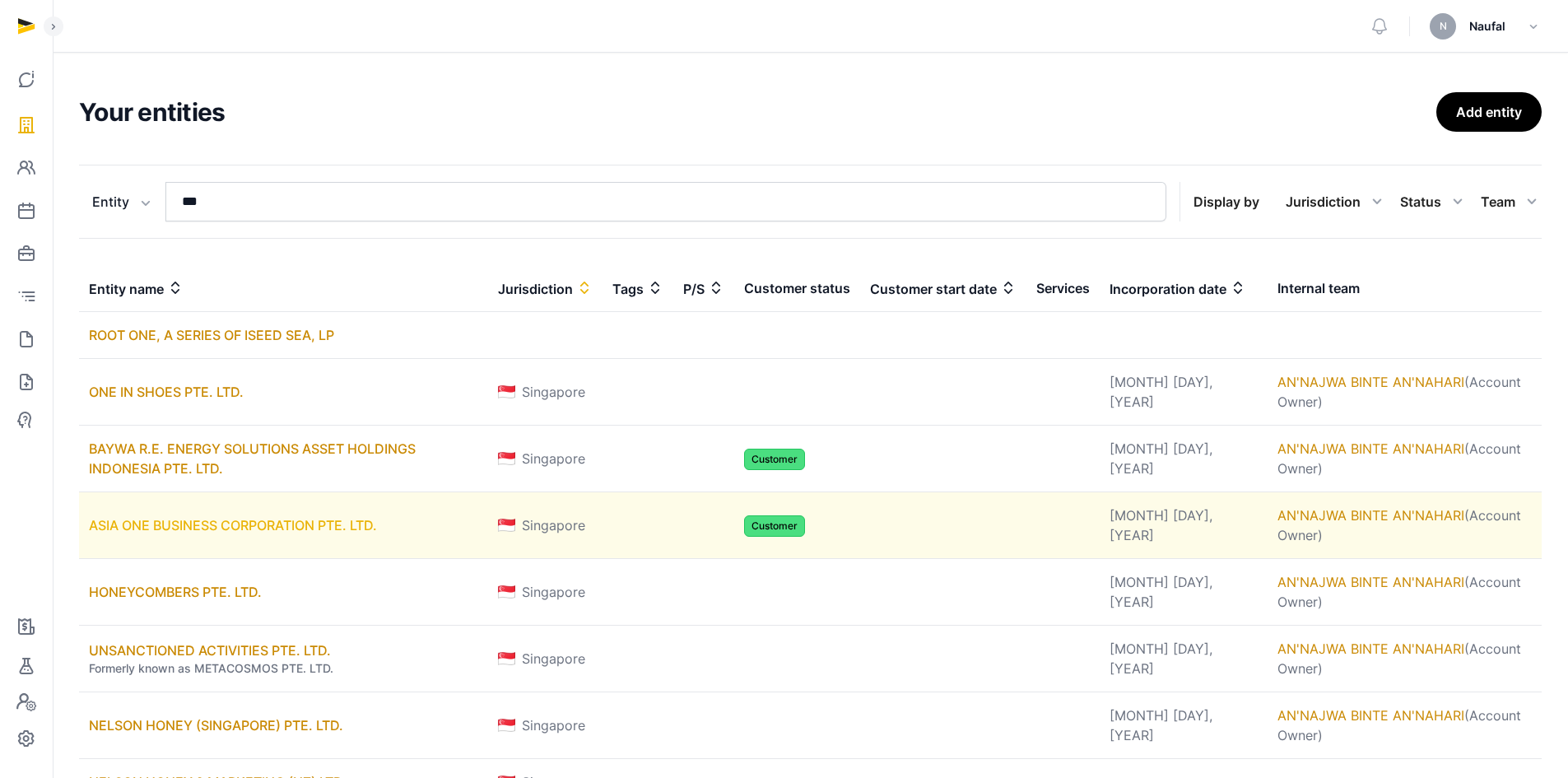 click on "ASIA ONE BUSINESS CORPORATION PTE. LTD." at bounding box center (233, 525) 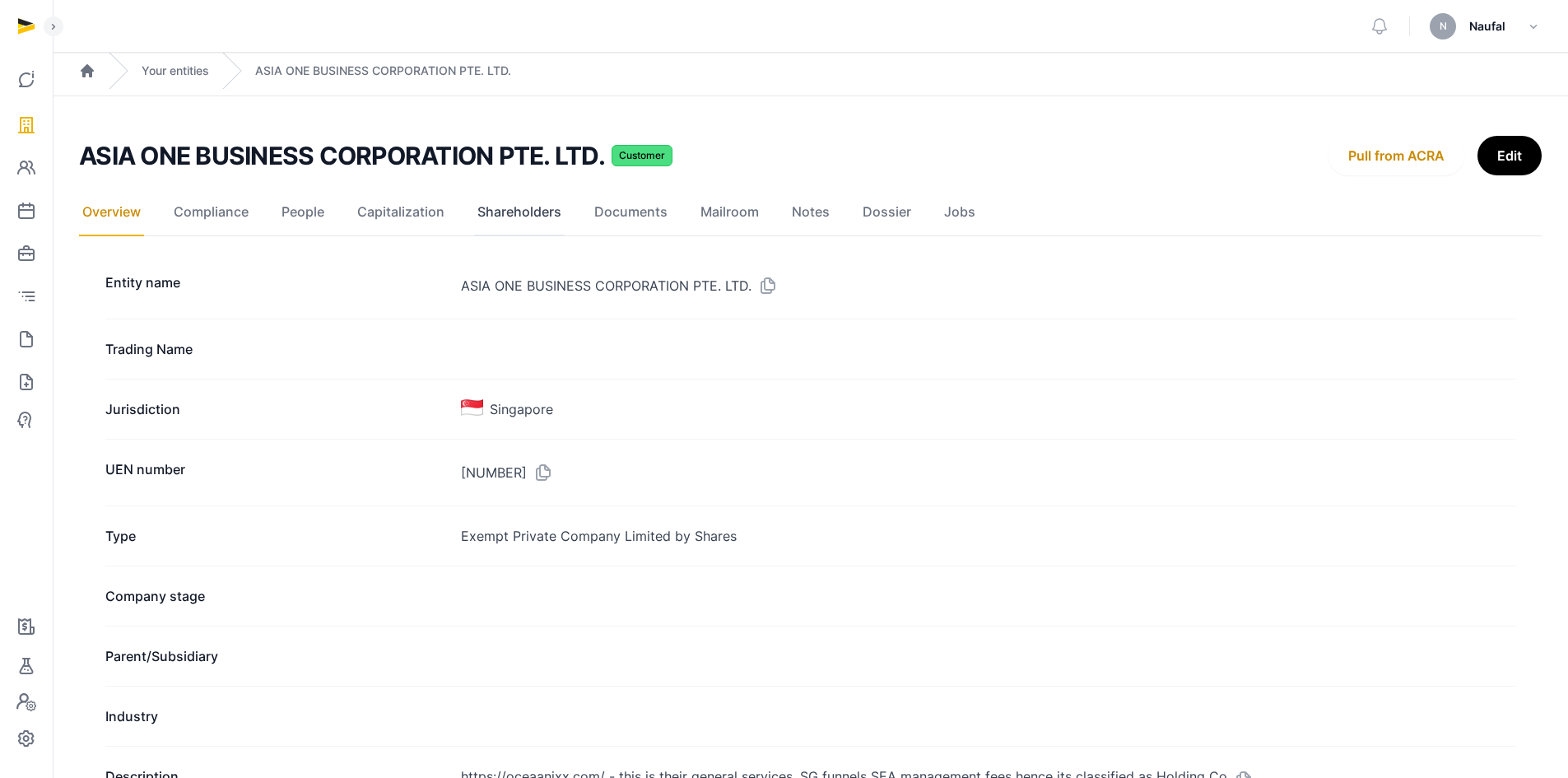 click on "Shareholders" 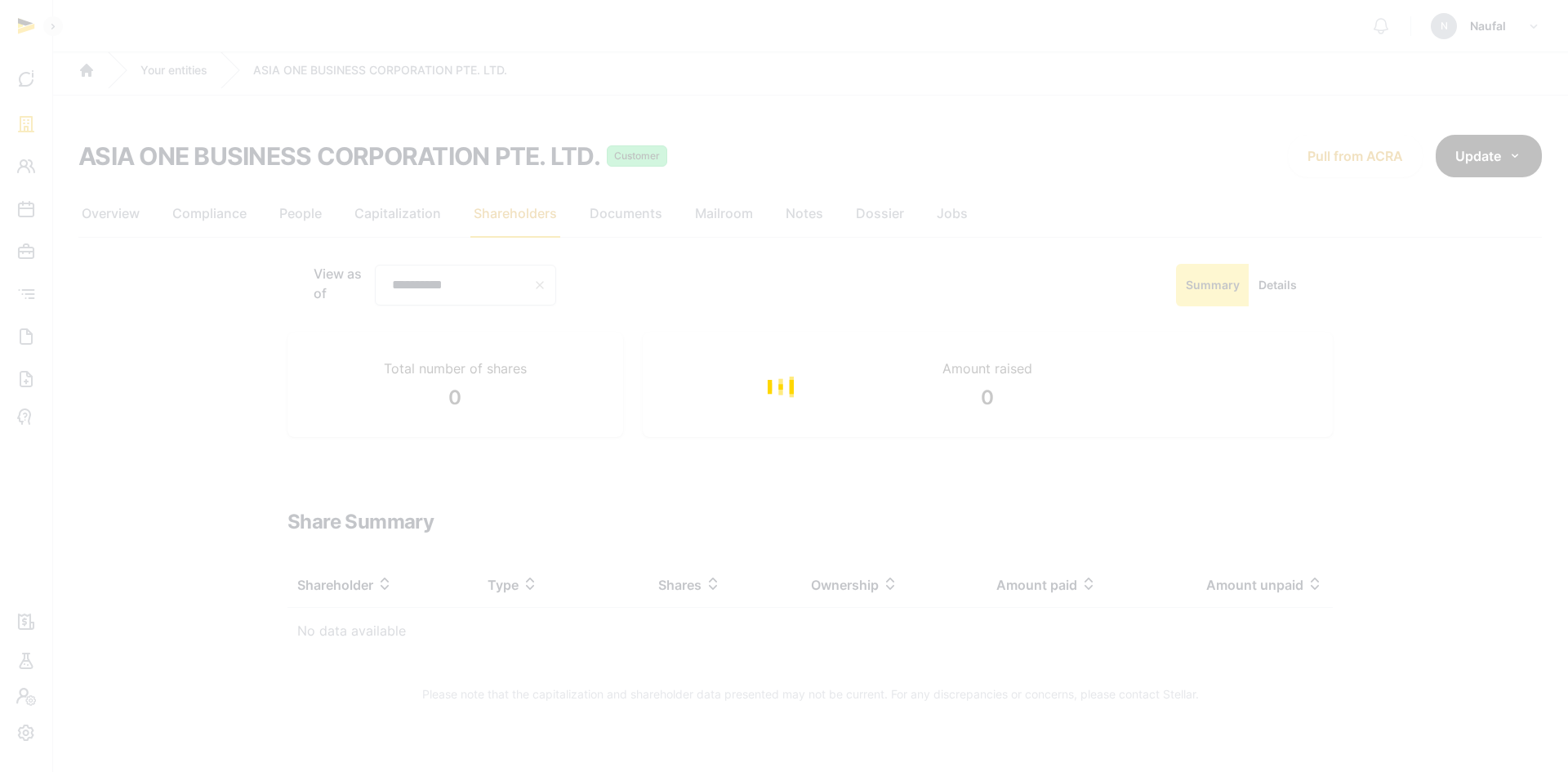 click at bounding box center [784, 386] 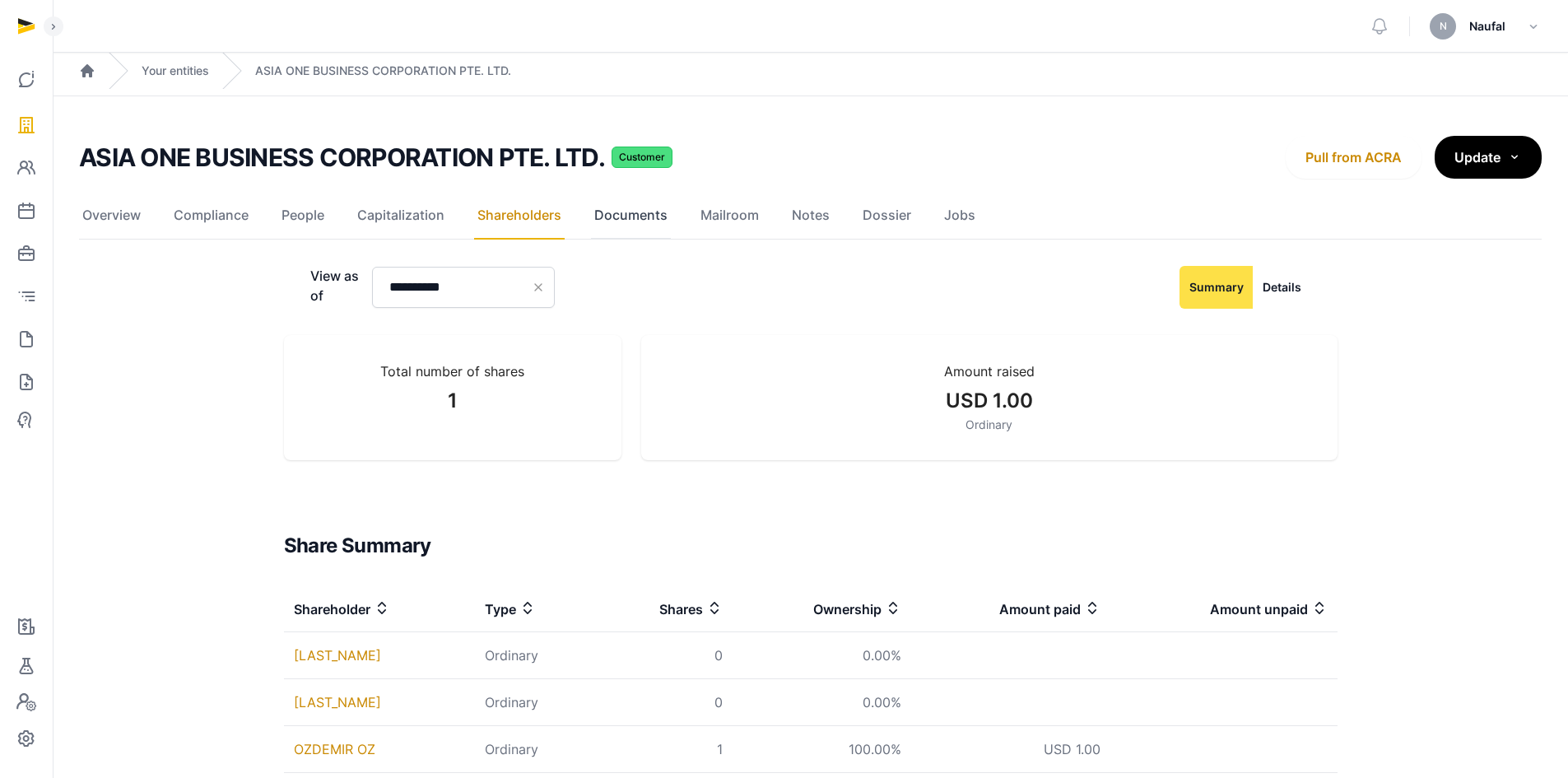 click on "Documents" 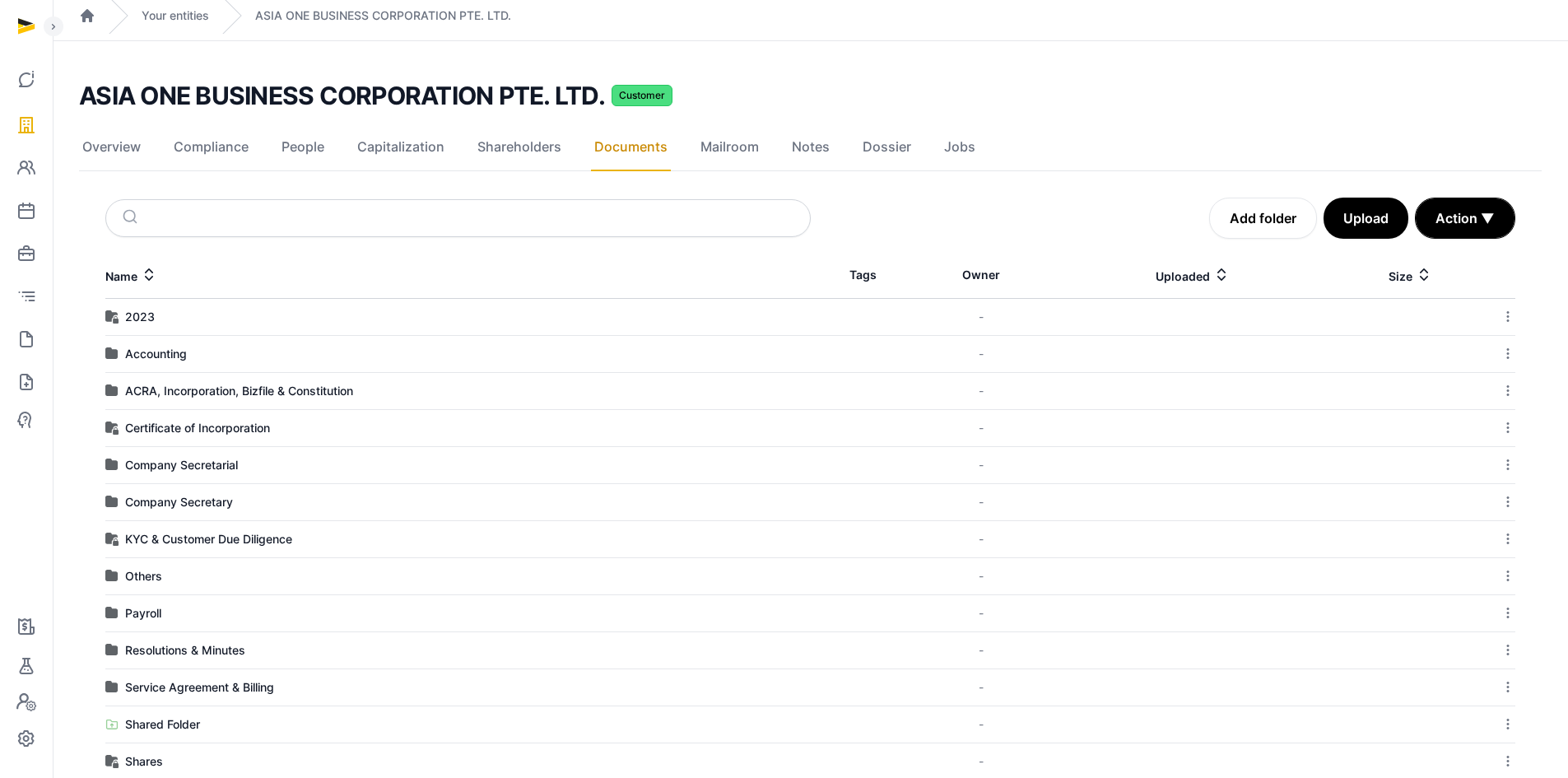 scroll, scrollTop: 82, scrollLeft: 0, axis: vertical 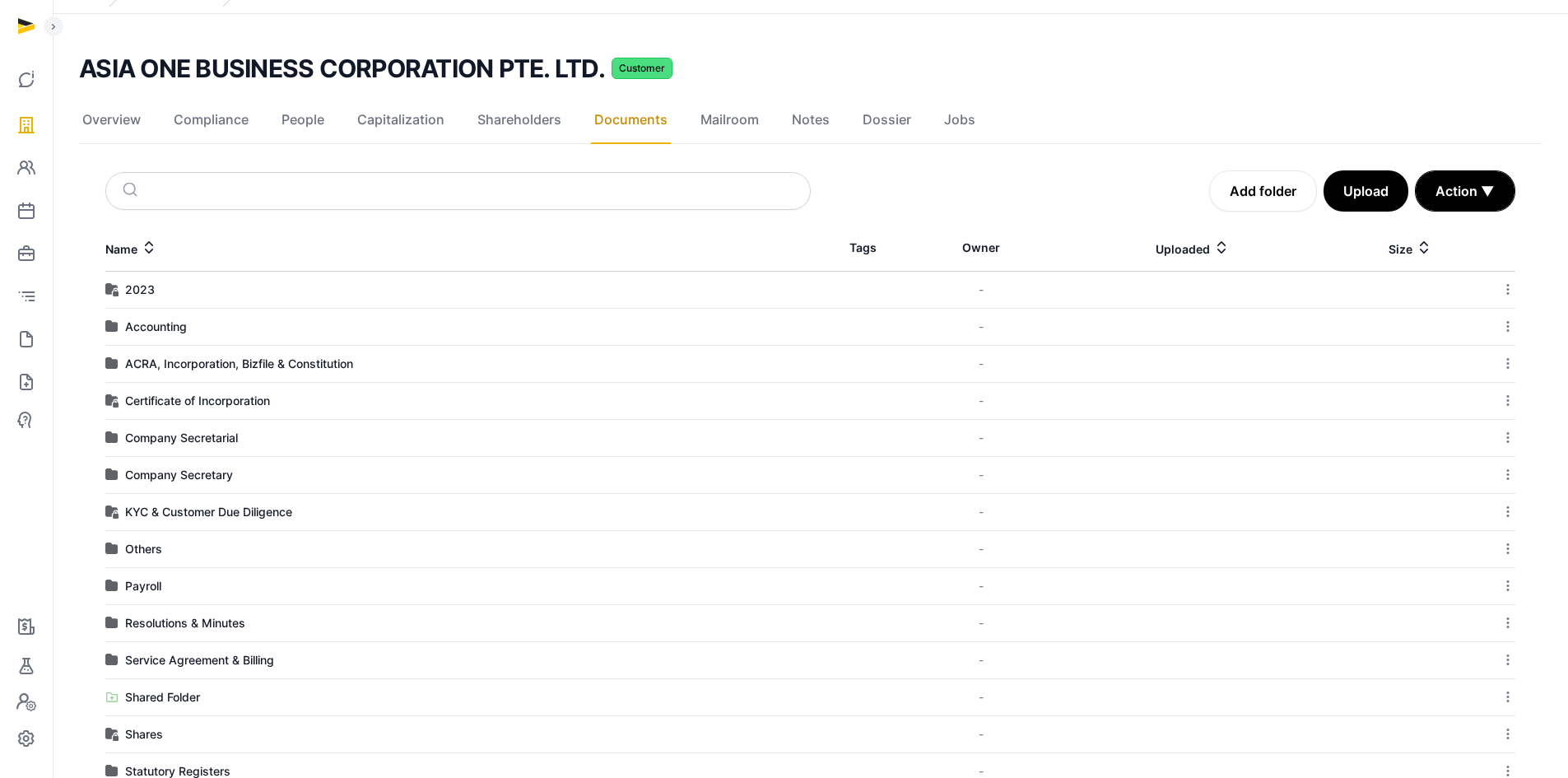 click on "ACRA, Incorporation, Bizfile & Constitution" at bounding box center (239, 364) 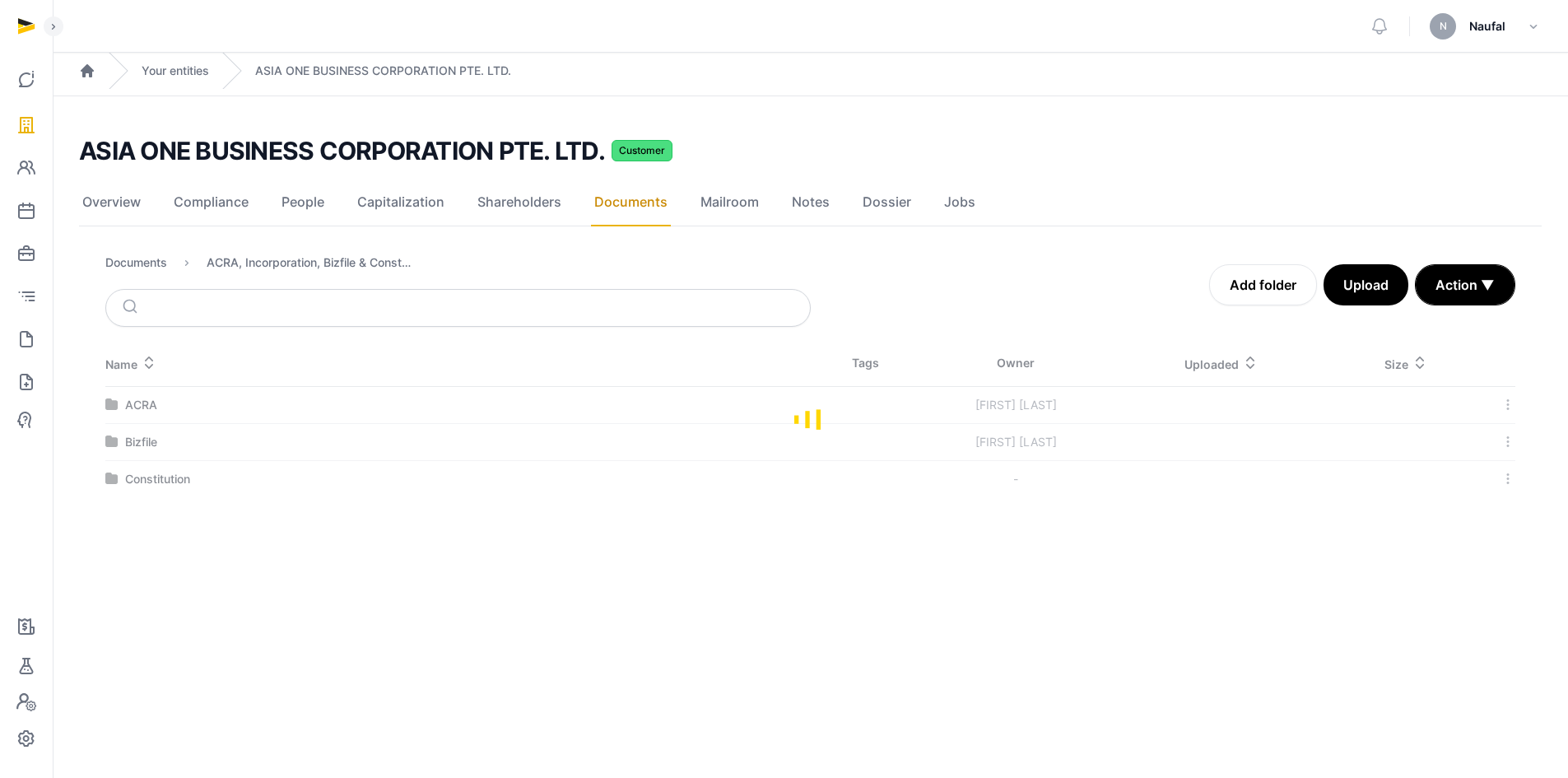 scroll, scrollTop: 0, scrollLeft: 0, axis: both 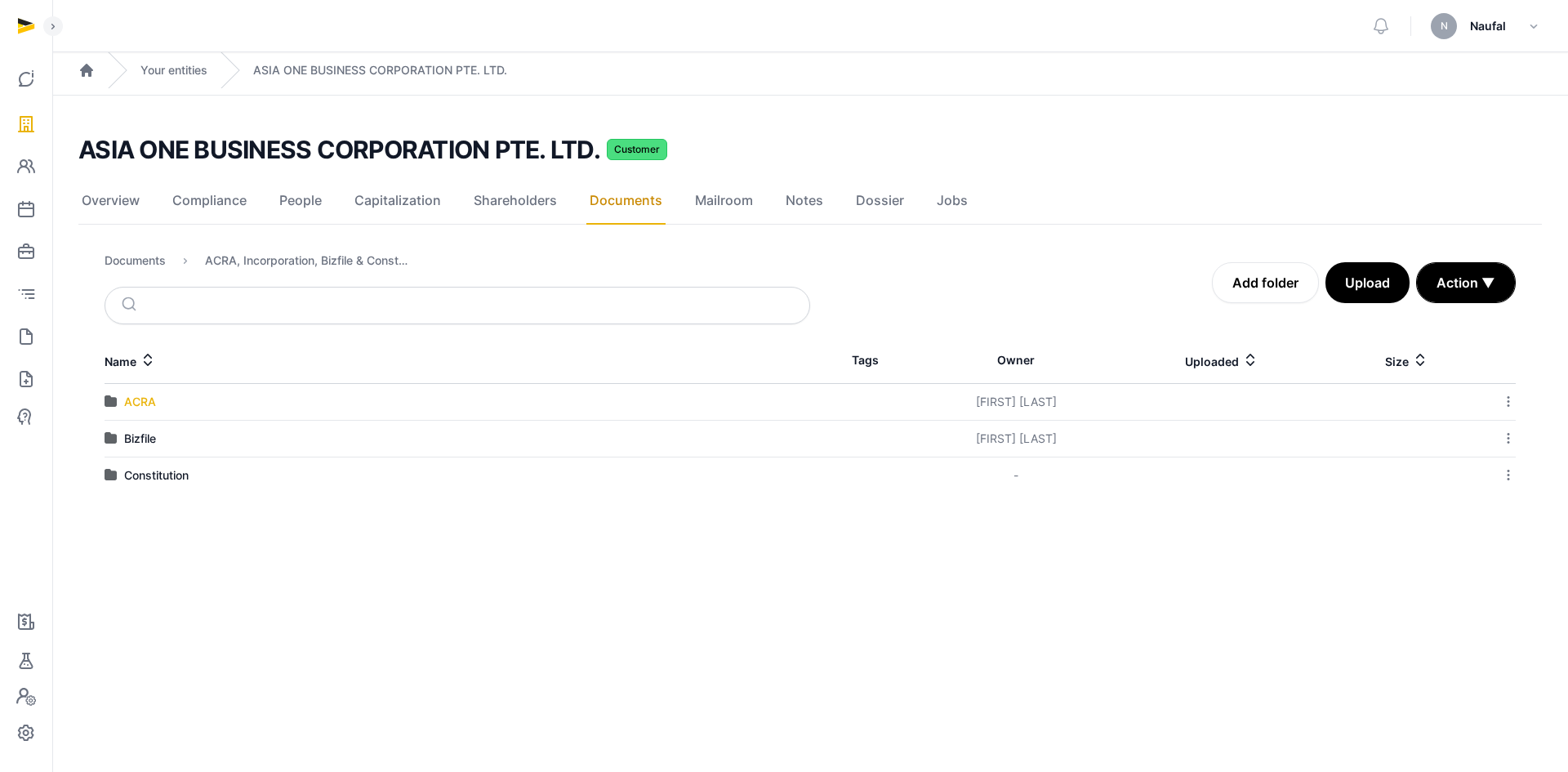 click on "ACRA" at bounding box center (140, 402) 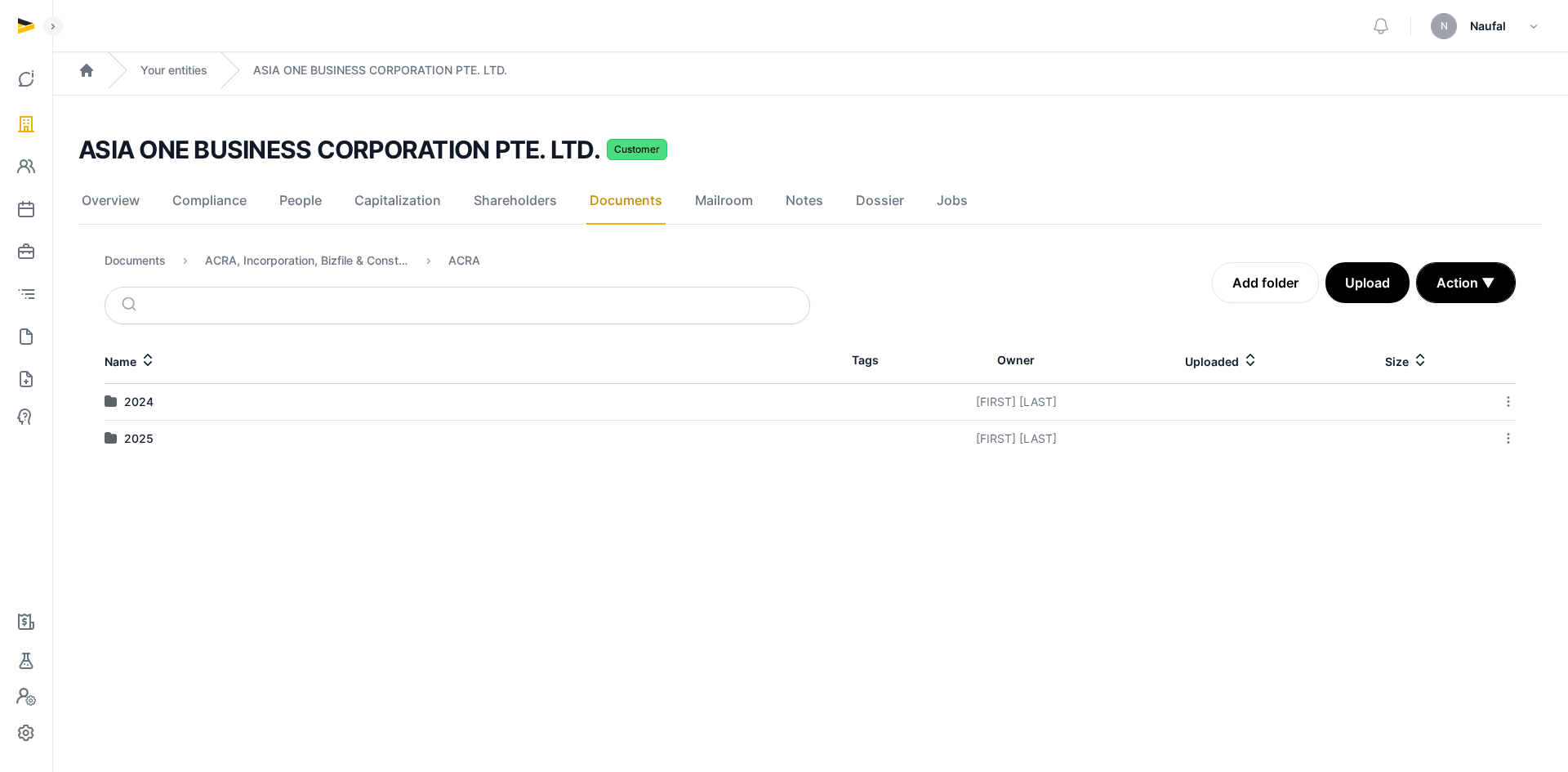 click on "2025" at bounding box center (457, 439) 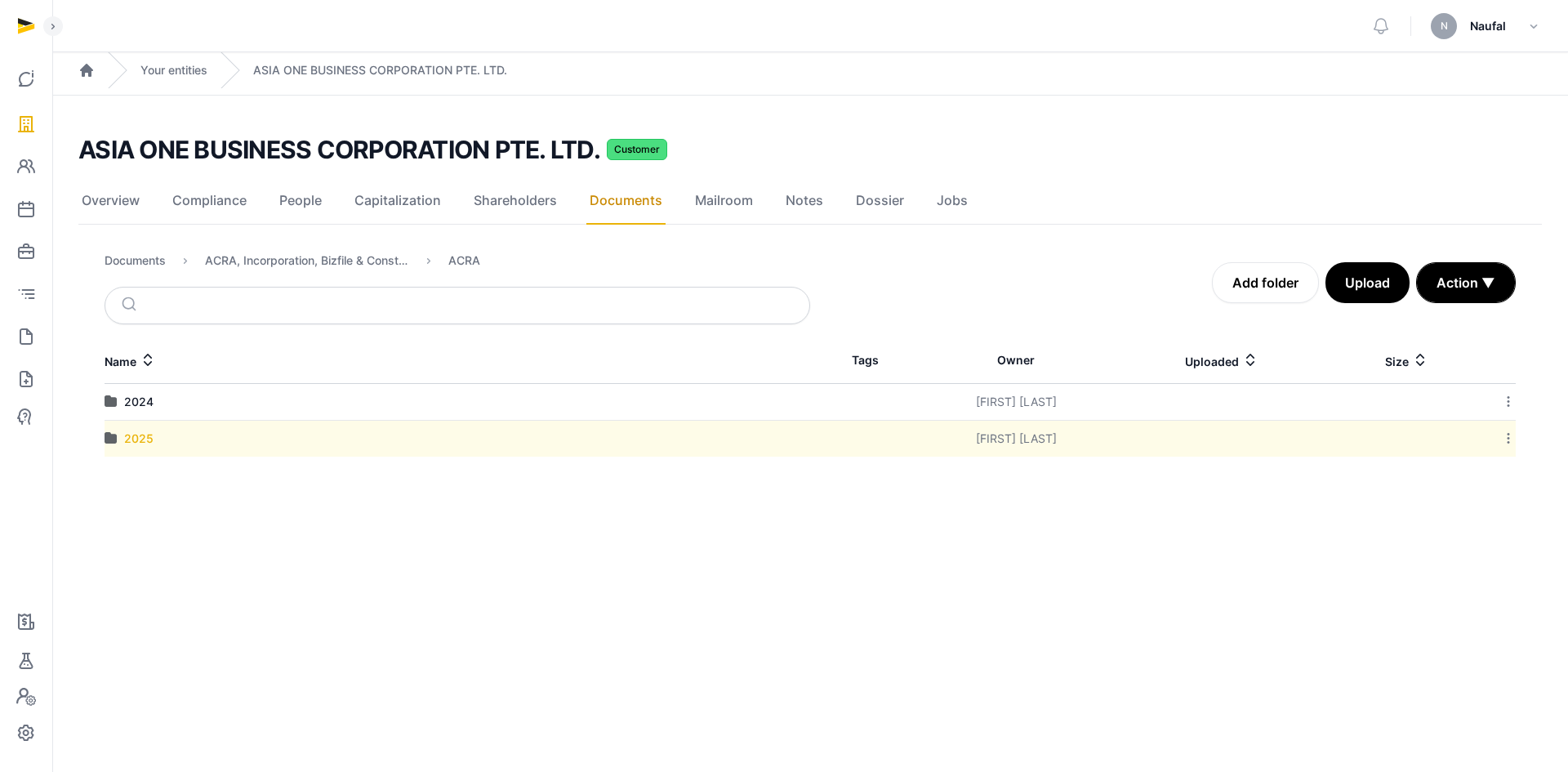 click on "2025" at bounding box center [139, 439] 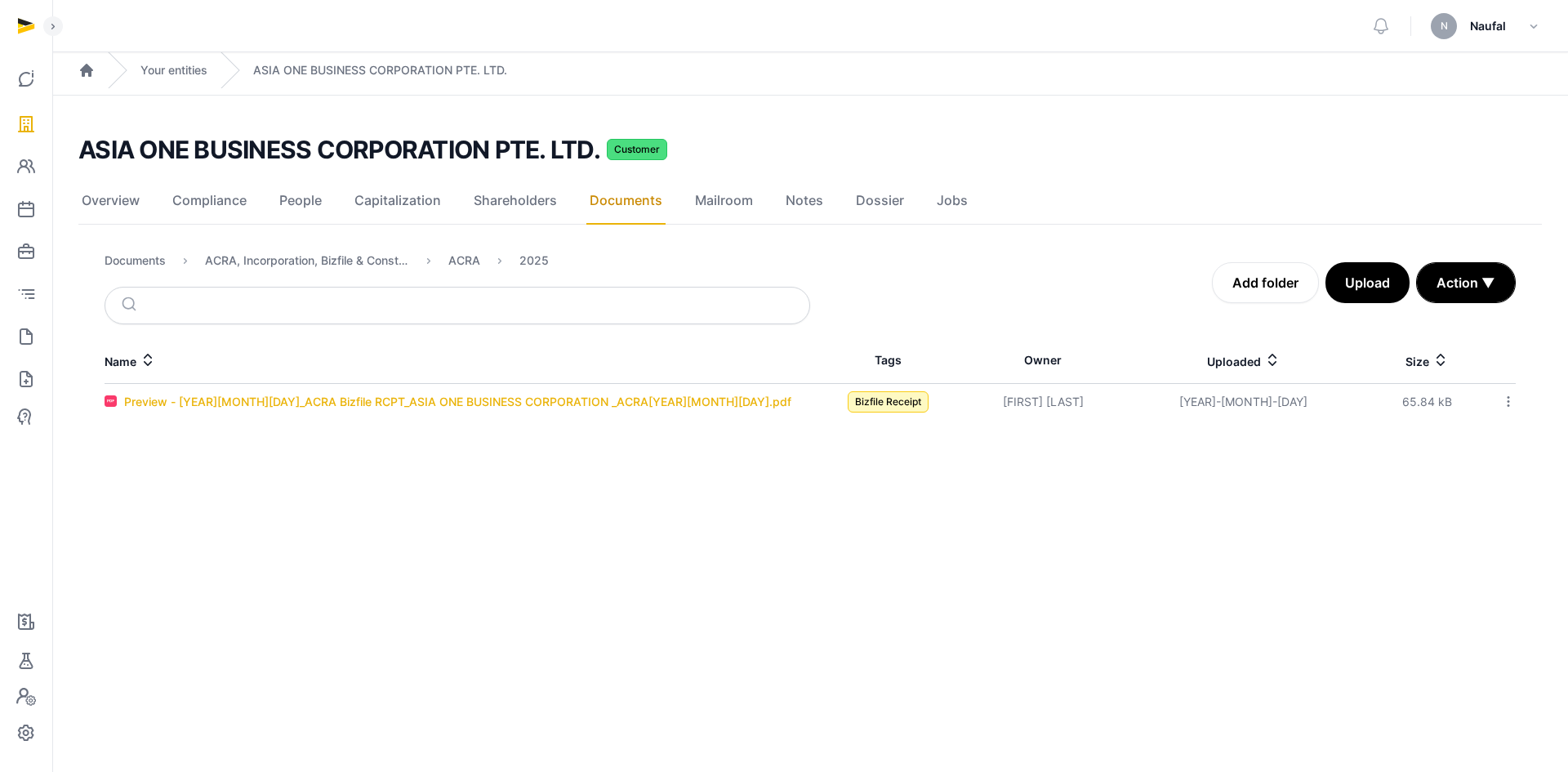 click on "Preview - [YEAR][MONTH][DAY]_ACRA Bizfile RCPT_ASIA ONE BUSINESS CORPORATION _ACRA[YEAR][MONTH][DAY].pdf" at bounding box center [457, 402] 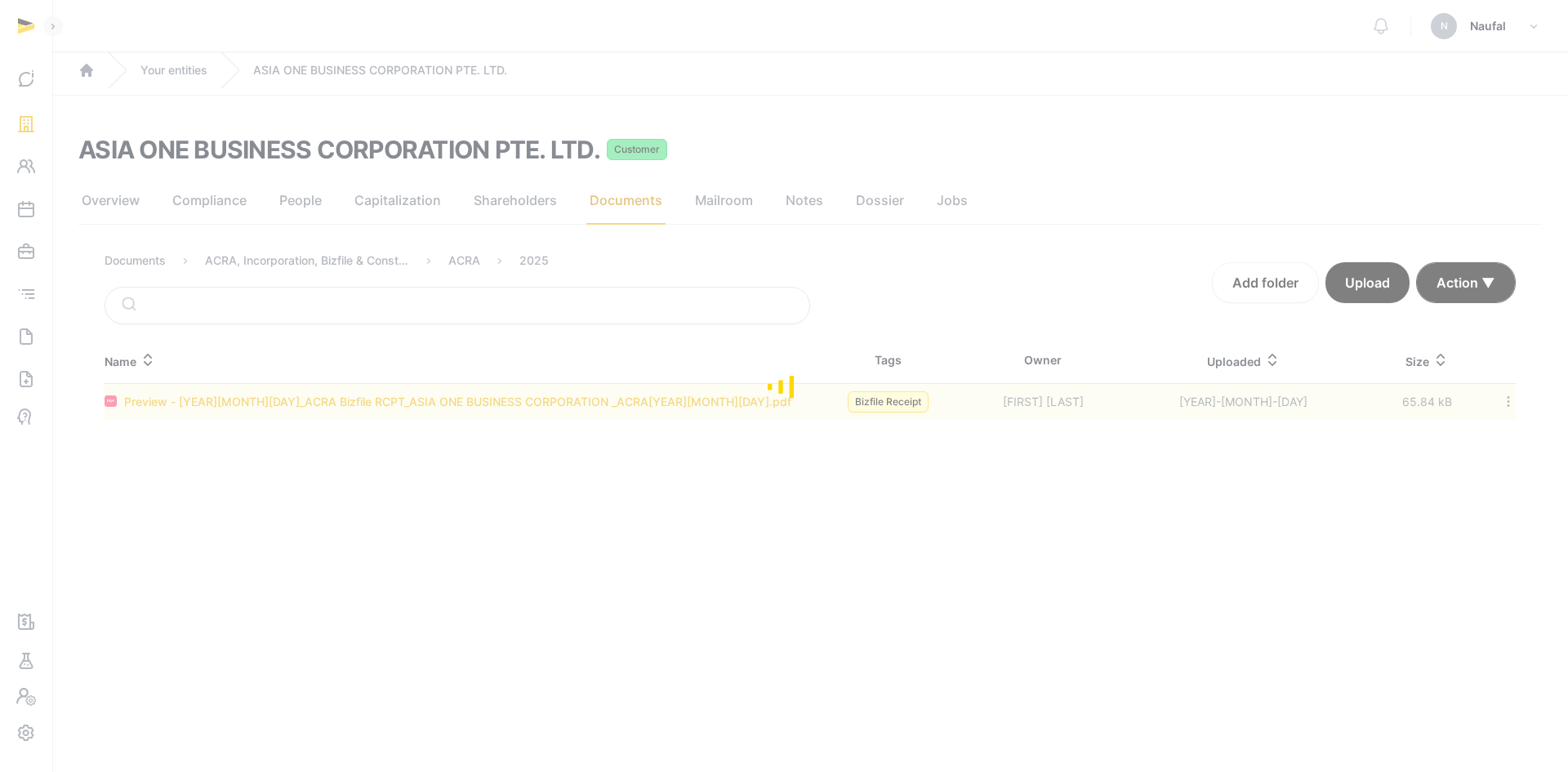 click at bounding box center [784, 386] 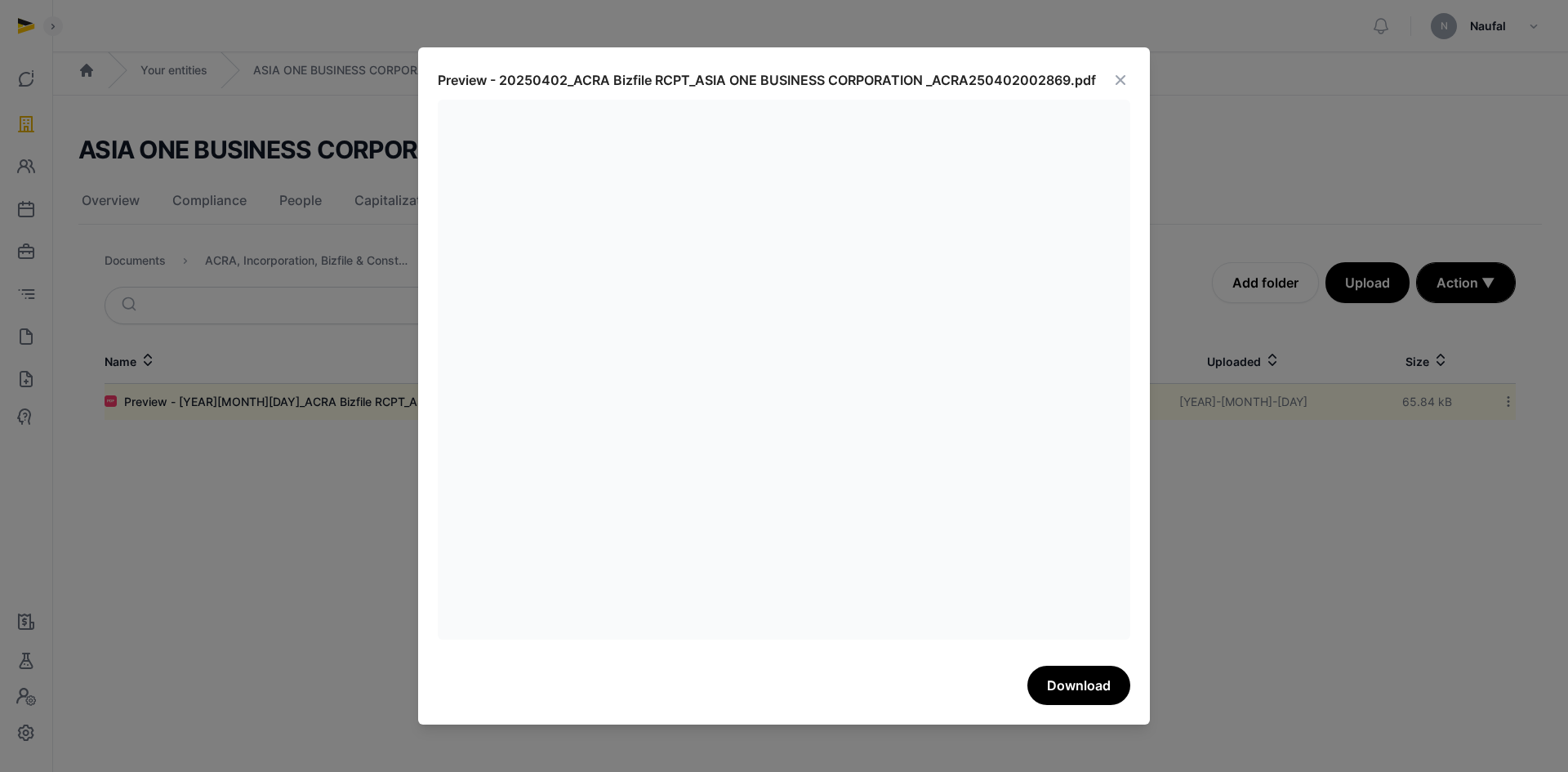 click at bounding box center (1120, 80) 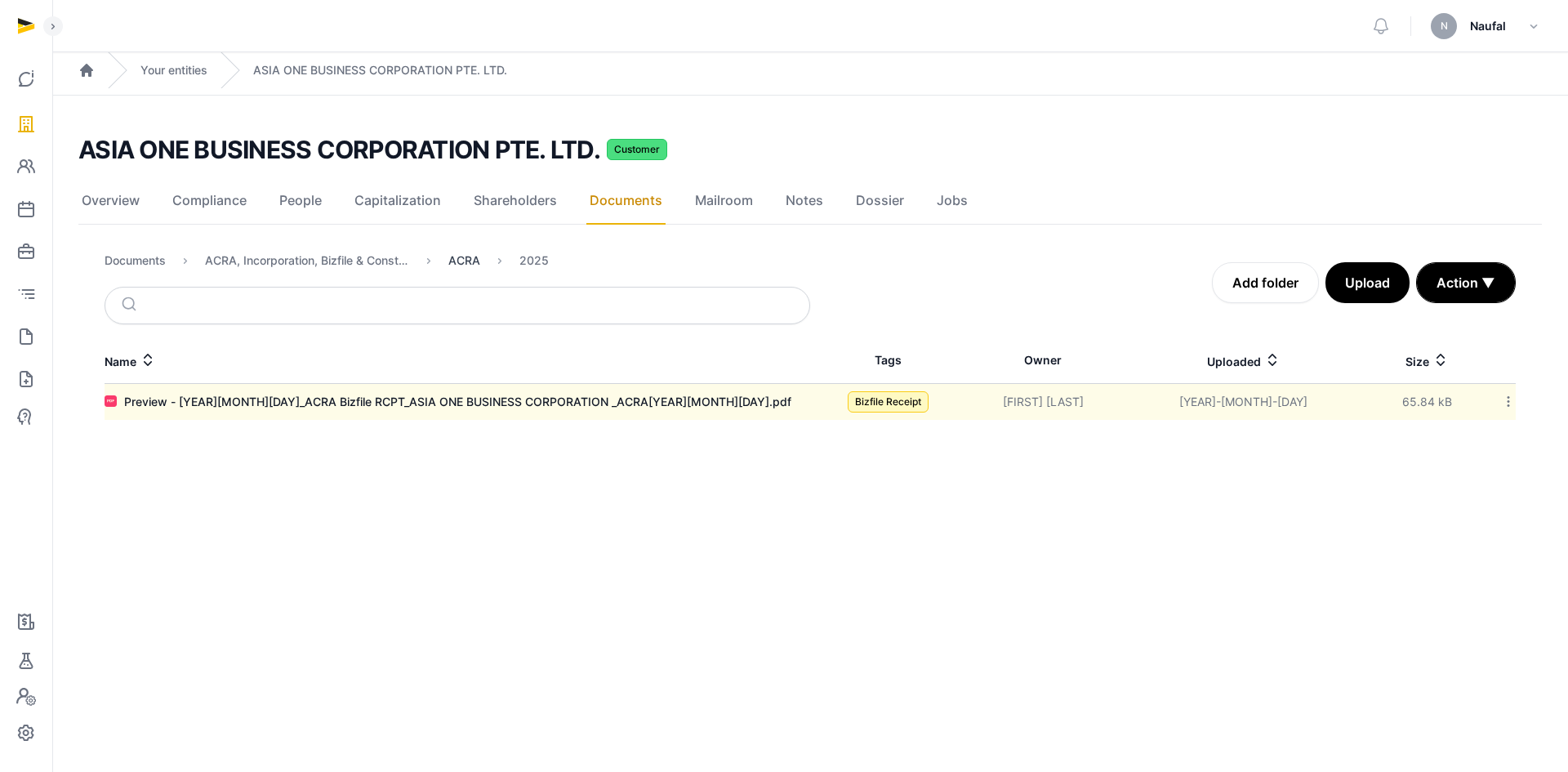 click on "ACRA" at bounding box center (464, 261) 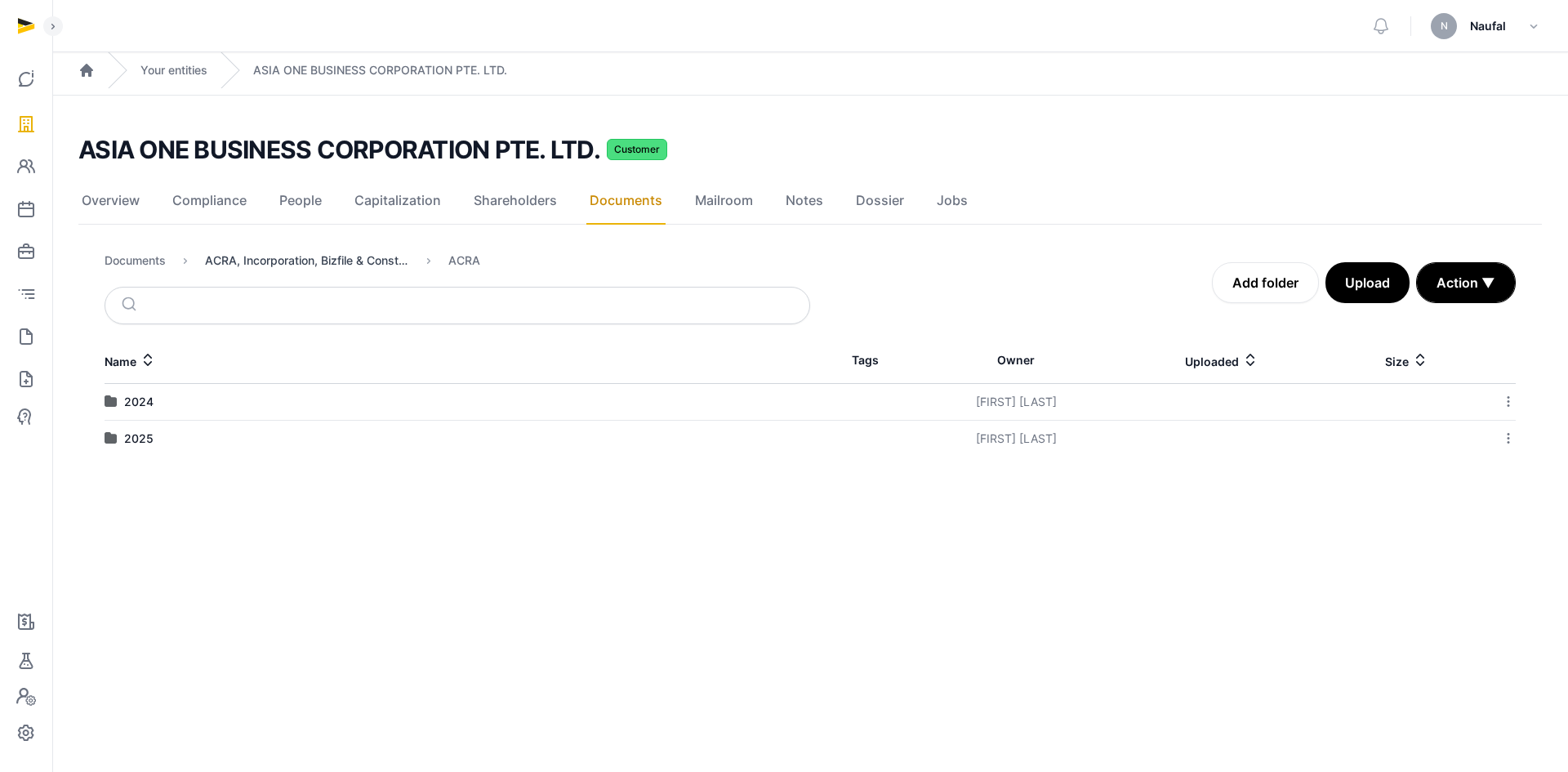 click on "ACRA, Incorporation, Bizfile & Constitution" at bounding box center (307, 261) 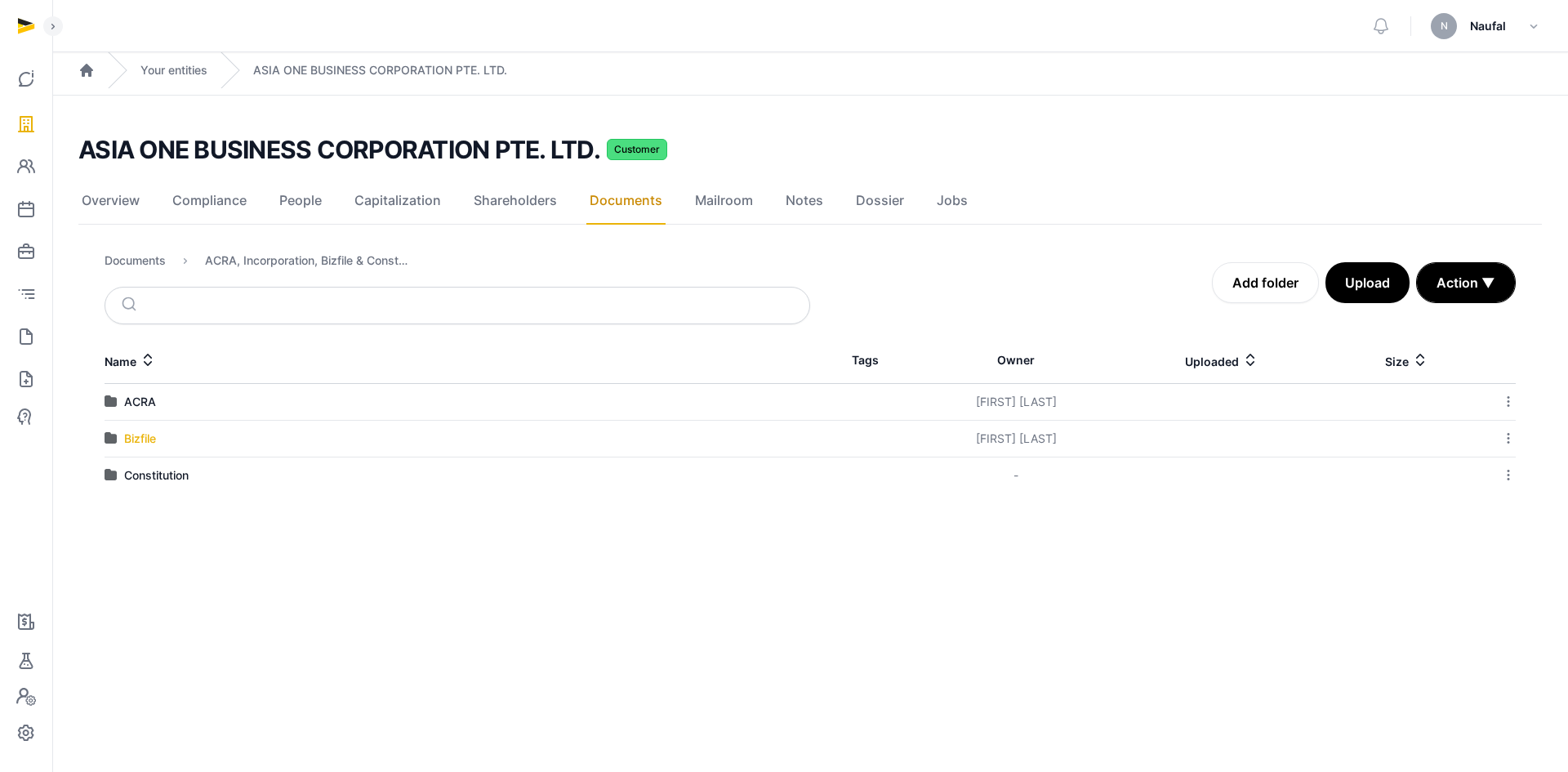 click on "Bizfile" at bounding box center (140, 439) 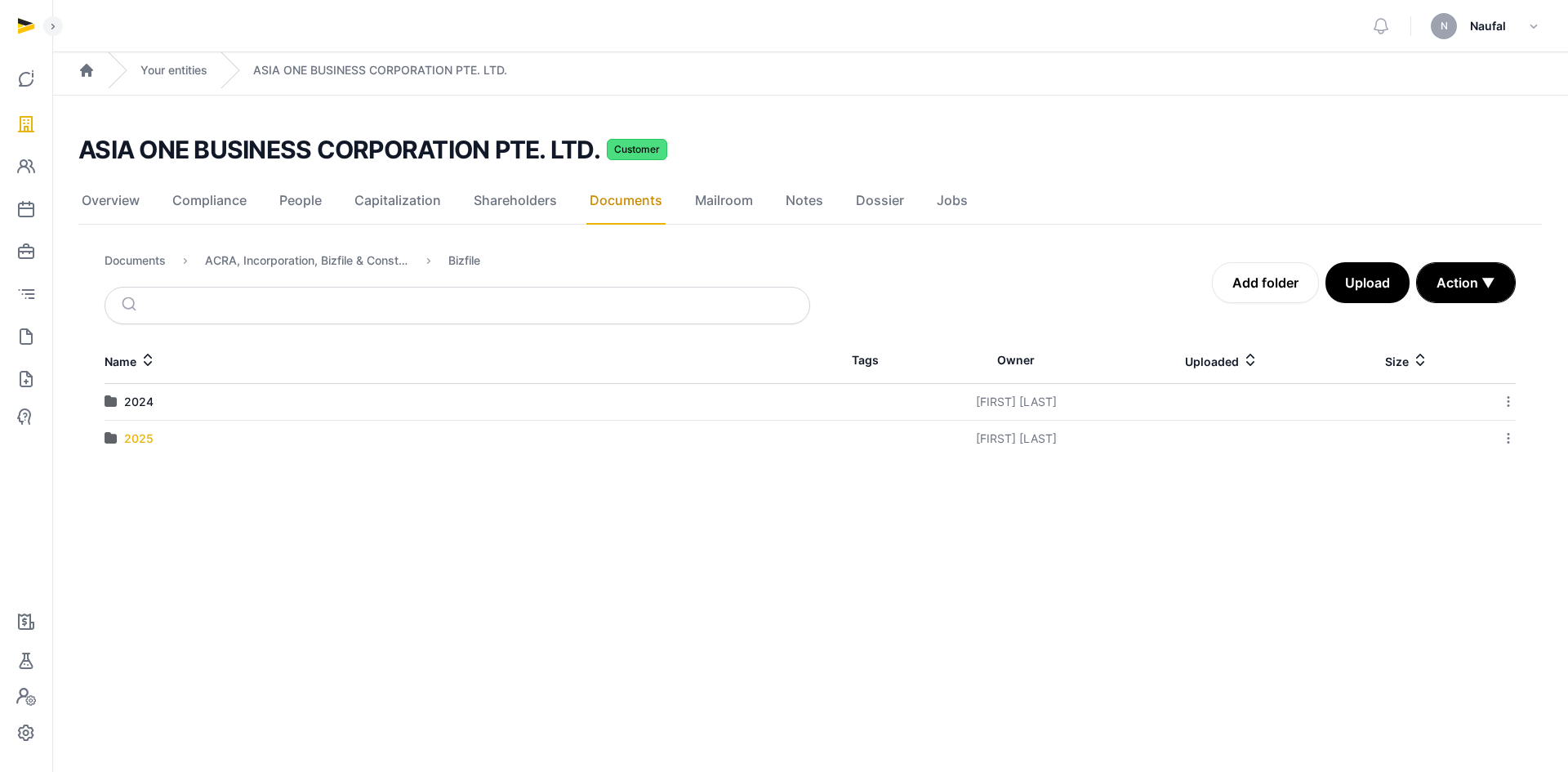 click on "2025" at bounding box center [139, 439] 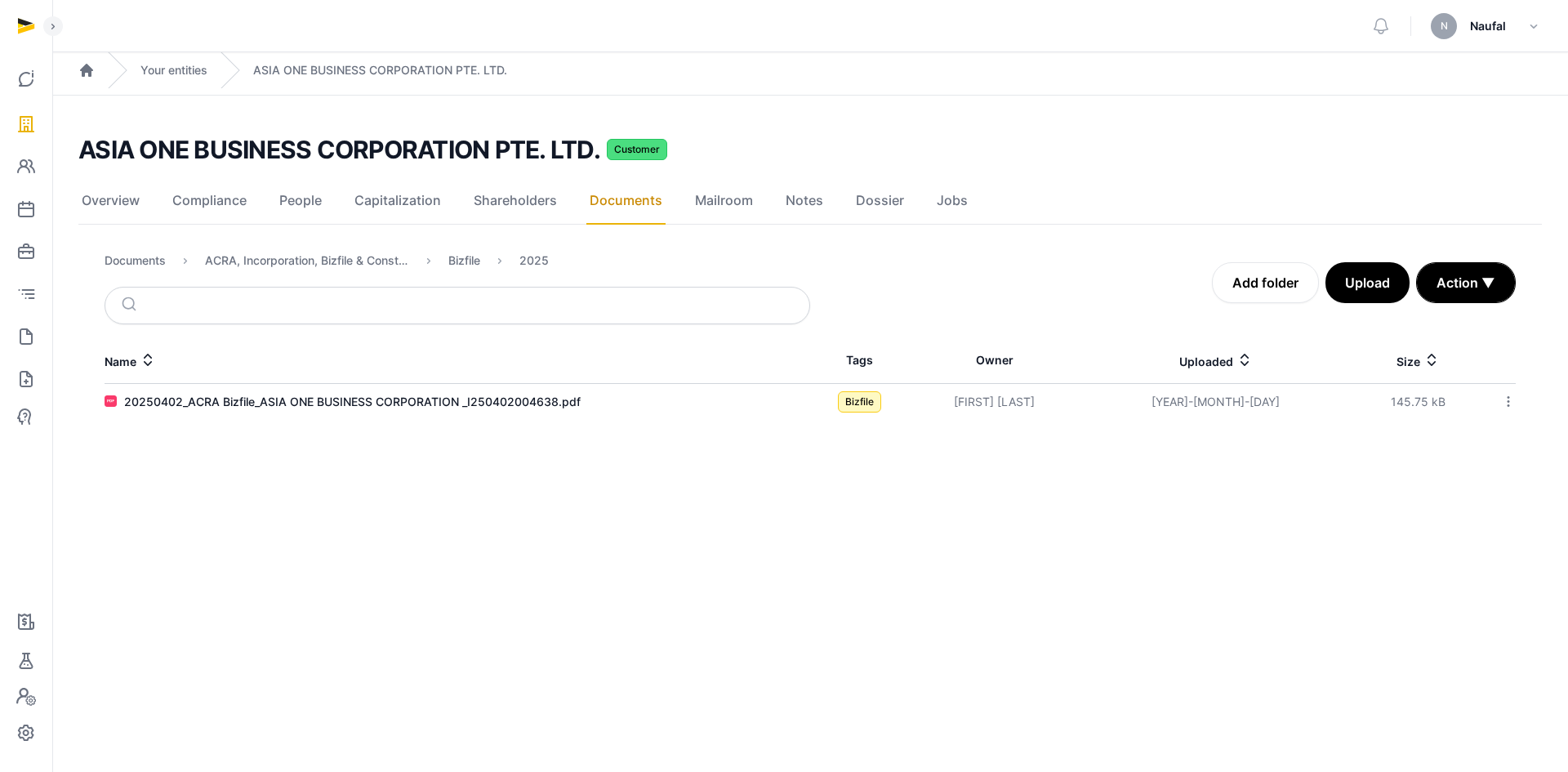 click on "20250402_ACRA Bizfile_ASIA ONE BUSINESS CORPORATION _I250402004638.pdf" at bounding box center (352, 402) 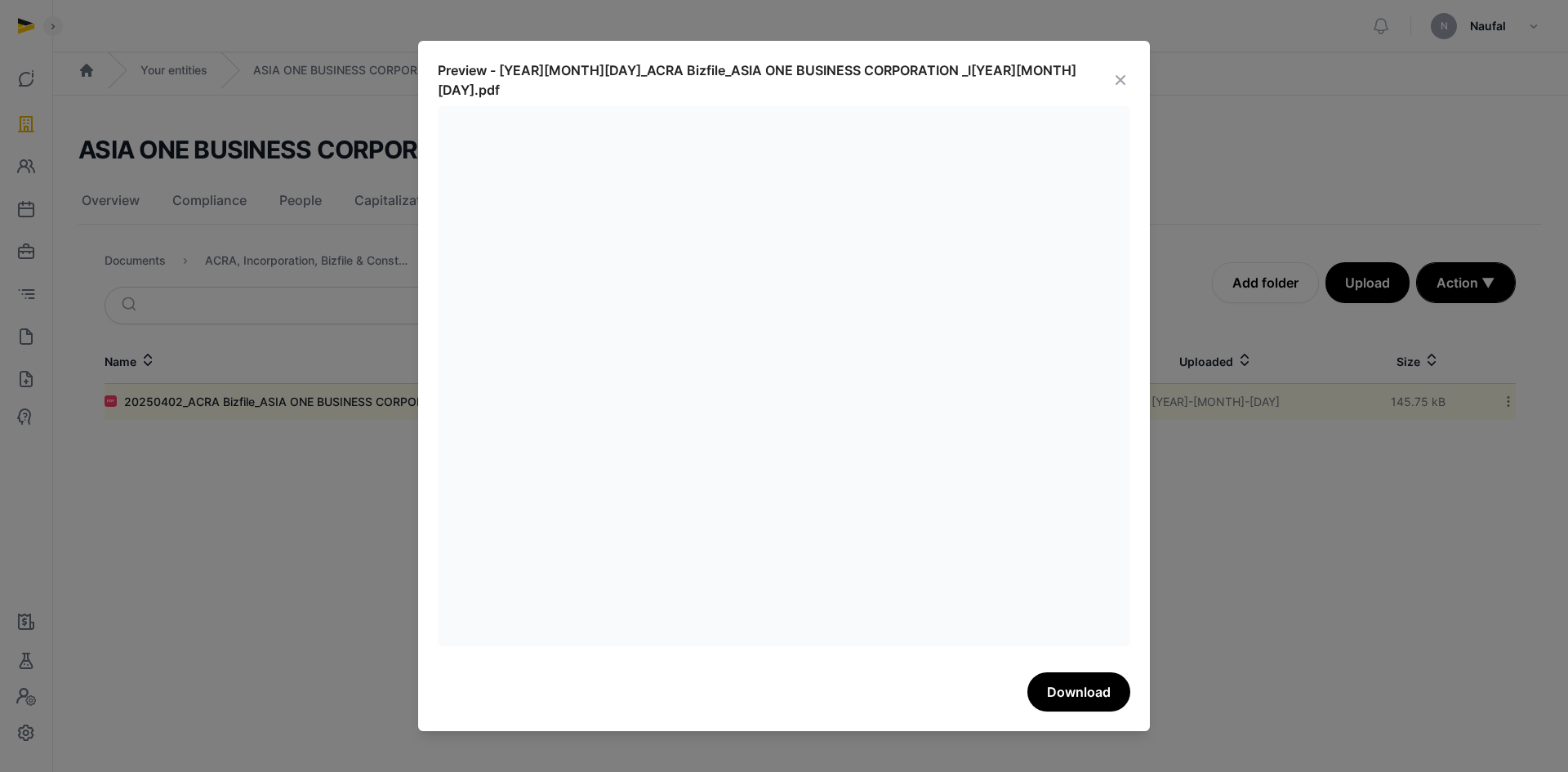 click at bounding box center [1120, 80] 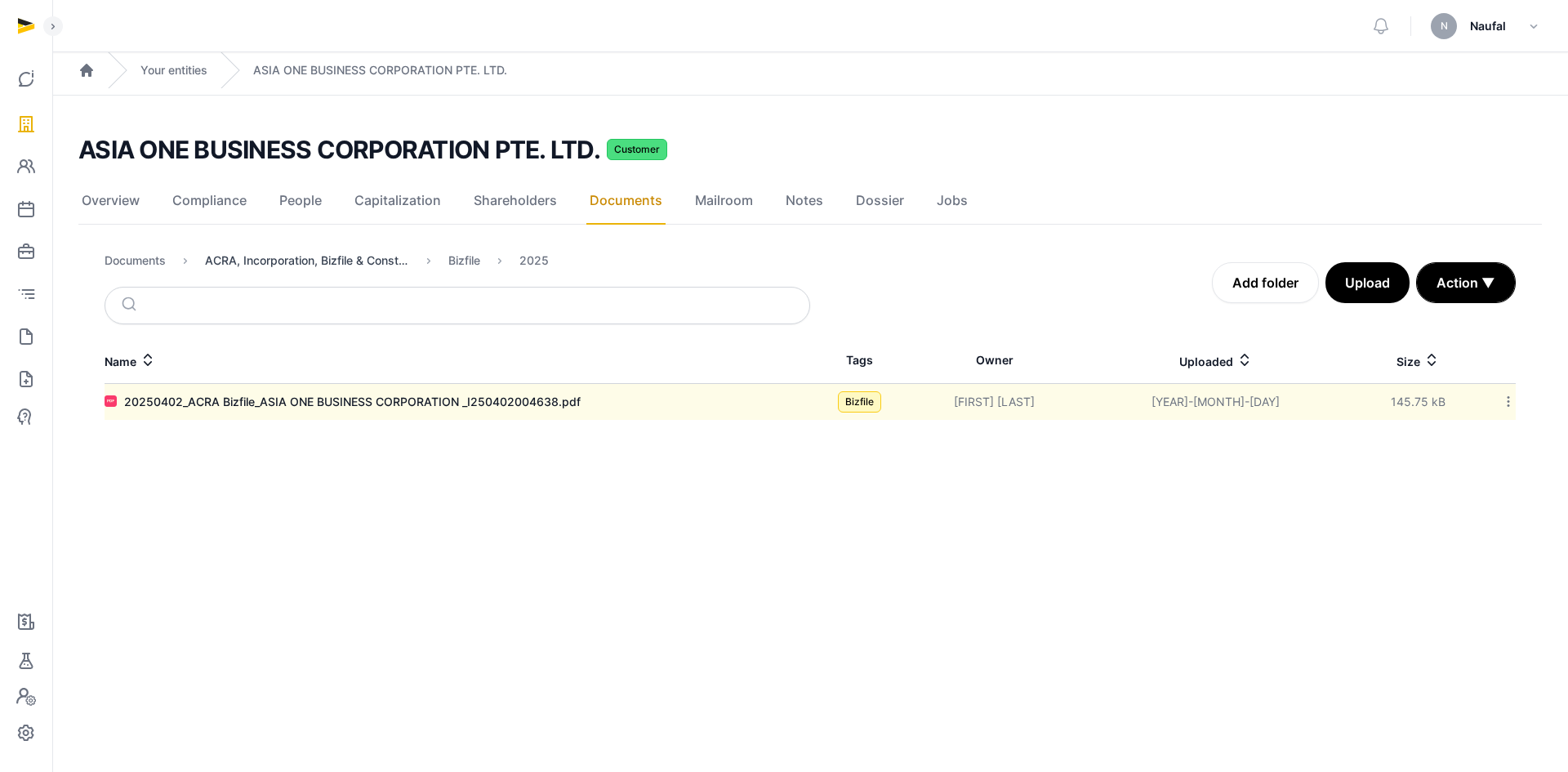 click on "ACRA, Incorporation, Bizfile & Constitution" at bounding box center [307, 261] 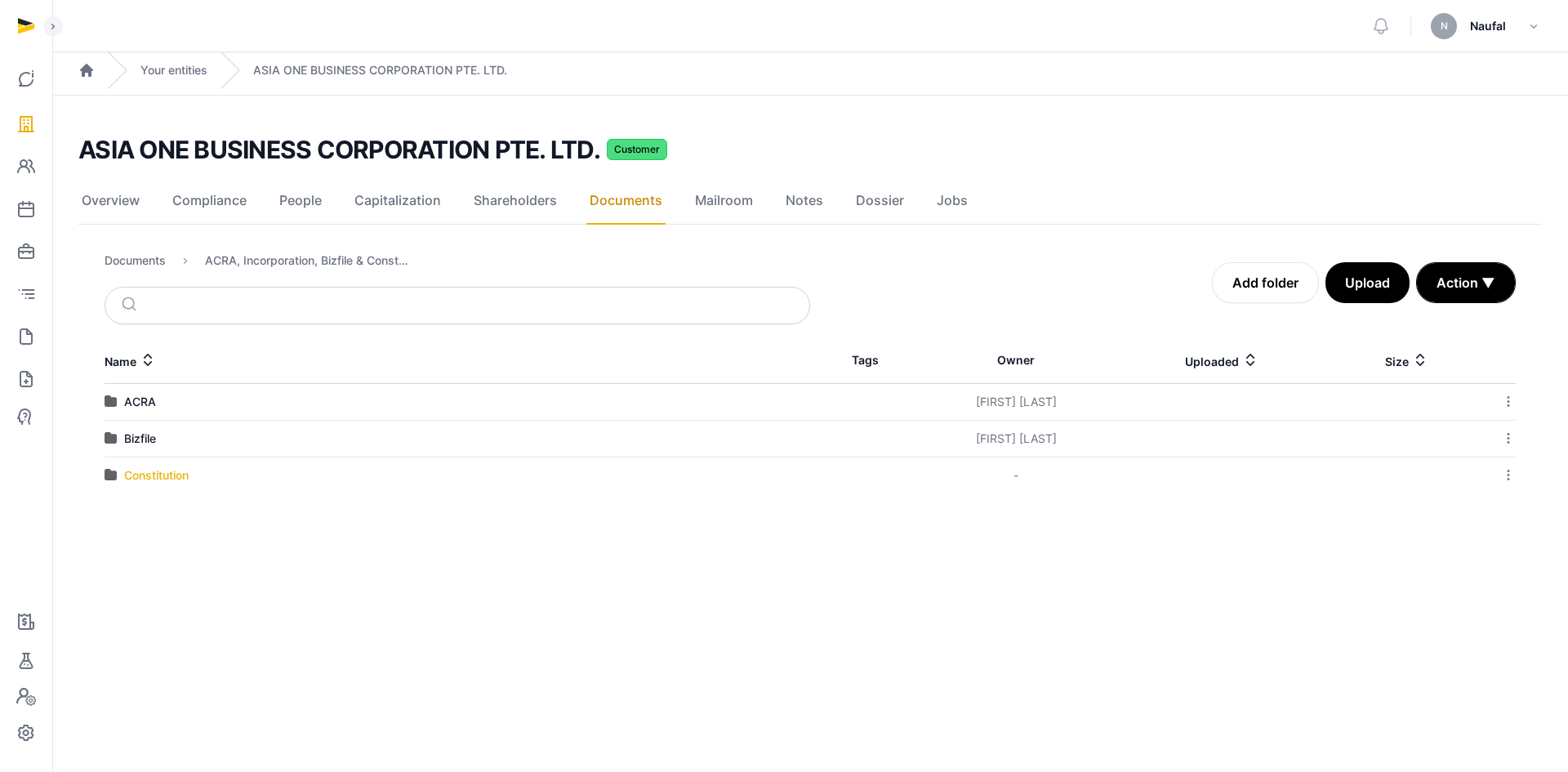 click on "Constitution" at bounding box center (156, 475) 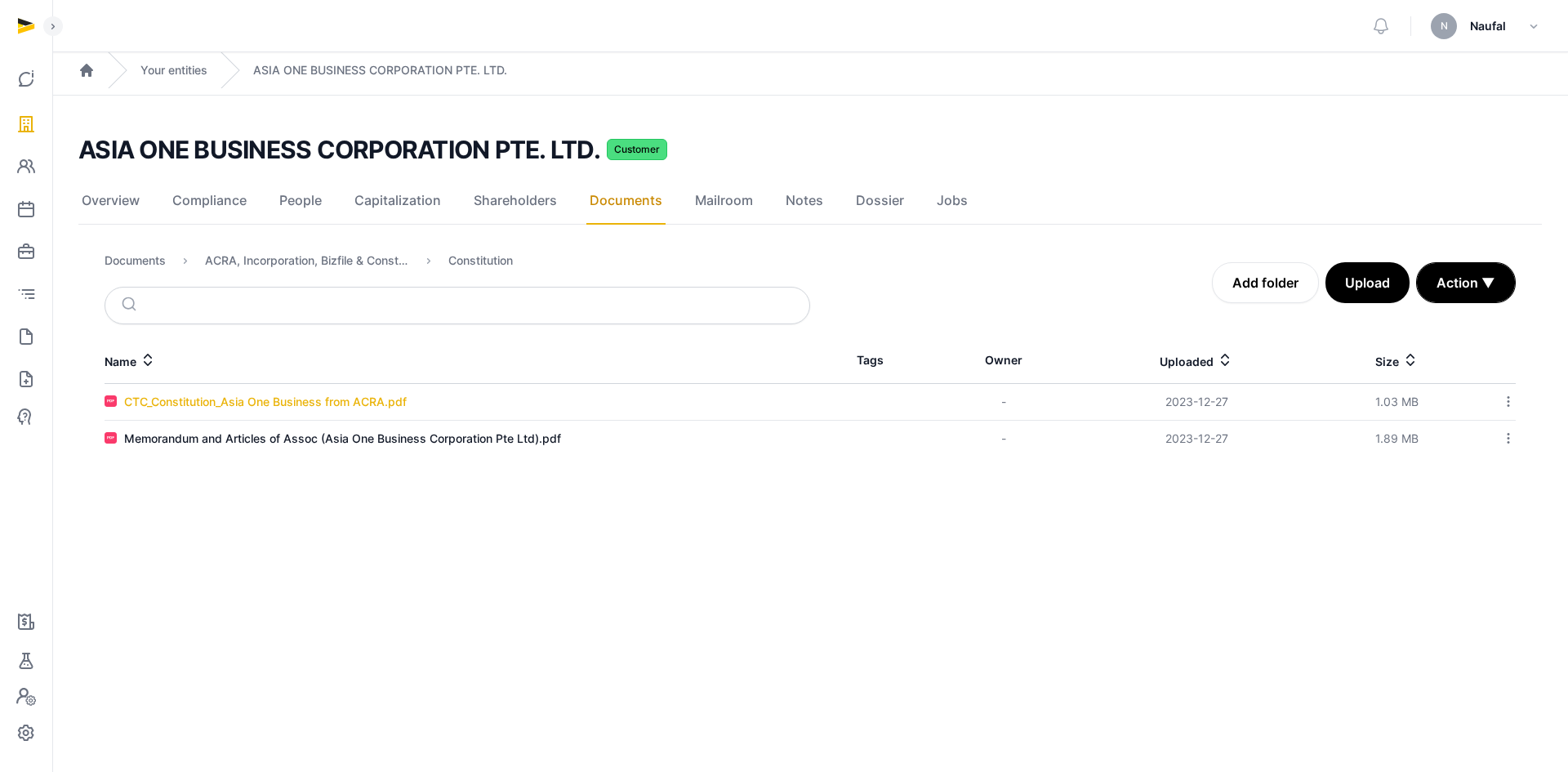 click on "CTC_Constitution_Asia One Business from ACRA.pdf" at bounding box center (265, 402) 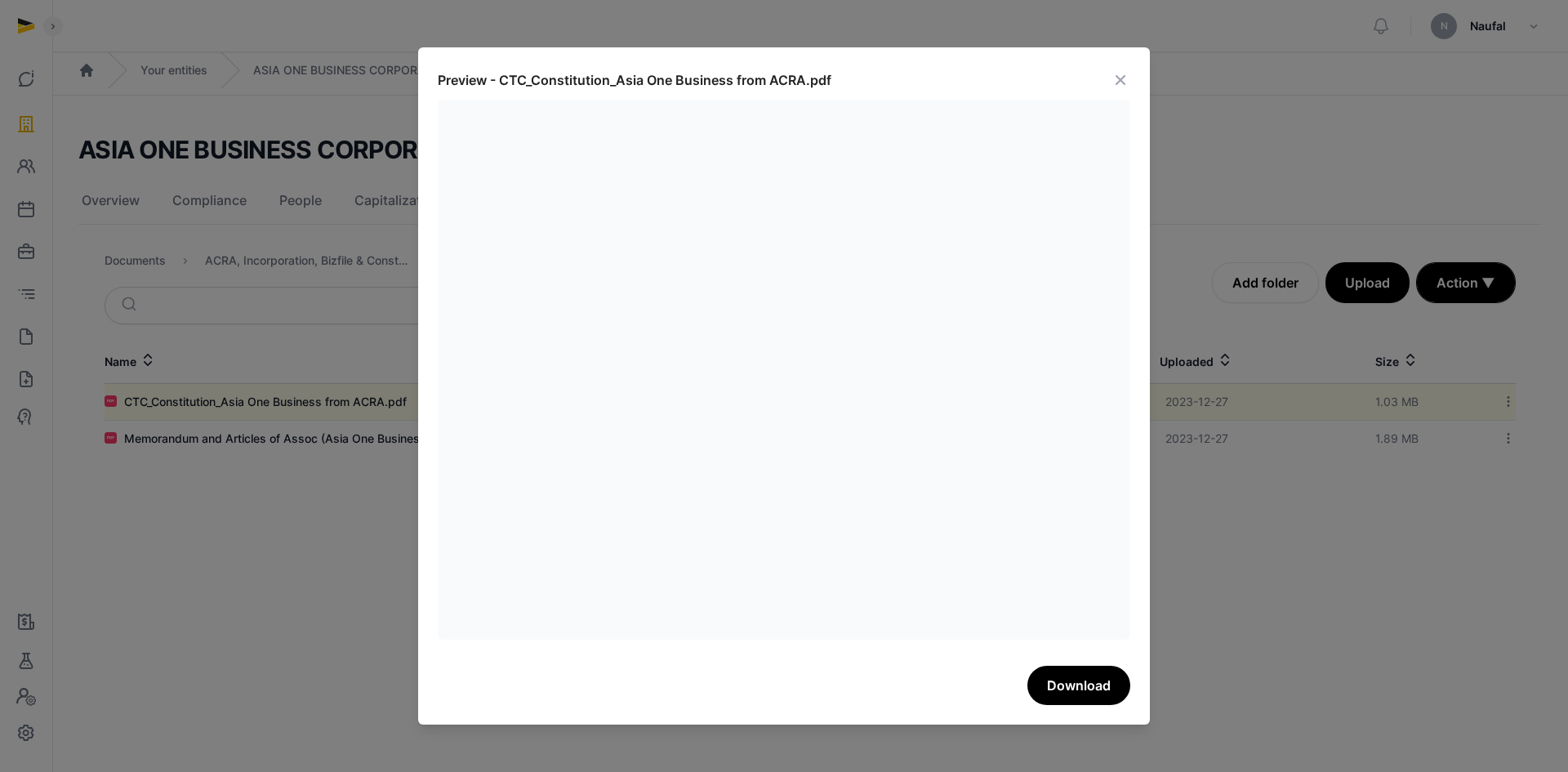 click at bounding box center (1120, 80) 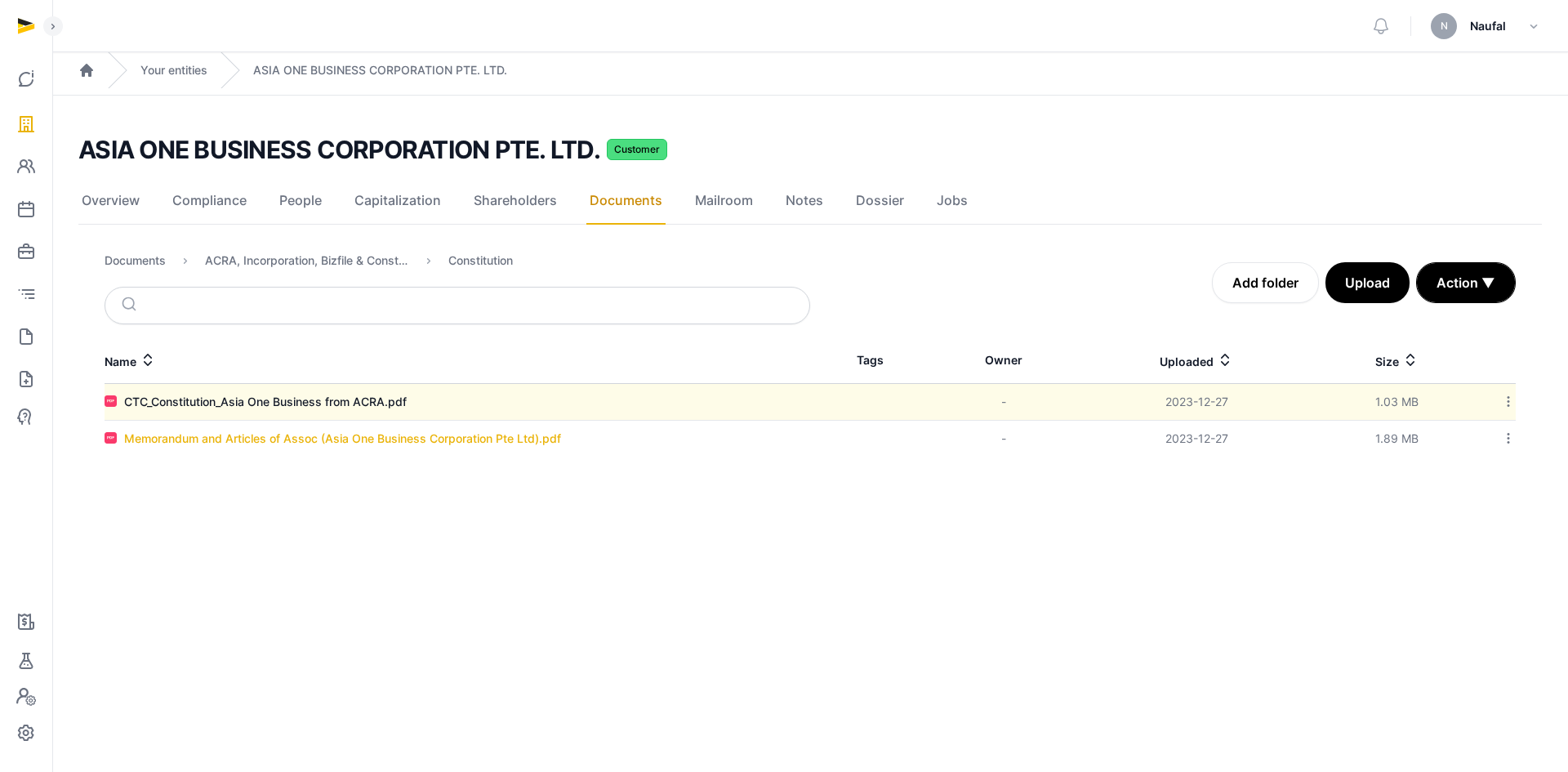 click on "Memorandum and Articles of Assoc (Asia One Business Corporation Pte Ltd).pdf" at bounding box center (342, 439) 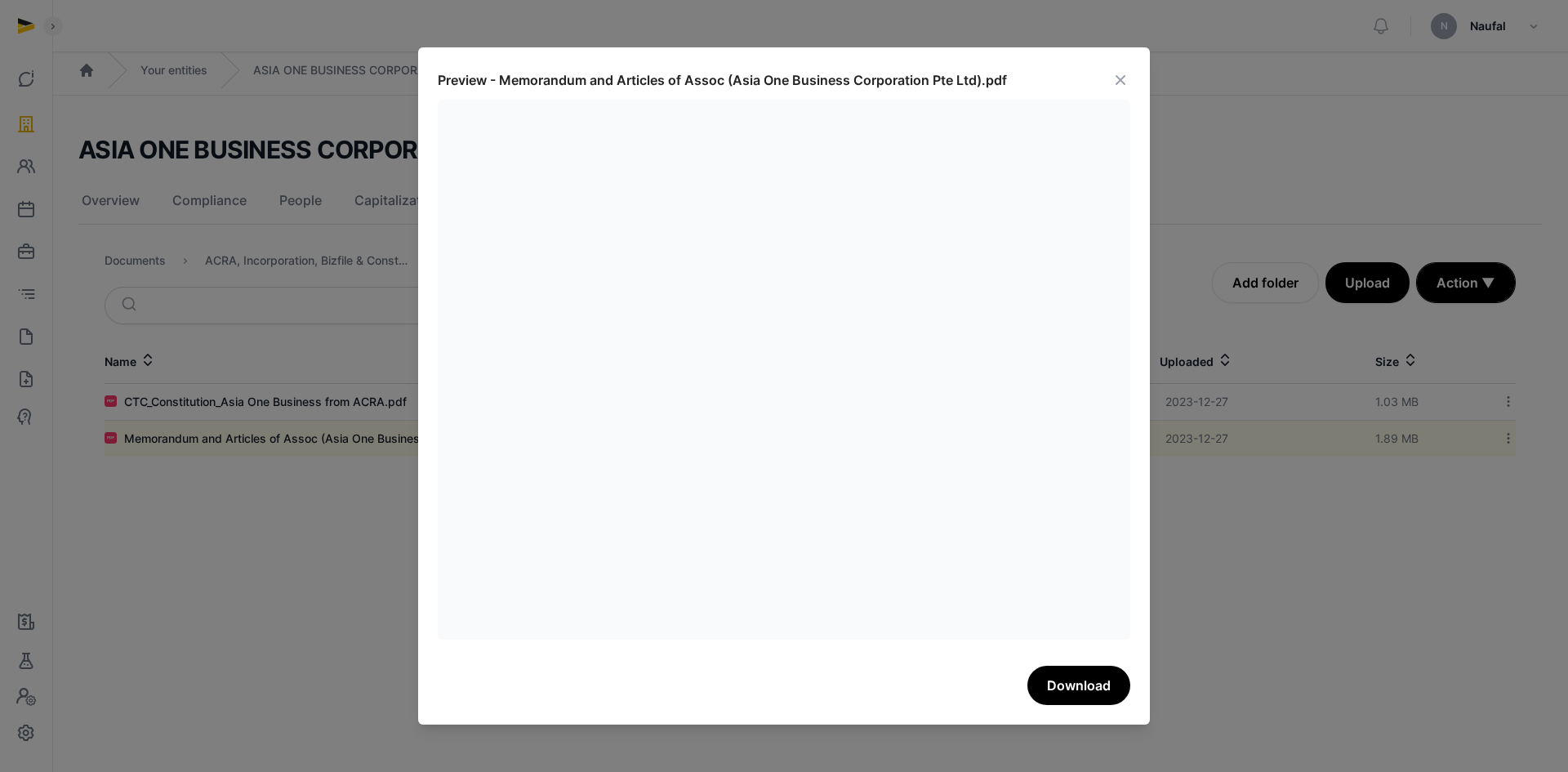 click at bounding box center (1120, 80) 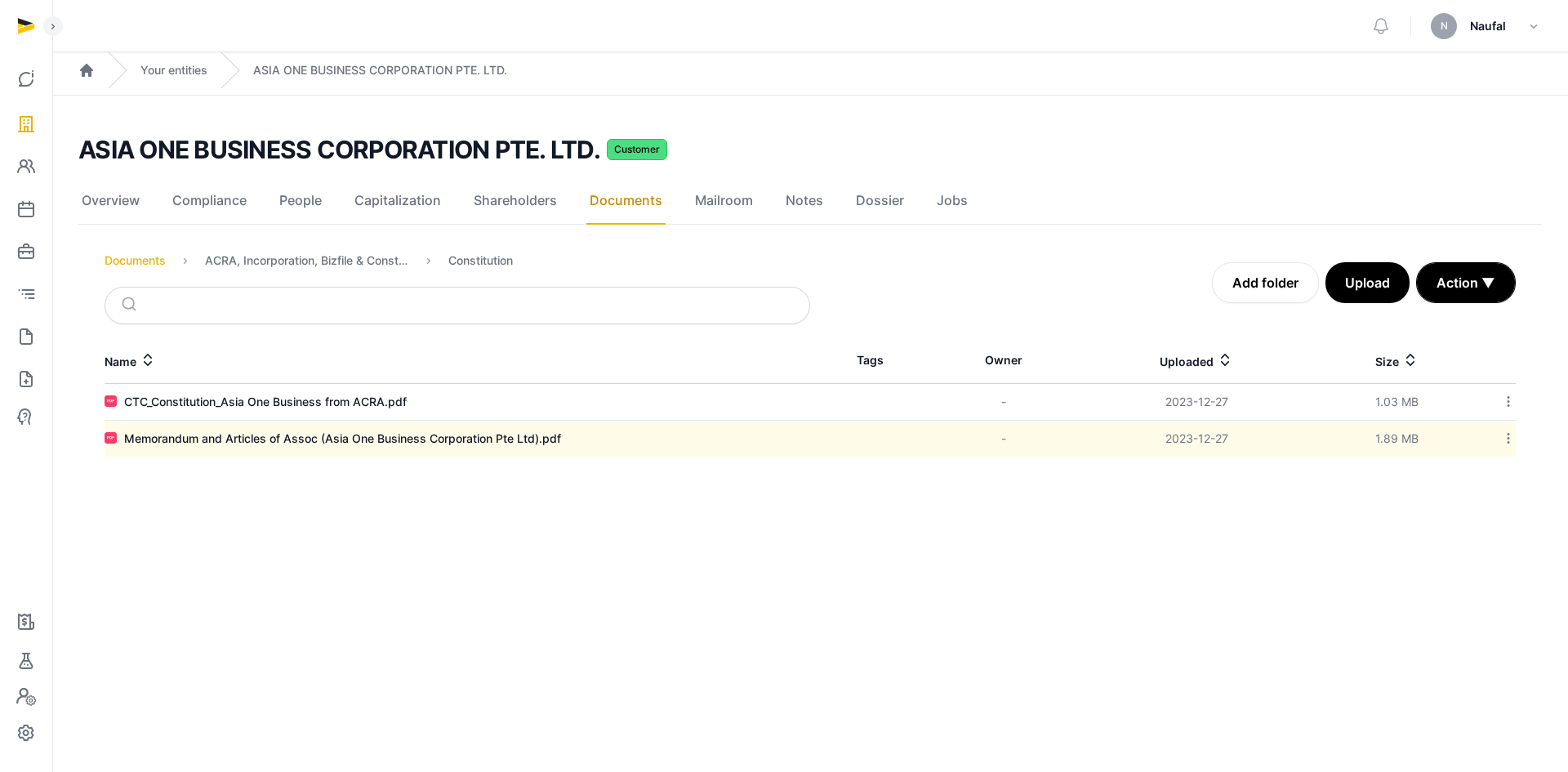 click on "Documents" at bounding box center (135, 261) 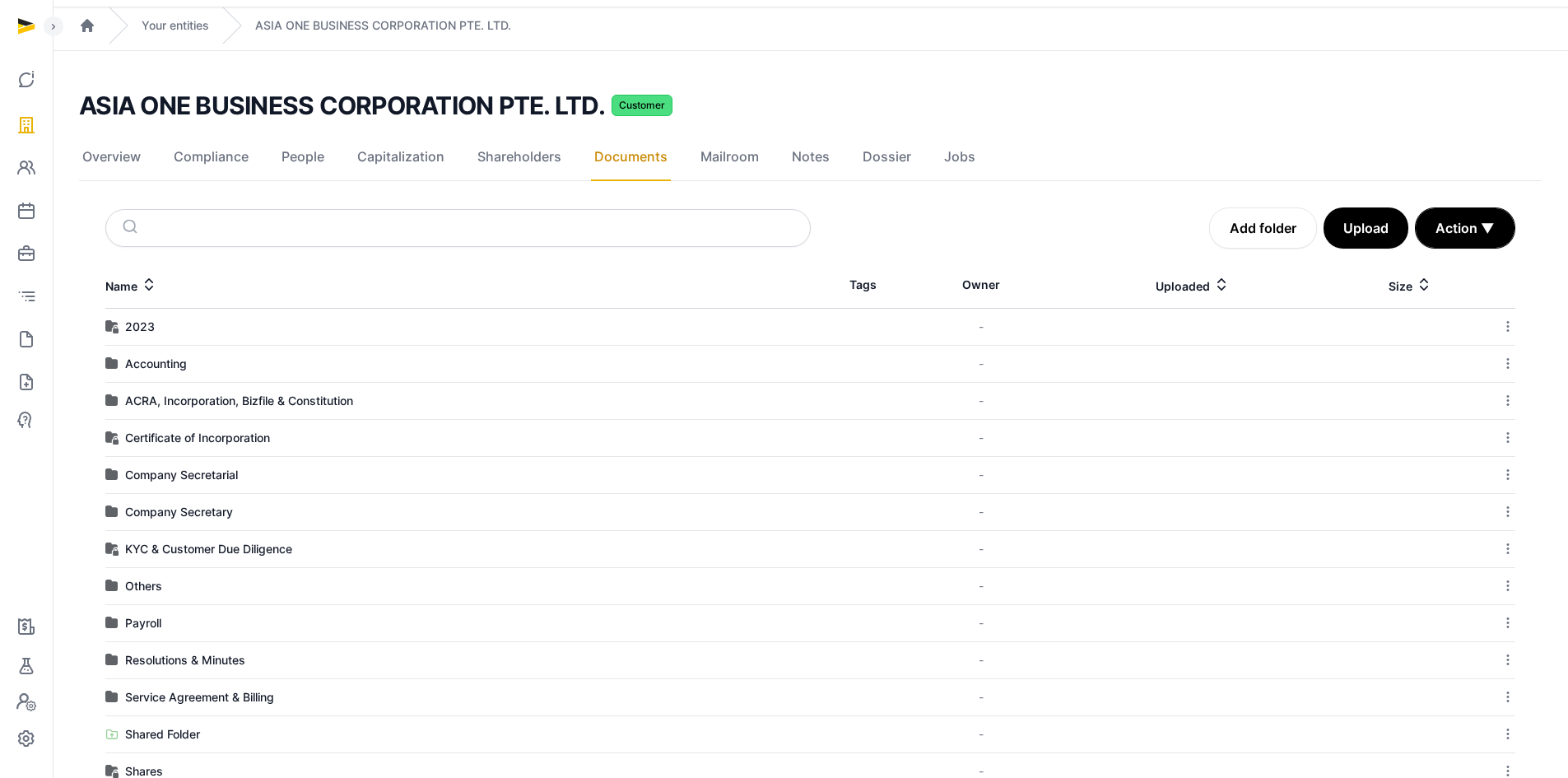 scroll, scrollTop: 82, scrollLeft: 0, axis: vertical 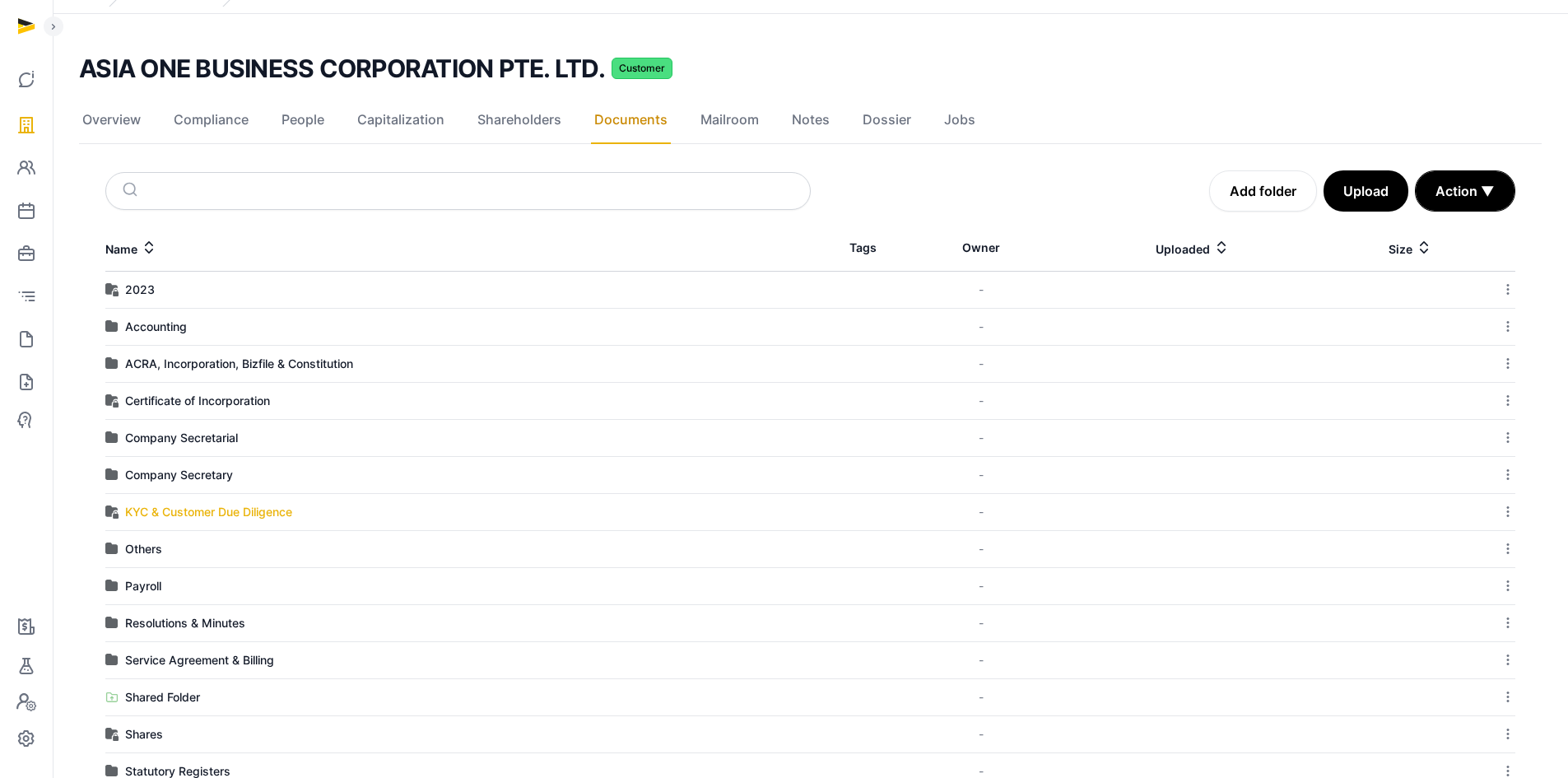 click on "KYC & Customer Due Diligence" at bounding box center [208, 512] 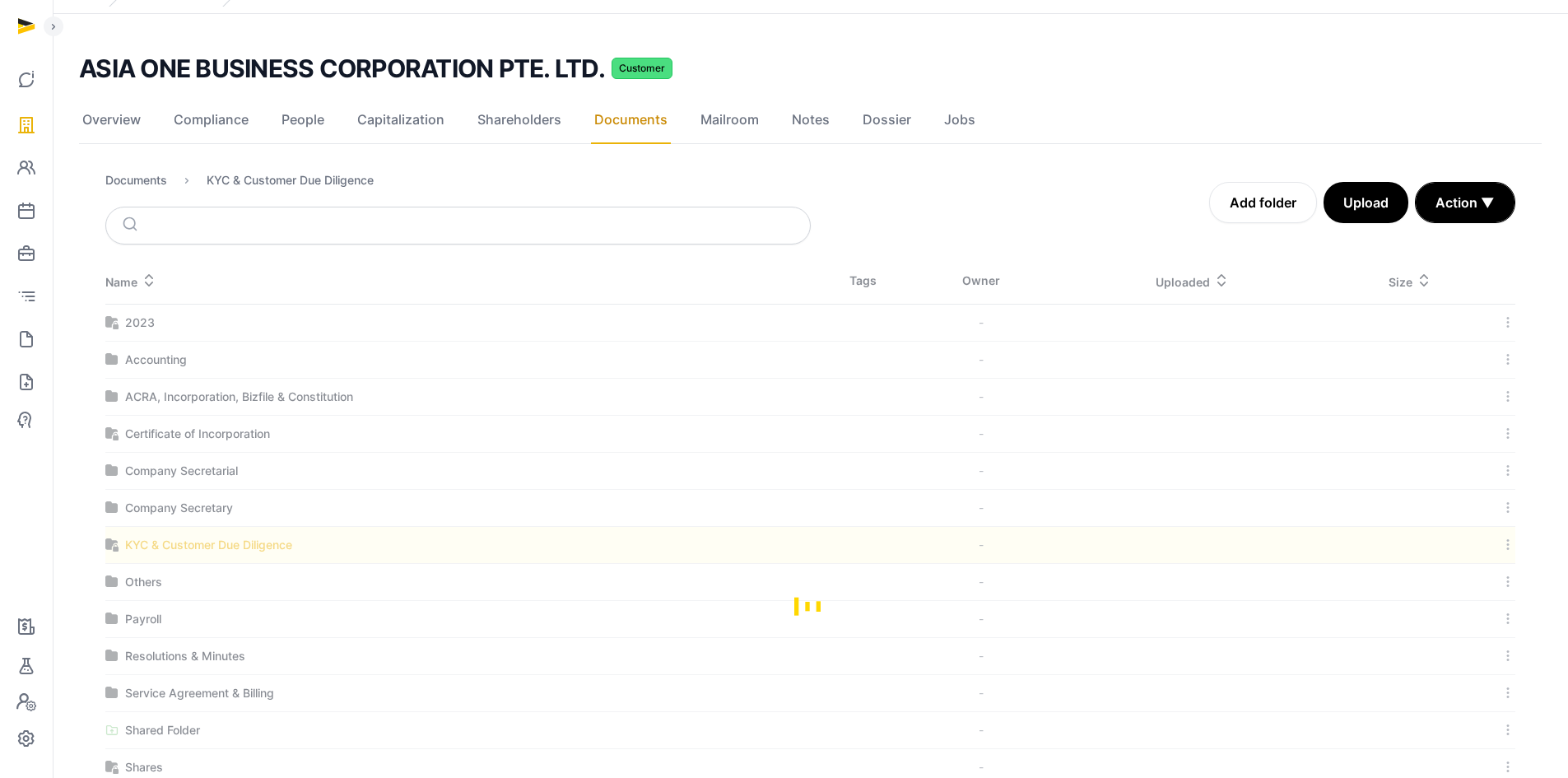 scroll, scrollTop: 0, scrollLeft: 0, axis: both 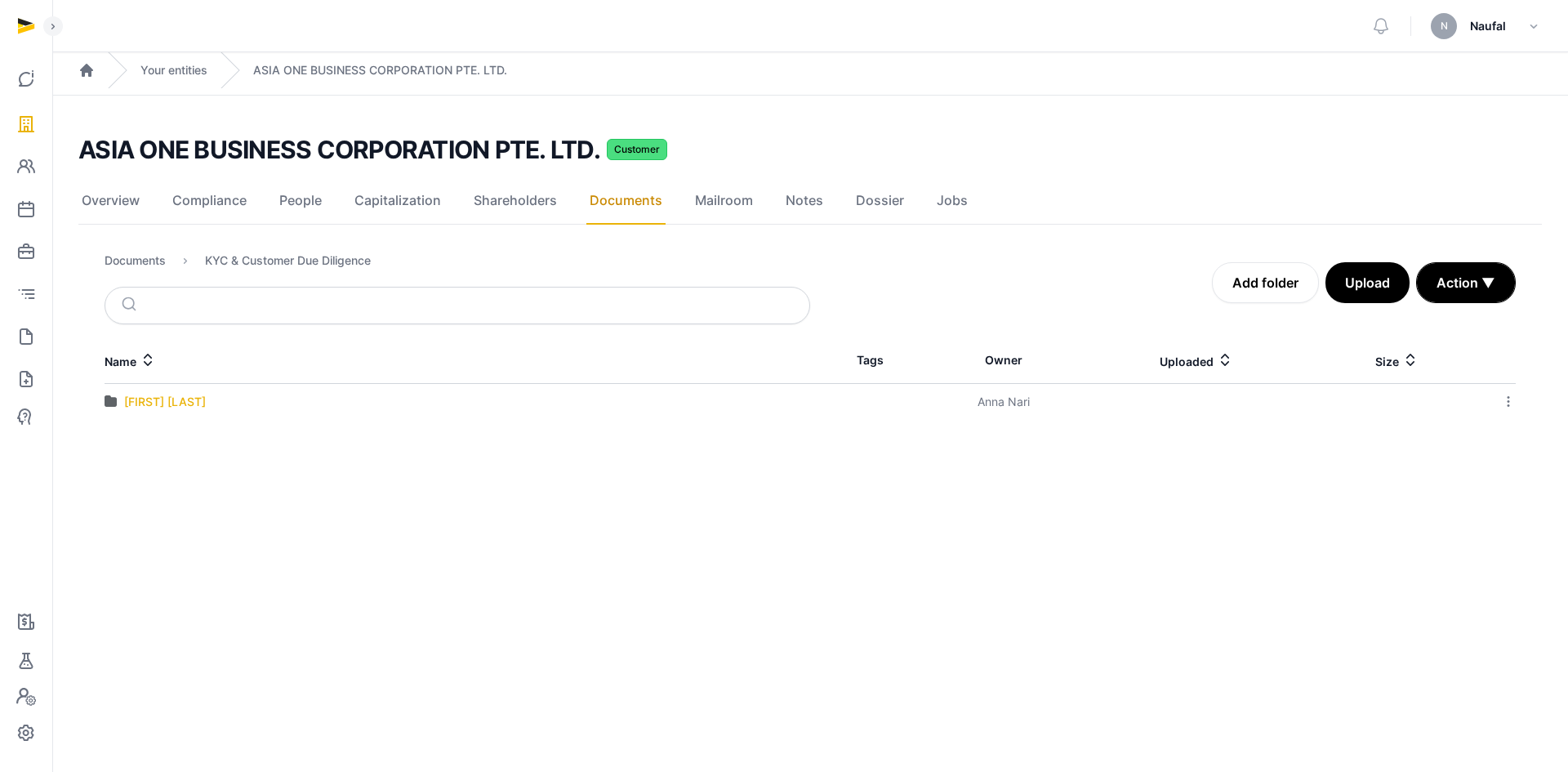 click on "[FIRST] [LAST]" at bounding box center [165, 402] 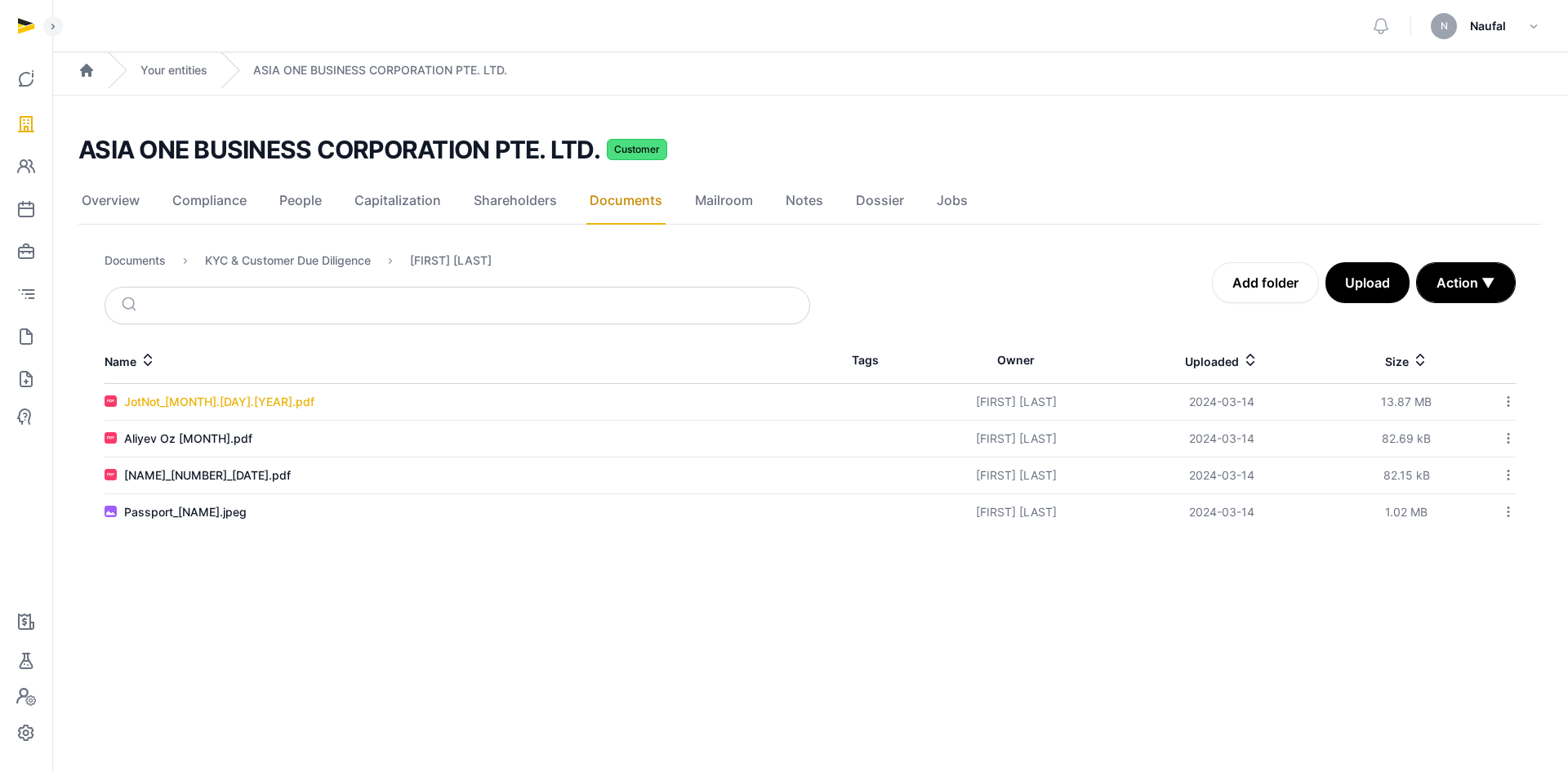 click on "JotNot_[MONTH].[DAY].[YEAR].pdf" at bounding box center (219, 402) 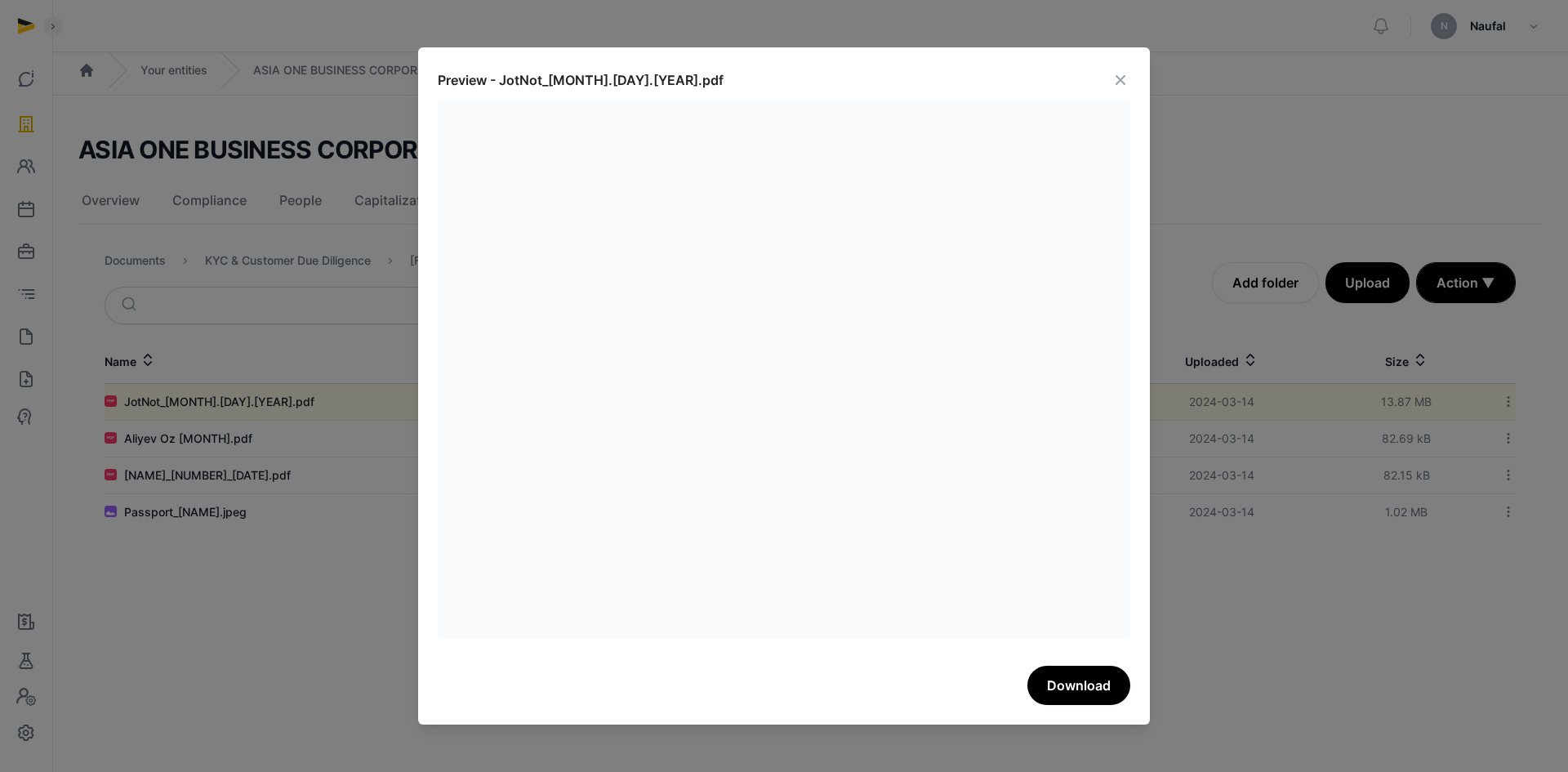 drag, startPoint x: 1120, startPoint y: 79, endPoint x: 1109, endPoint y: 100, distance: 23.706539 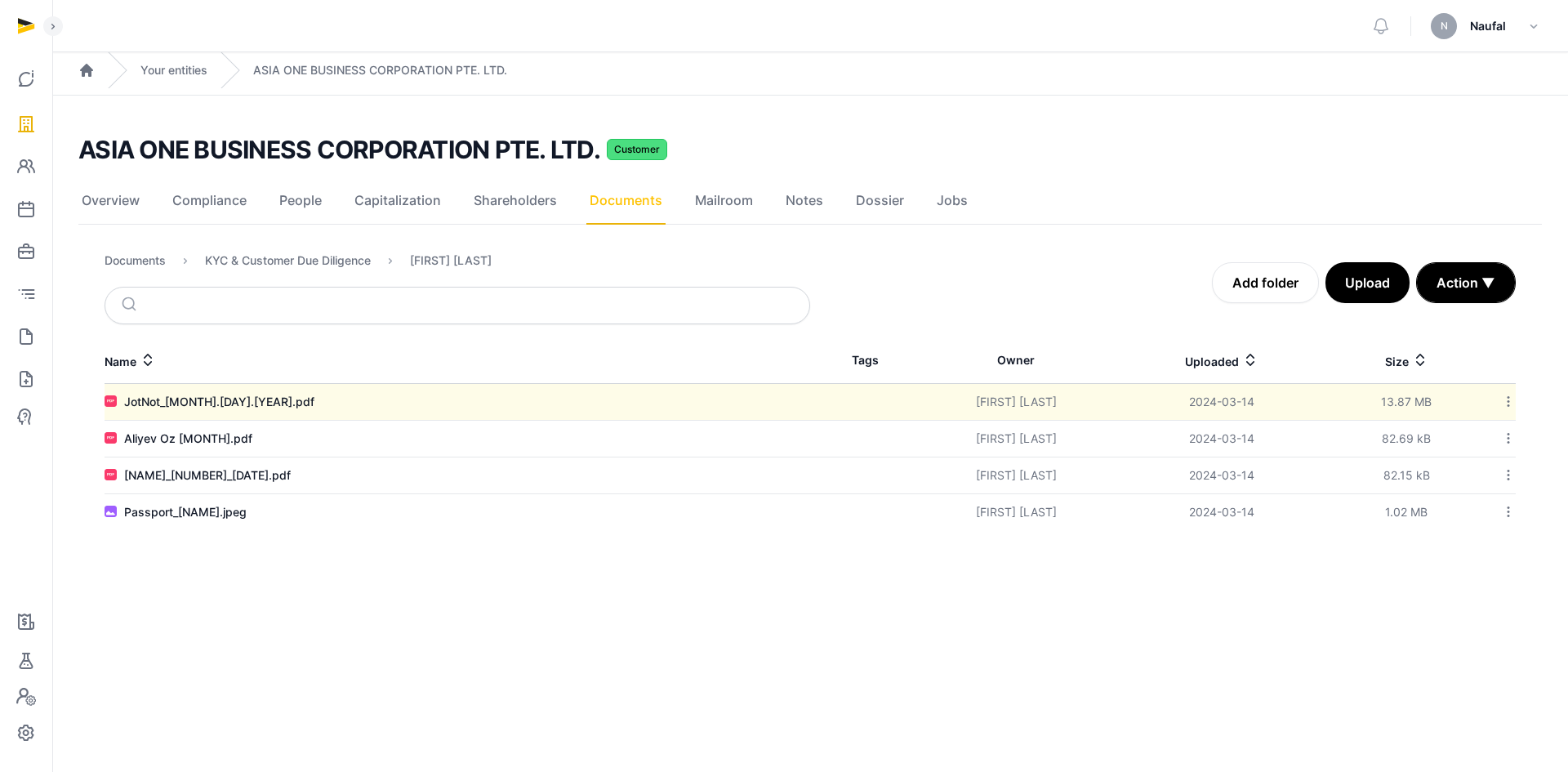 click on "Documents" 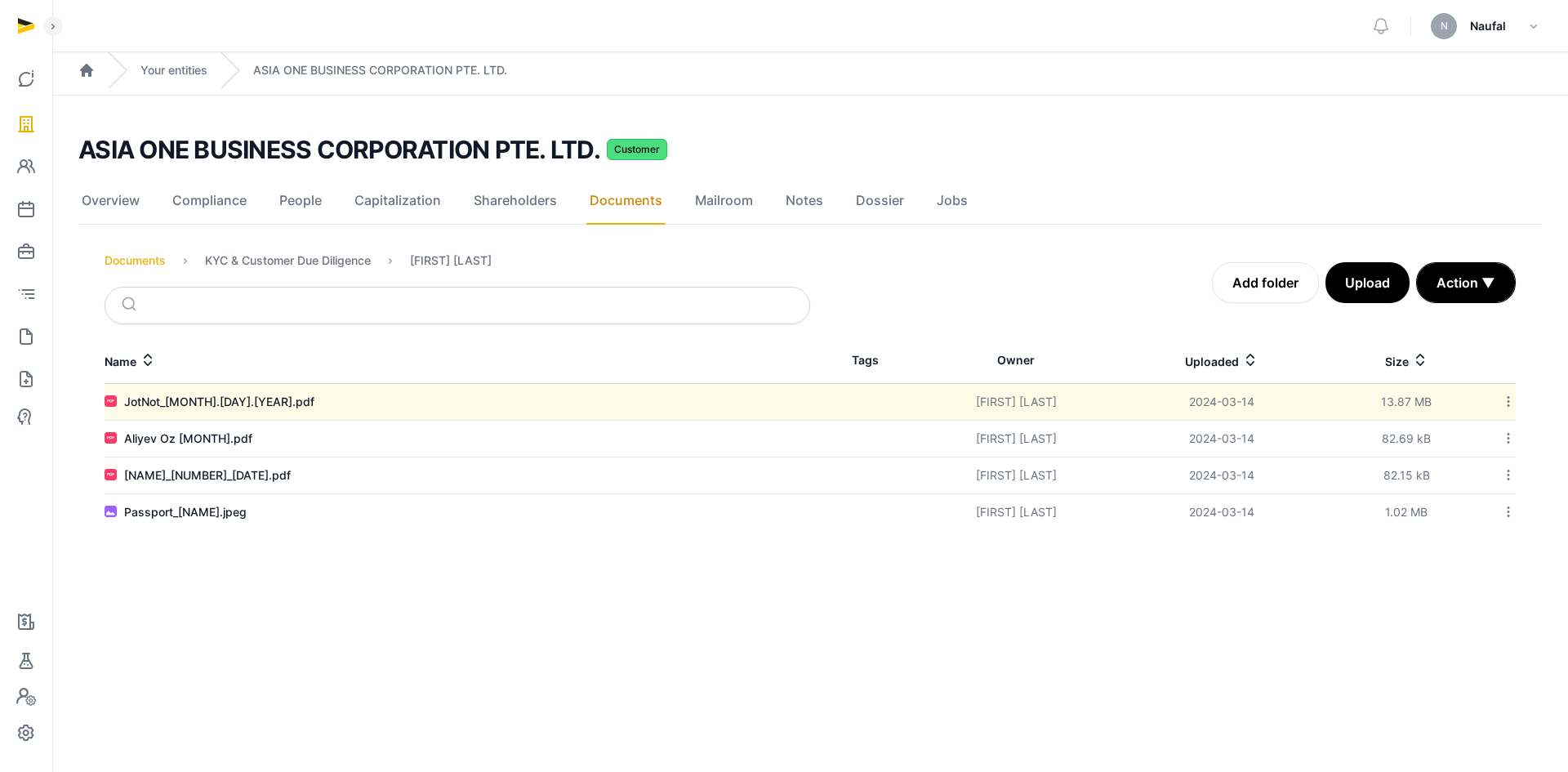 click on "Documents" at bounding box center [135, 261] 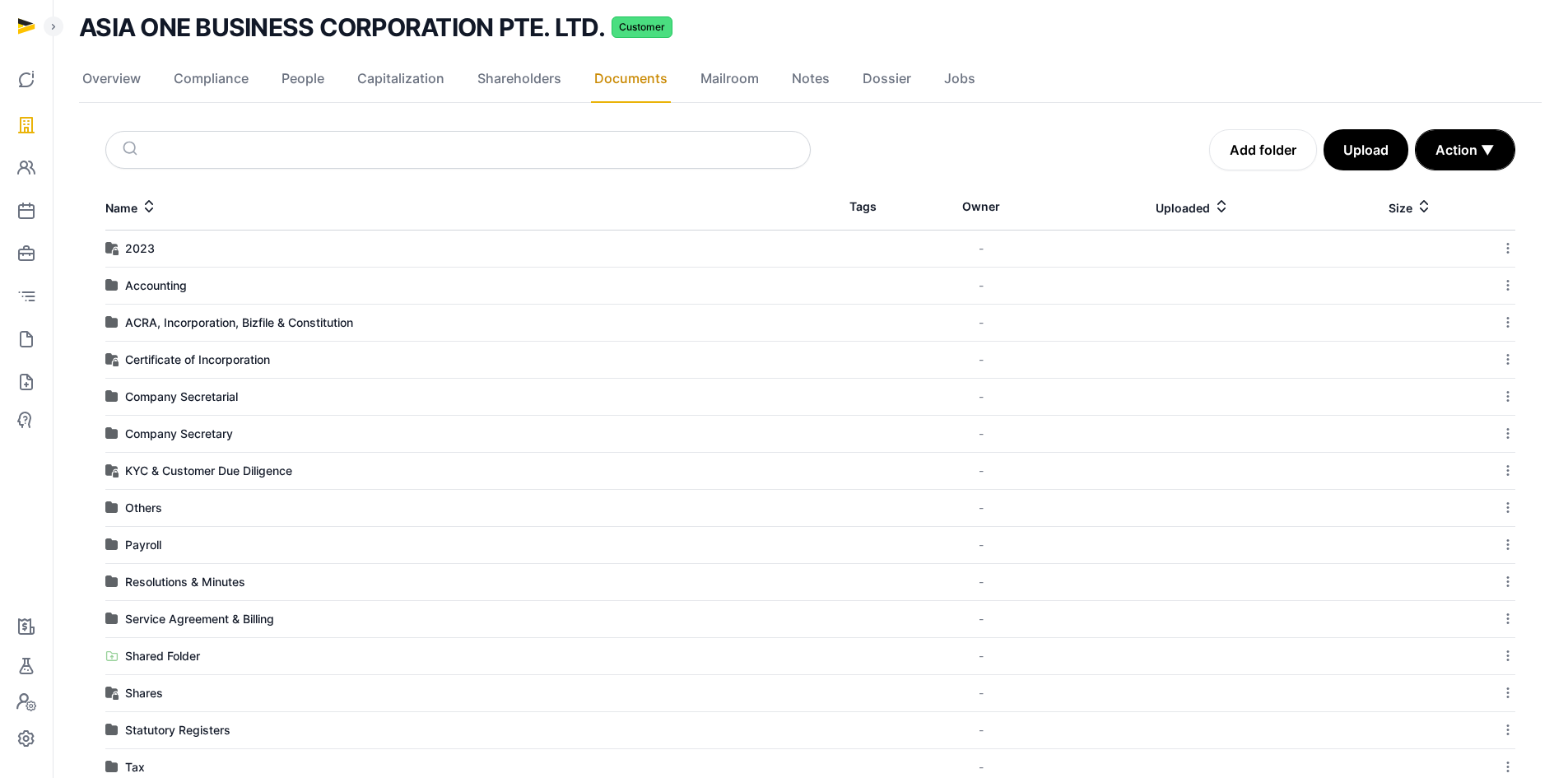 scroll, scrollTop: 258, scrollLeft: 0, axis: vertical 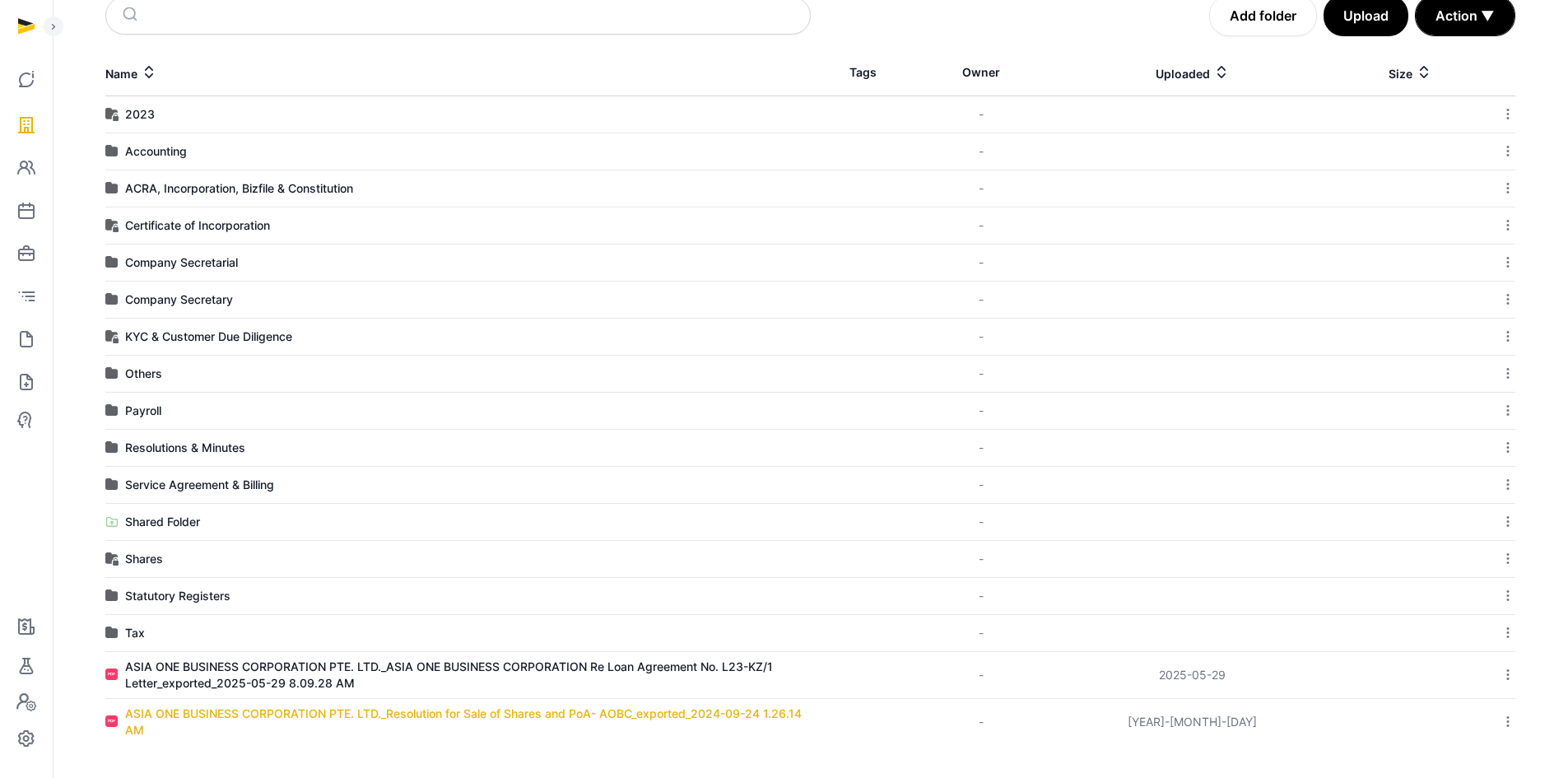 click on "ASIA ONE BUSINESS CORPORATION PTE. LTD._Resolution for Sale of Shares and PoA- AOBC_exported_2024-09-24 1.26.14 AM" at bounding box center (468, 722) 